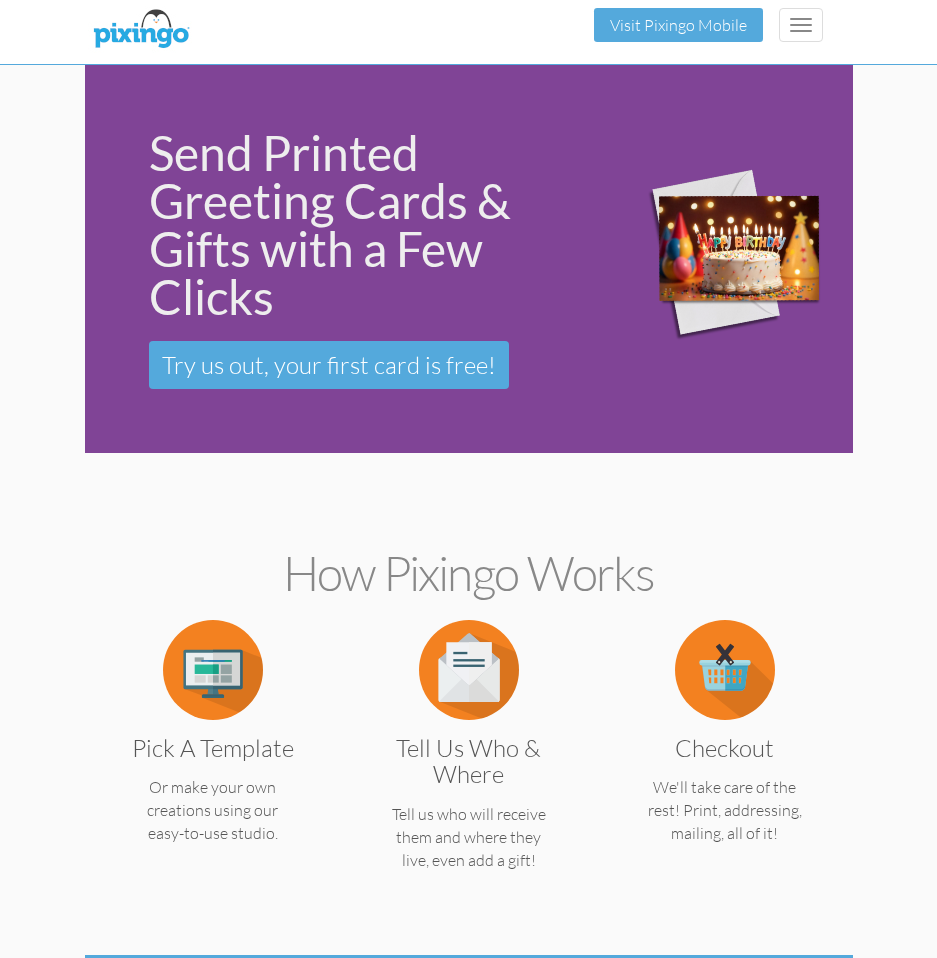 scroll, scrollTop: 0, scrollLeft: 0, axis: both 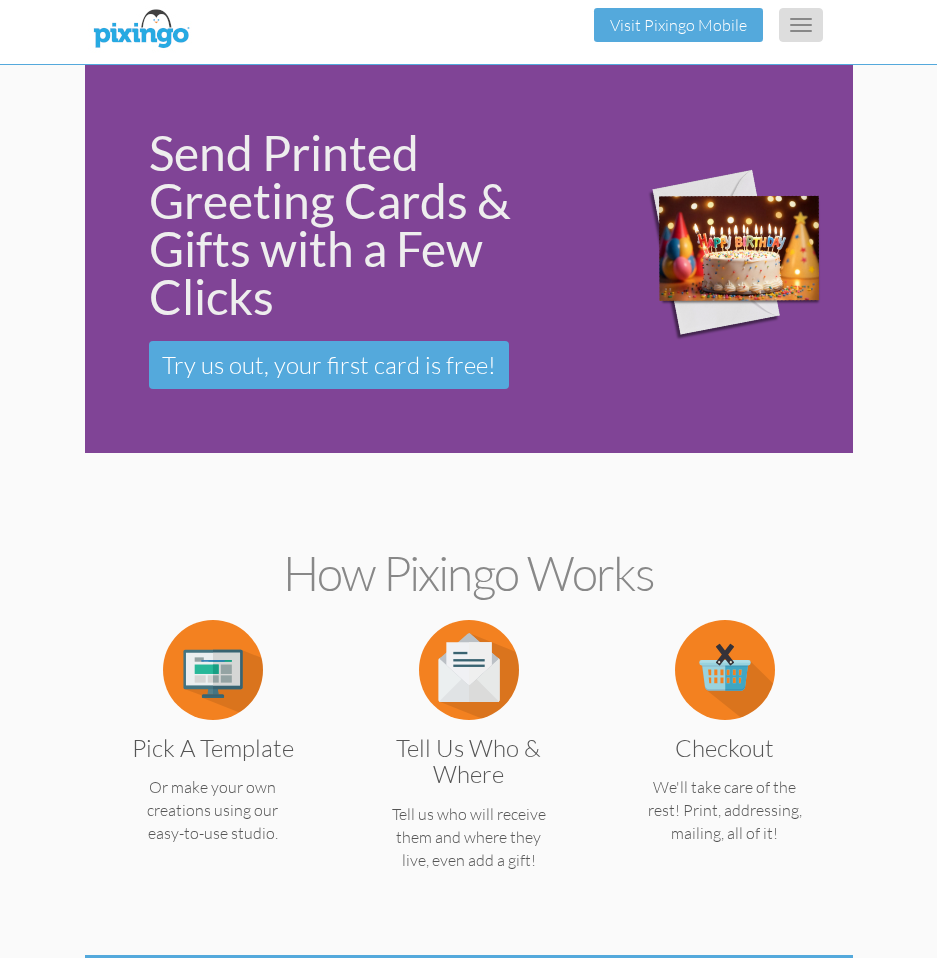 click on "Toggle navigation" at bounding box center [801, 25] 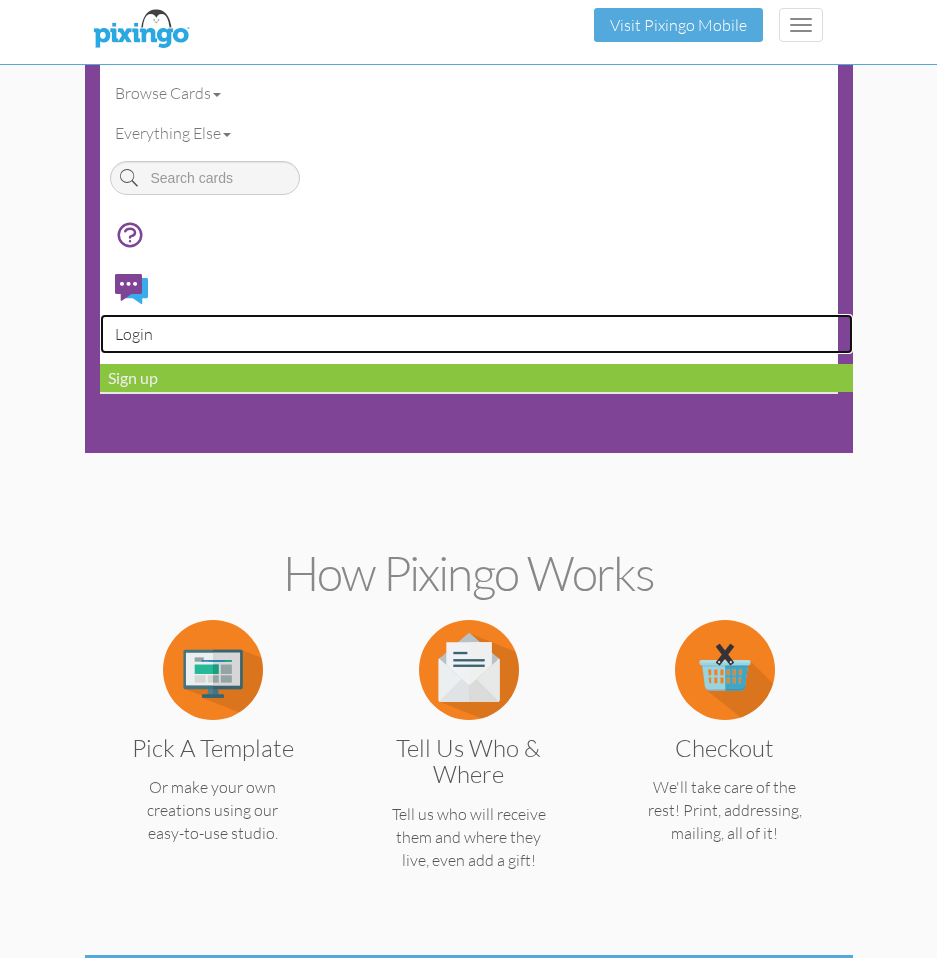 click on "Login" at bounding box center (476, 334) 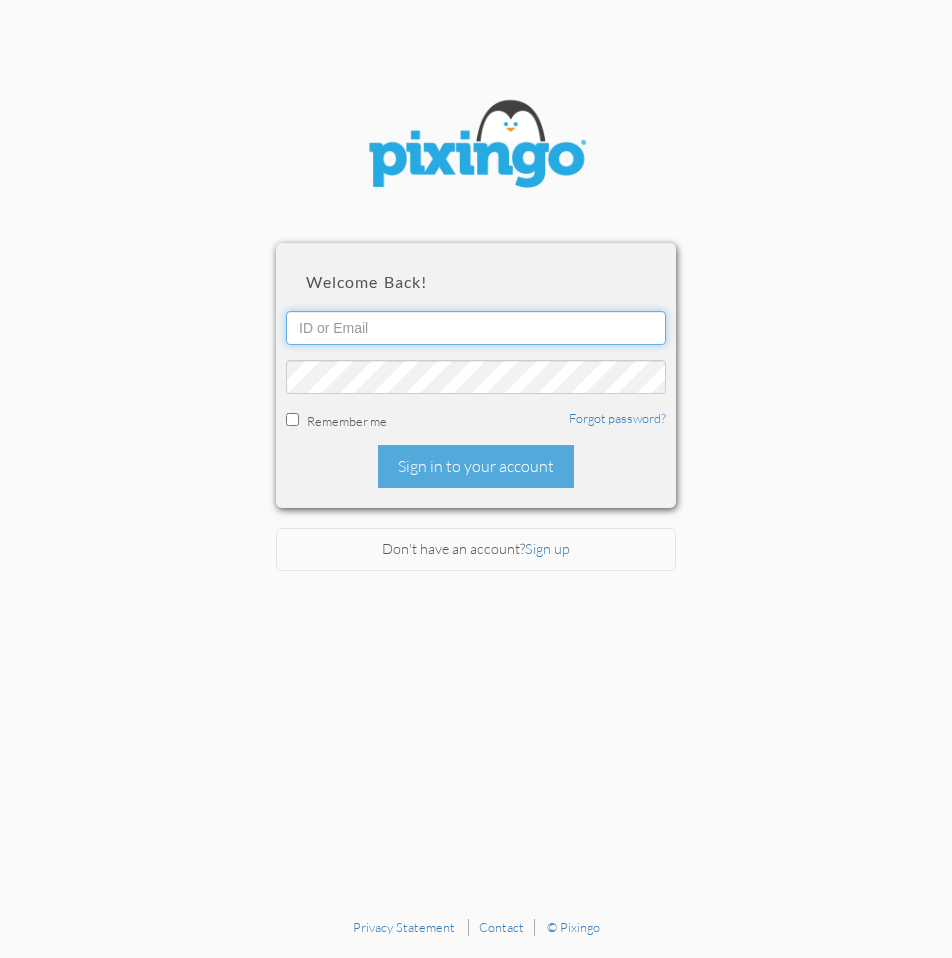 click at bounding box center (476, 328) 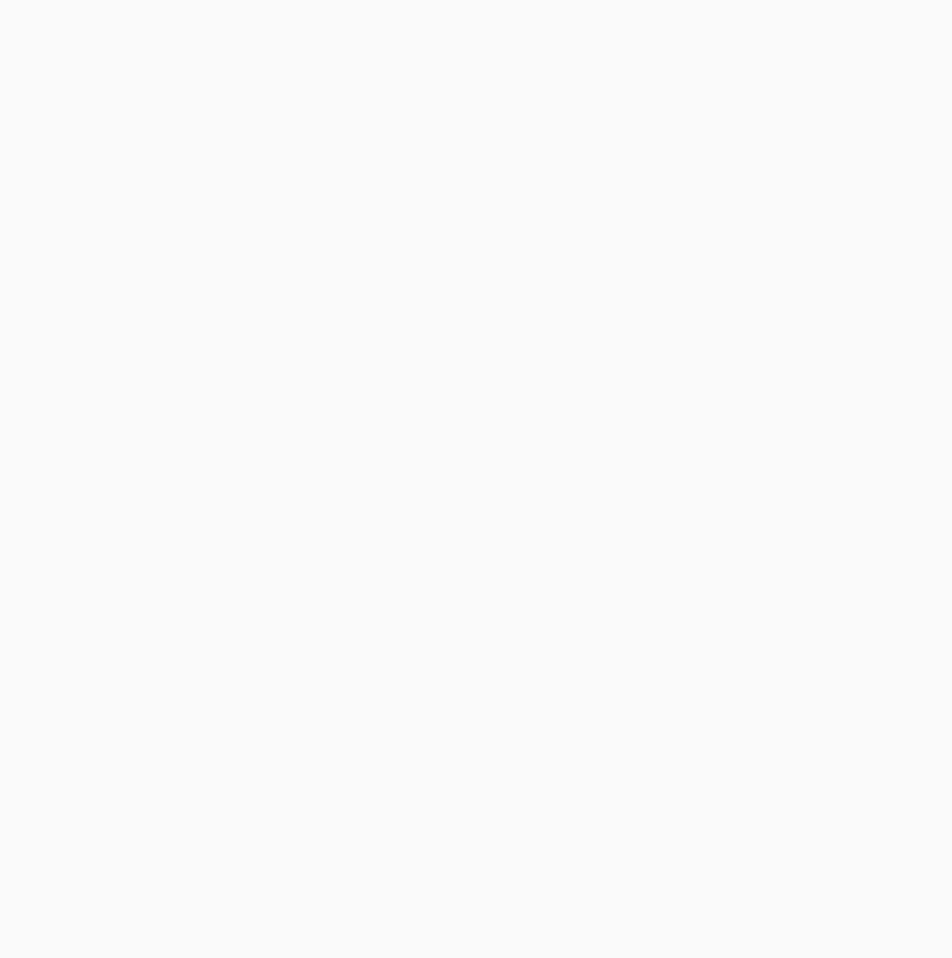scroll, scrollTop: 0, scrollLeft: 0, axis: both 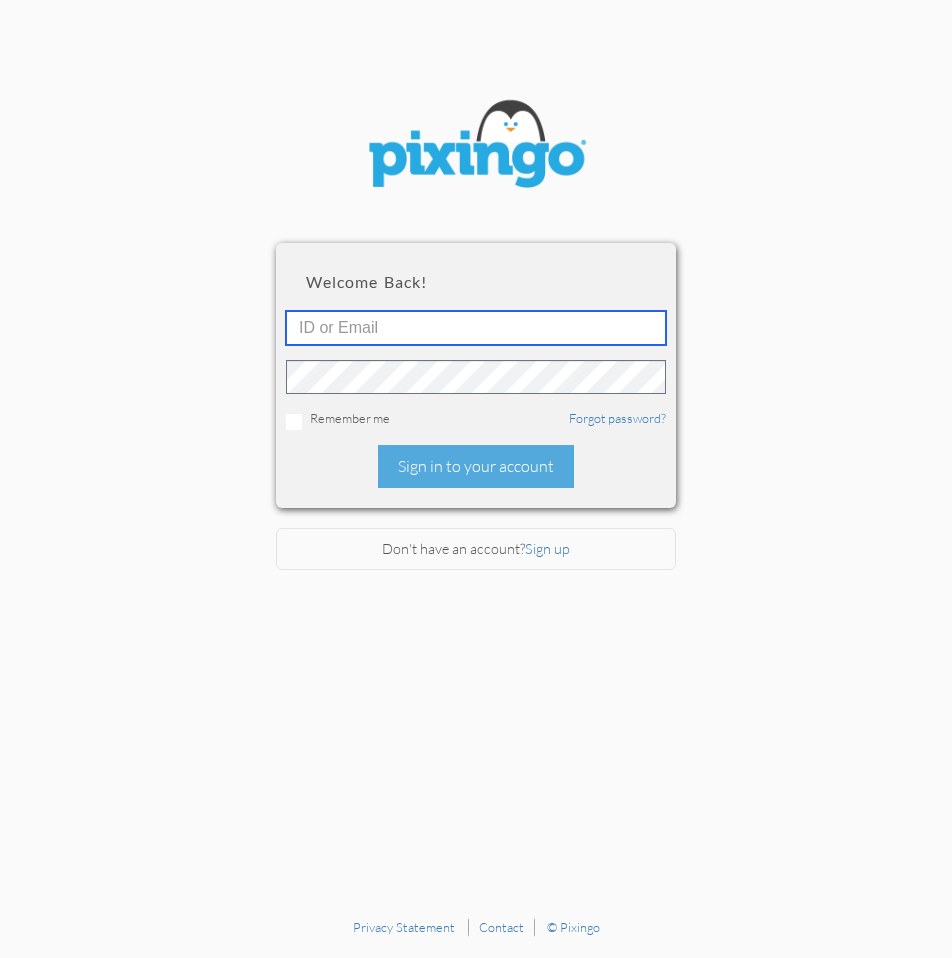 type on "[FIRST]@[DOMAIN]" 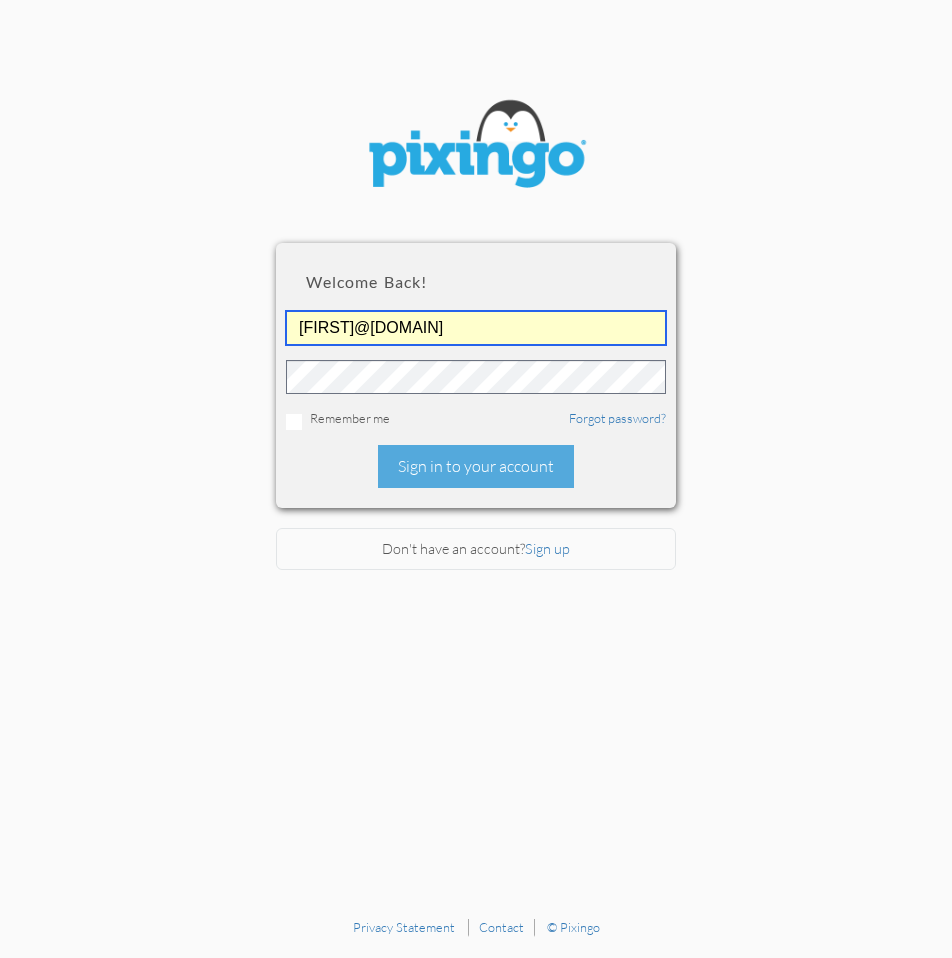 click on "[FIRST]@[DOMAIN]" at bounding box center (476, 328) 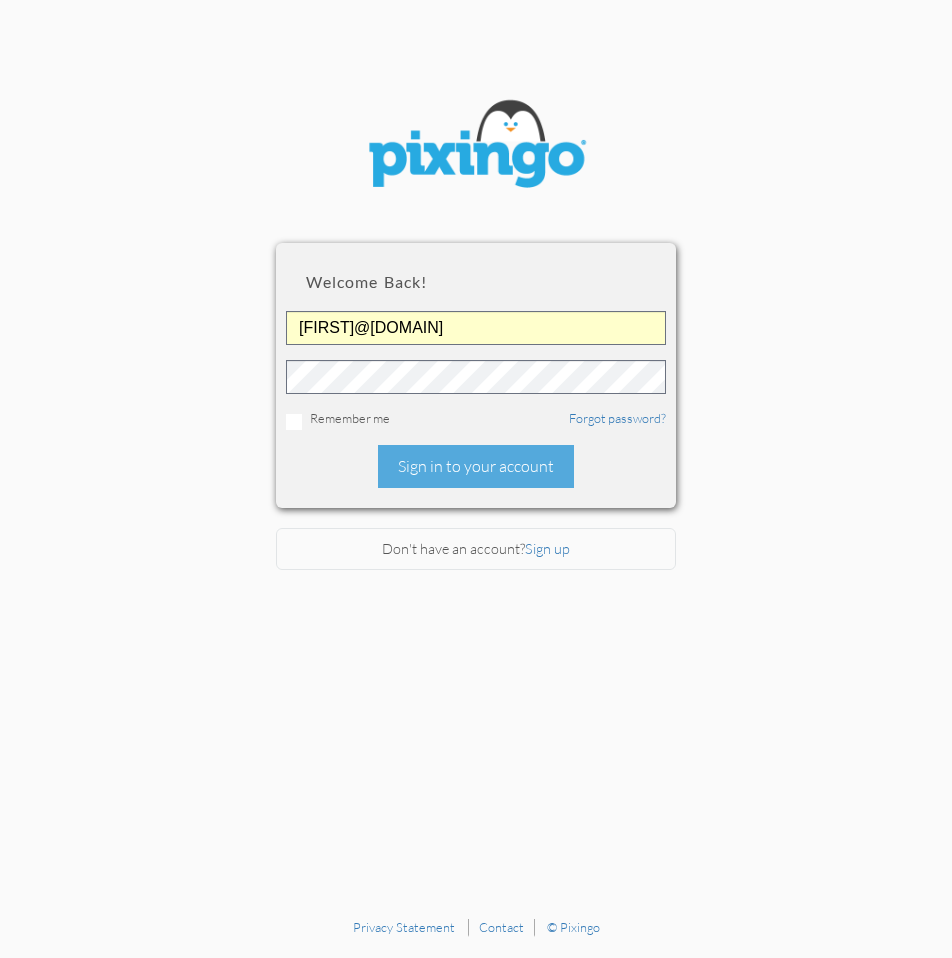 click on "Welcome back!
[EMAIL]
Remember me
Forgot password?
Sign in to your account" at bounding box center (476, 375) 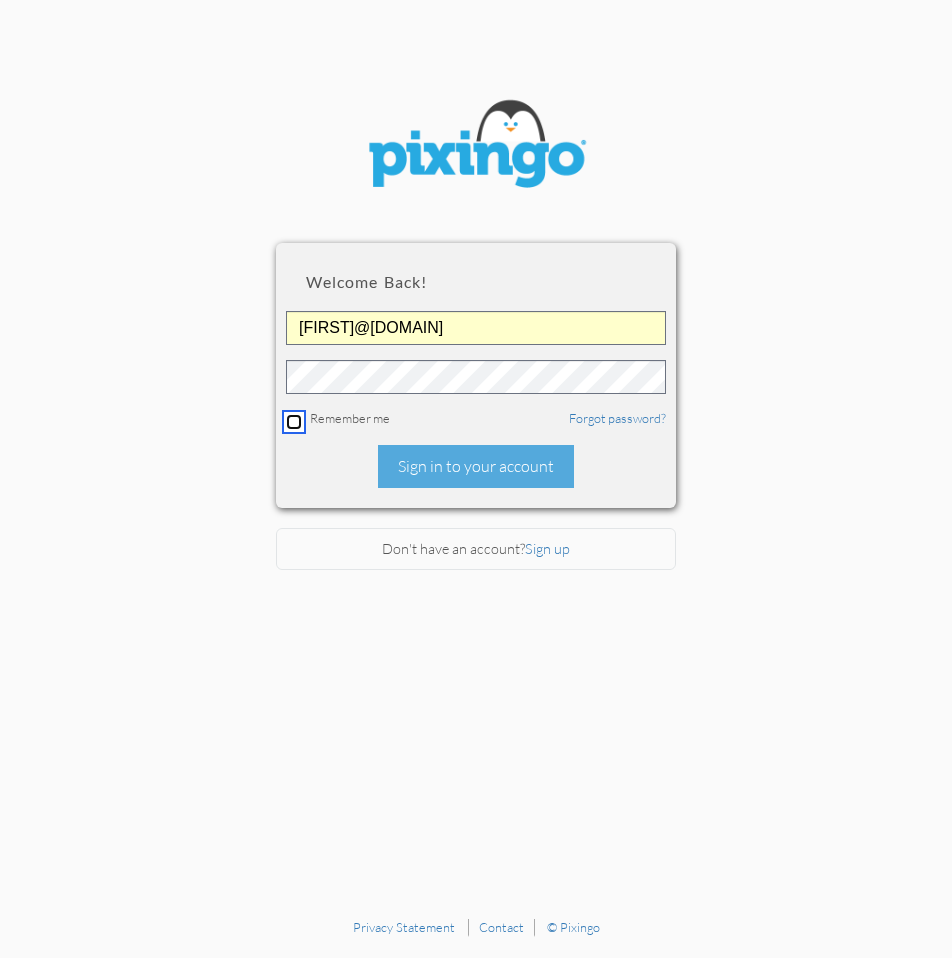 click at bounding box center [294, 422] 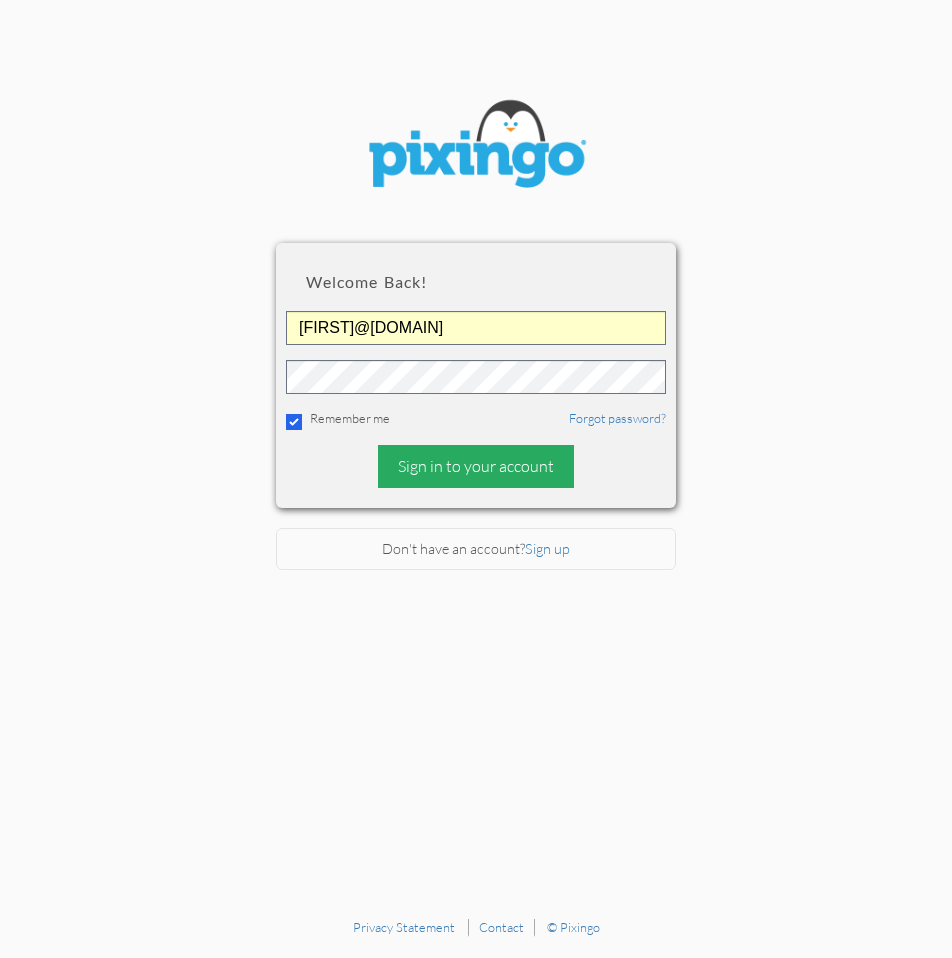 click on "Sign in to your account" at bounding box center (476, 466) 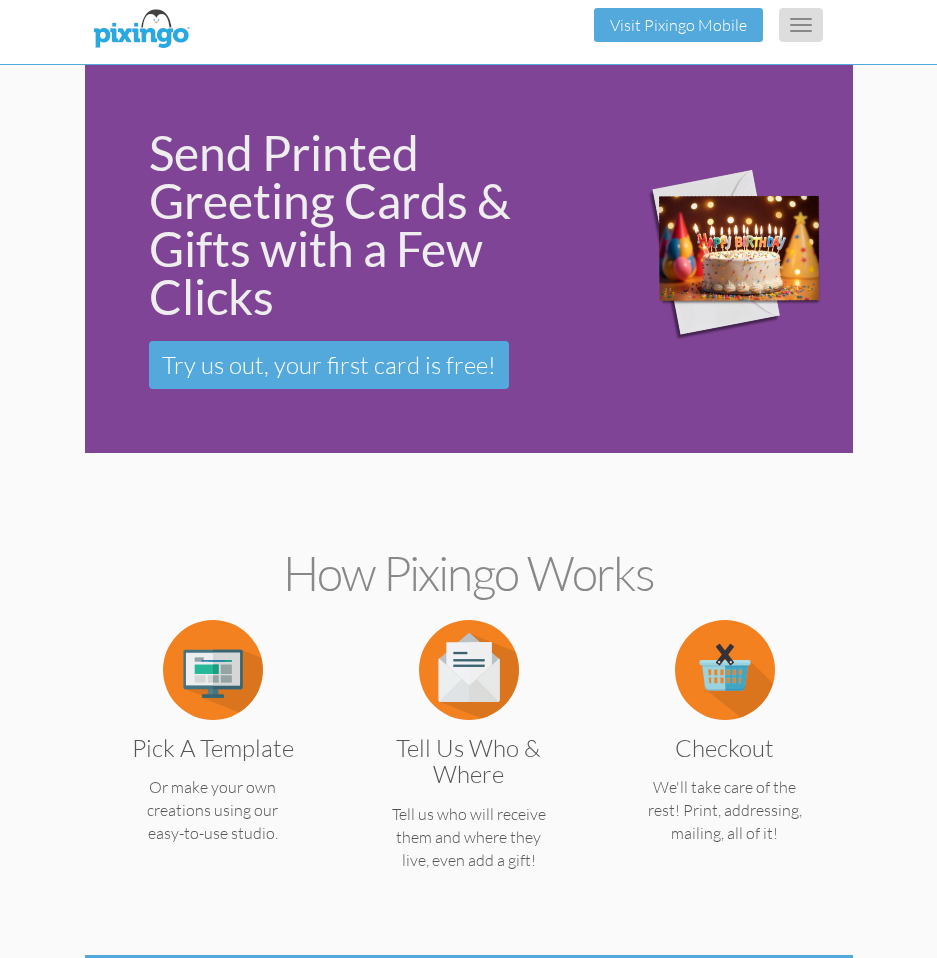 click on "Toggle navigation" at bounding box center [801, 25] 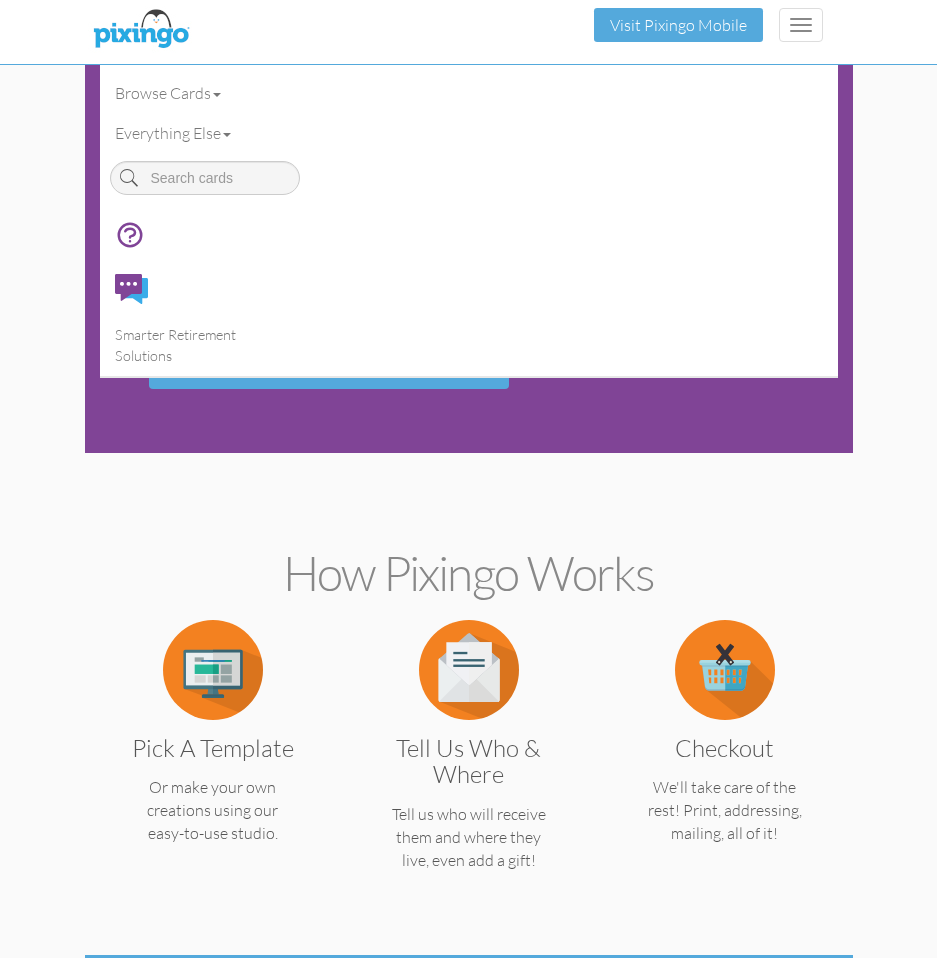 click on "Toggle navigation
Visit Pixingo Mobile
Browse Cards
Business
Accounting
Automotive
Chiropractor
Customer
Dental
Financial Advisor
Love" at bounding box center [468, 2335] 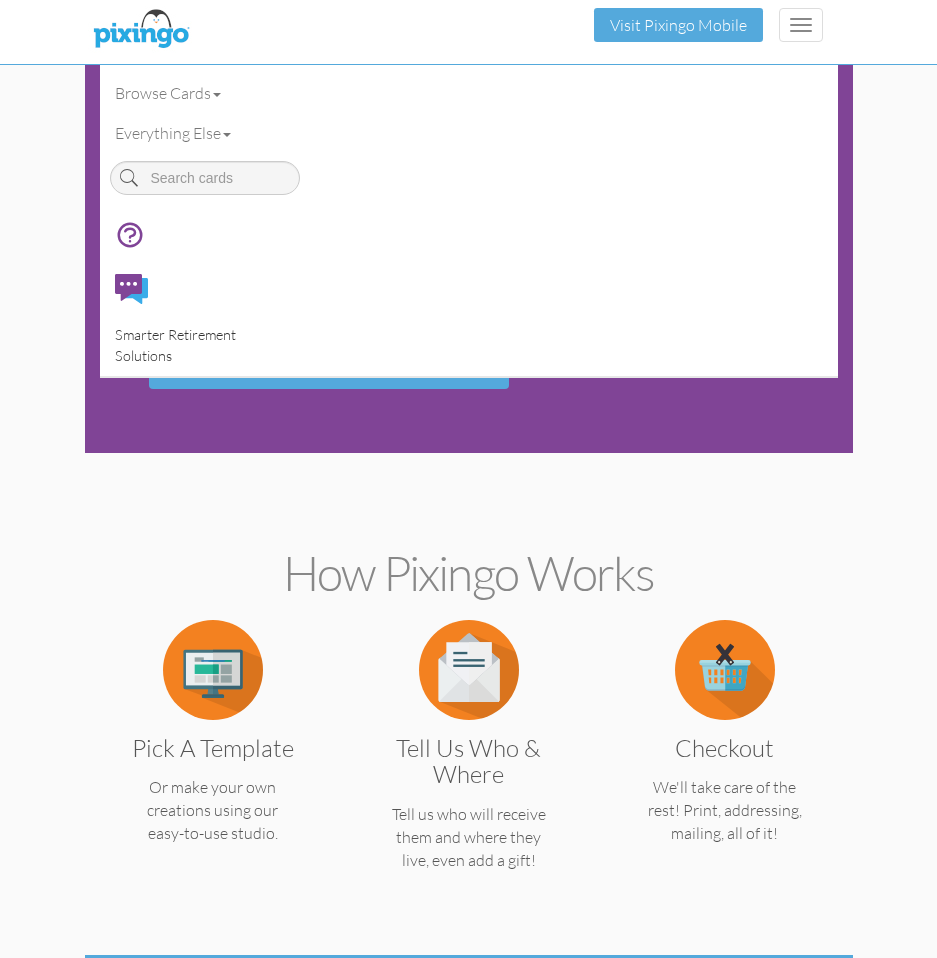click on "Smarter Retirement Solutions" at bounding box center (175, 345) 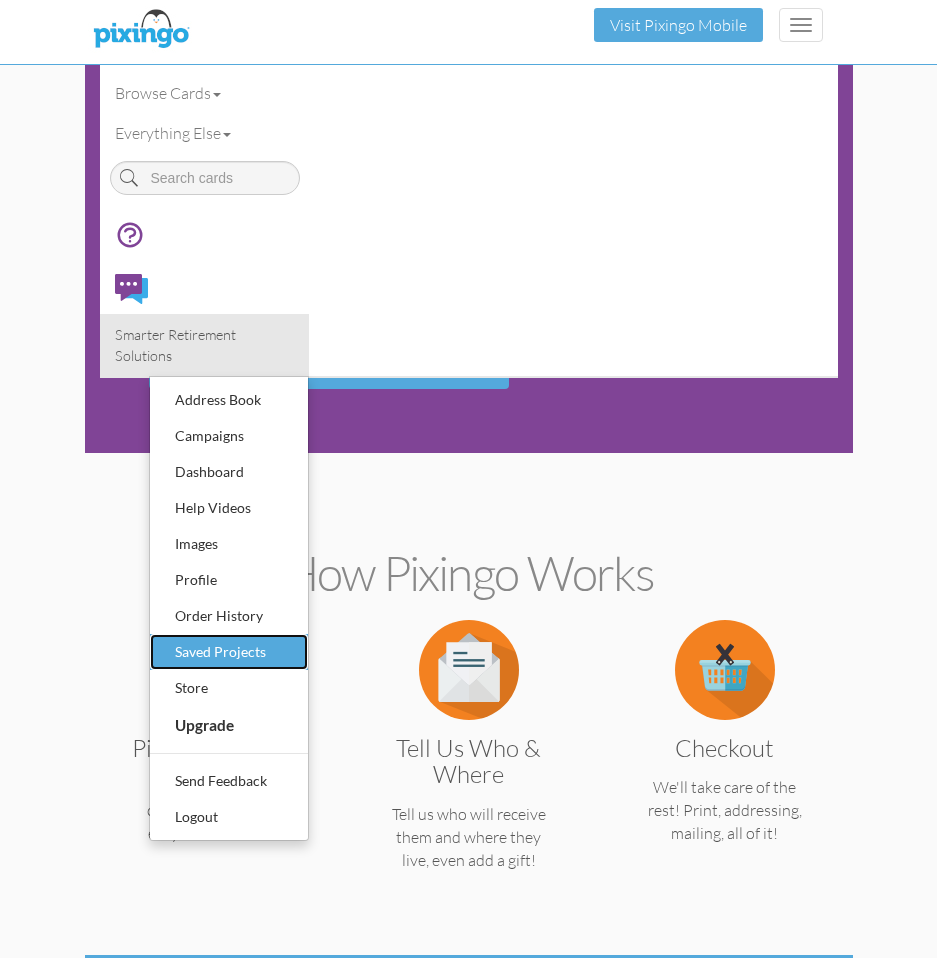 click on "Saved Projects" at bounding box center (229, 652) 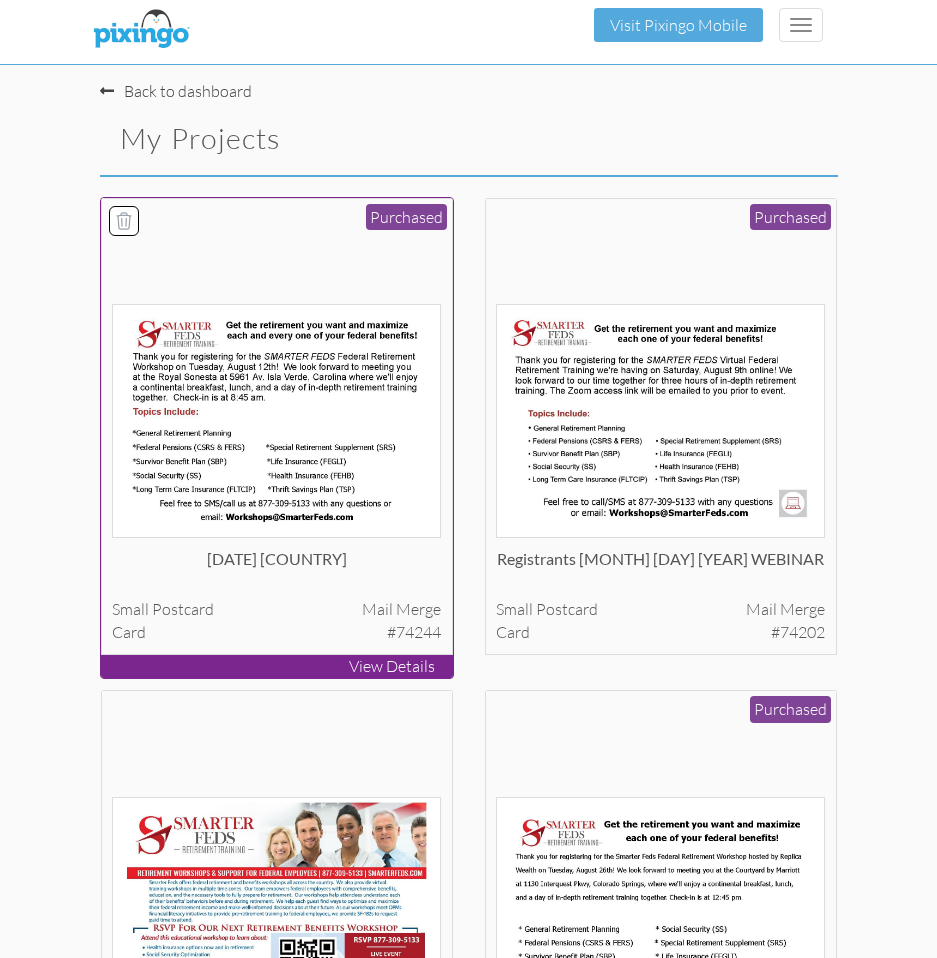click at bounding box center (276, 421) 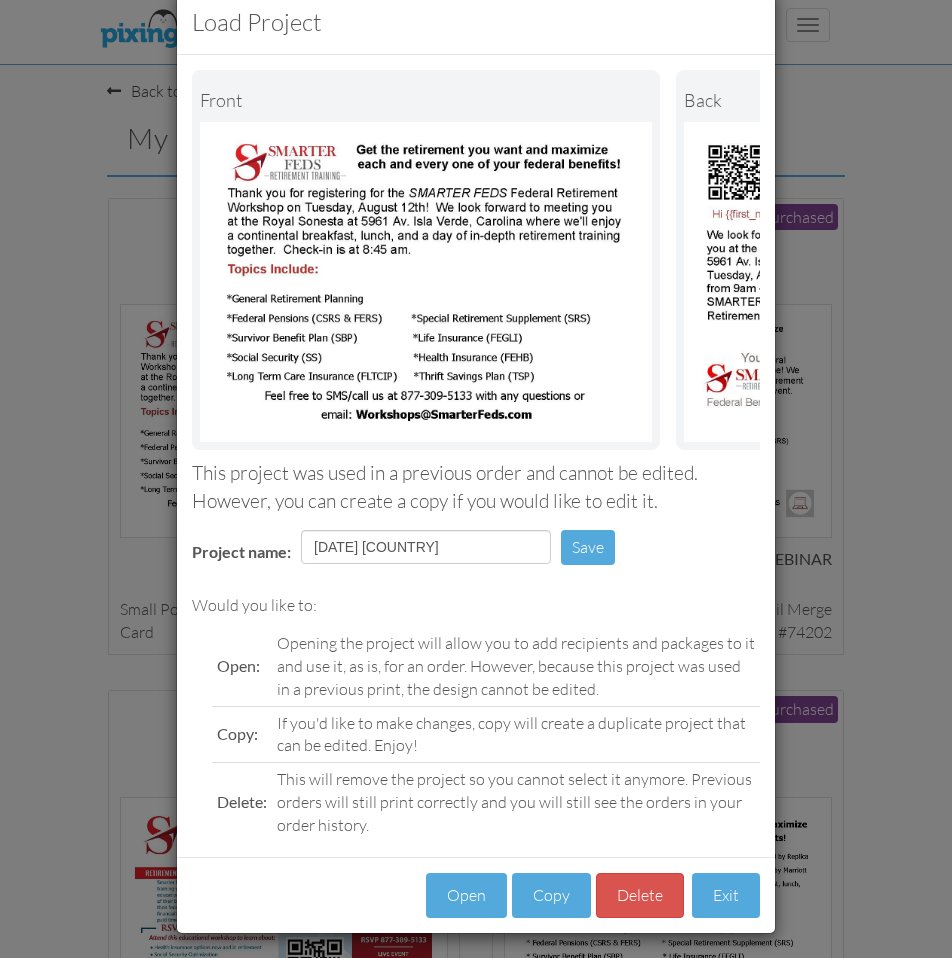 scroll, scrollTop: 62, scrollLeft: 0, axis: vertical 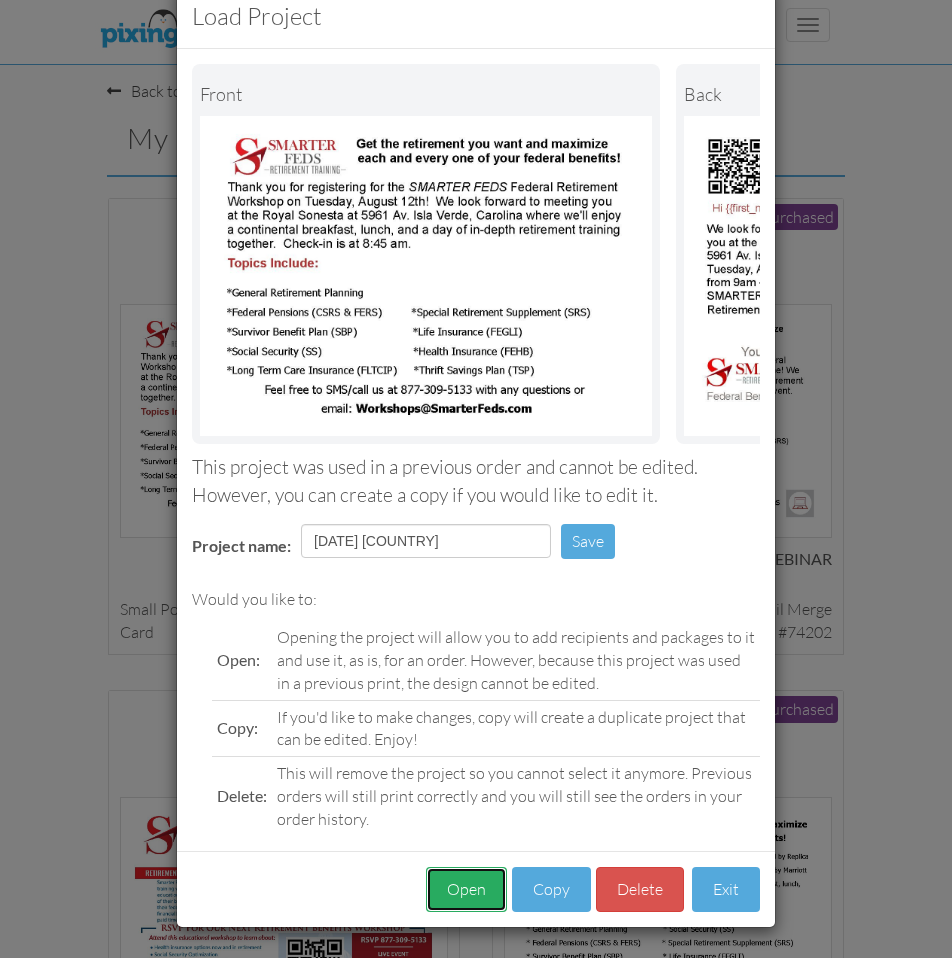 click on "Open" at bounding box center (466, 889) 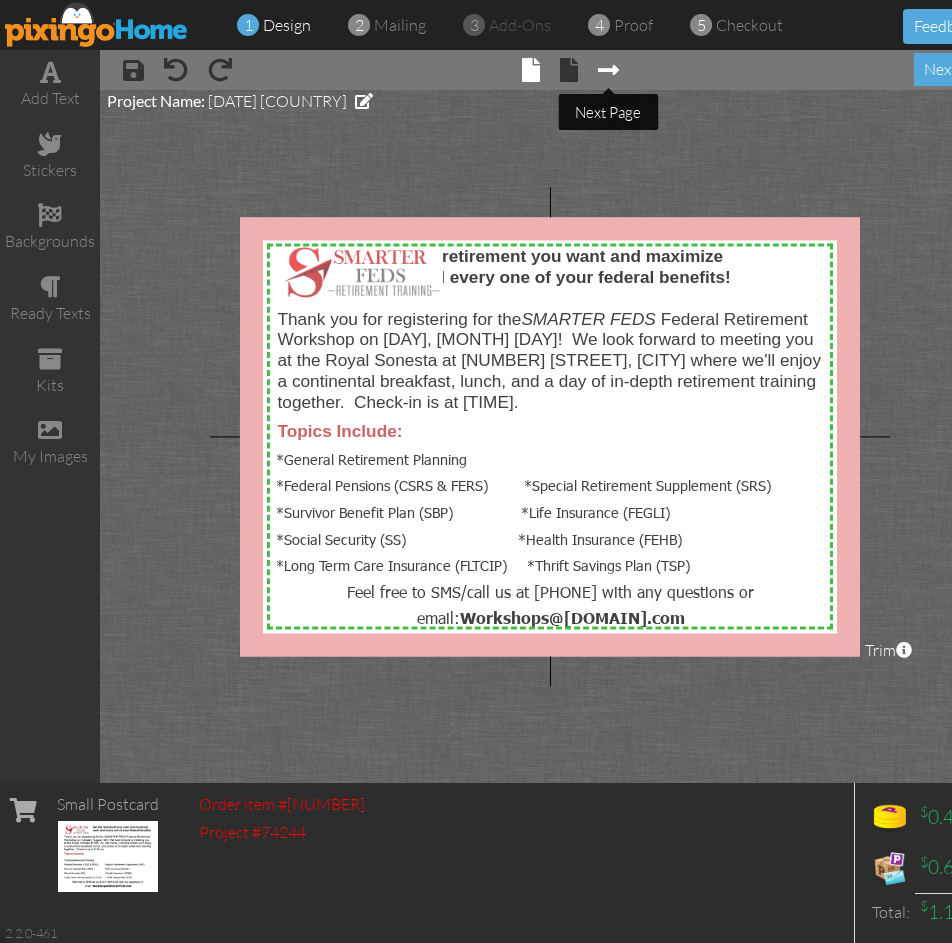 click at bounding box center (608, 70) 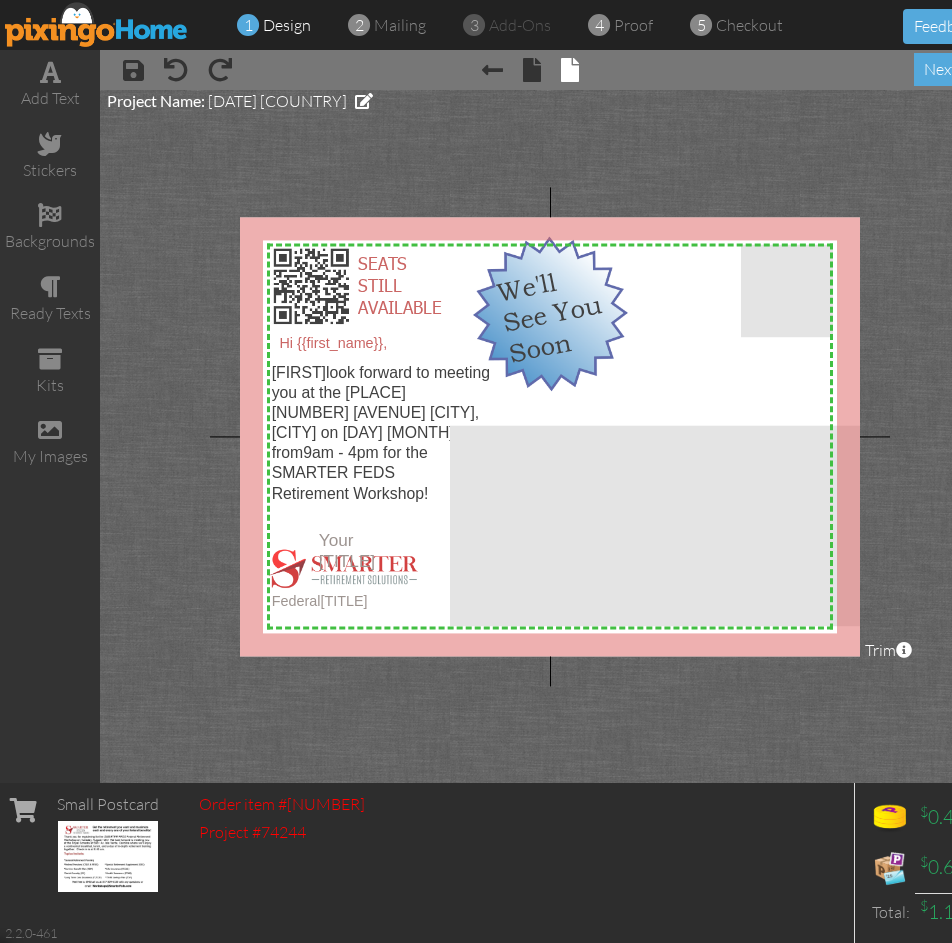 scroll, scrollTop: 0, scrollLeft: 48, axis: horizontal 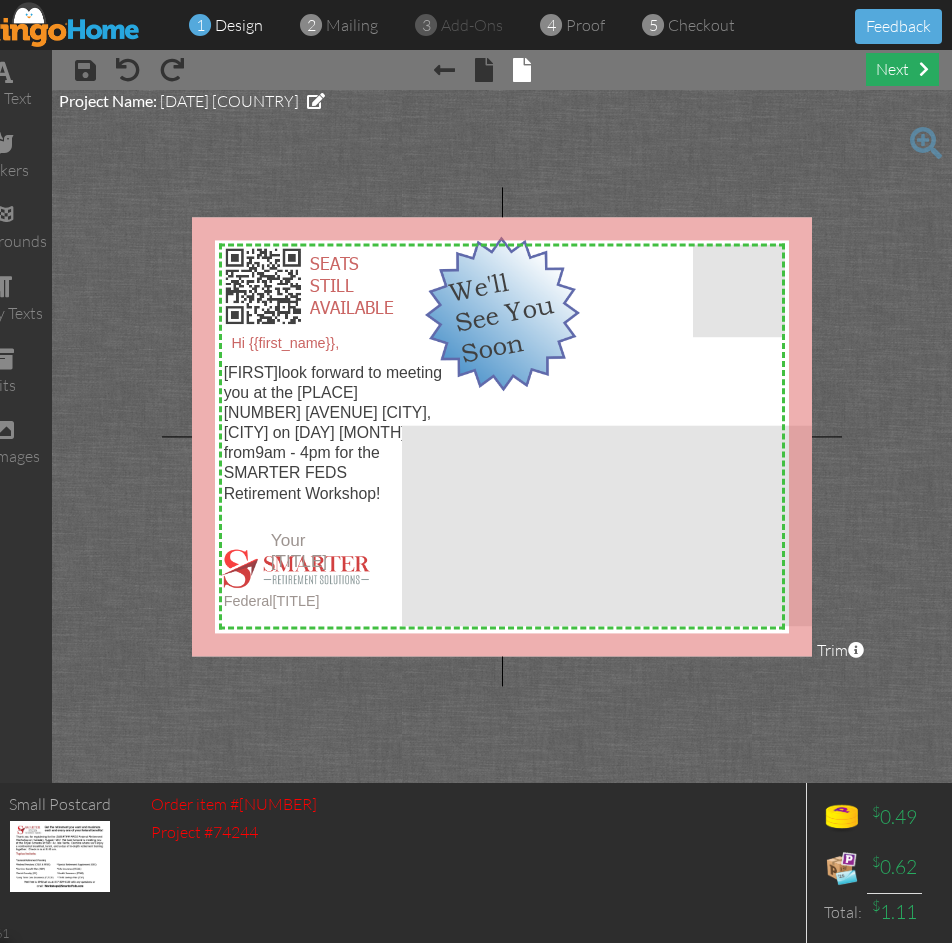 click on "next" at bounding box center [902, 69] 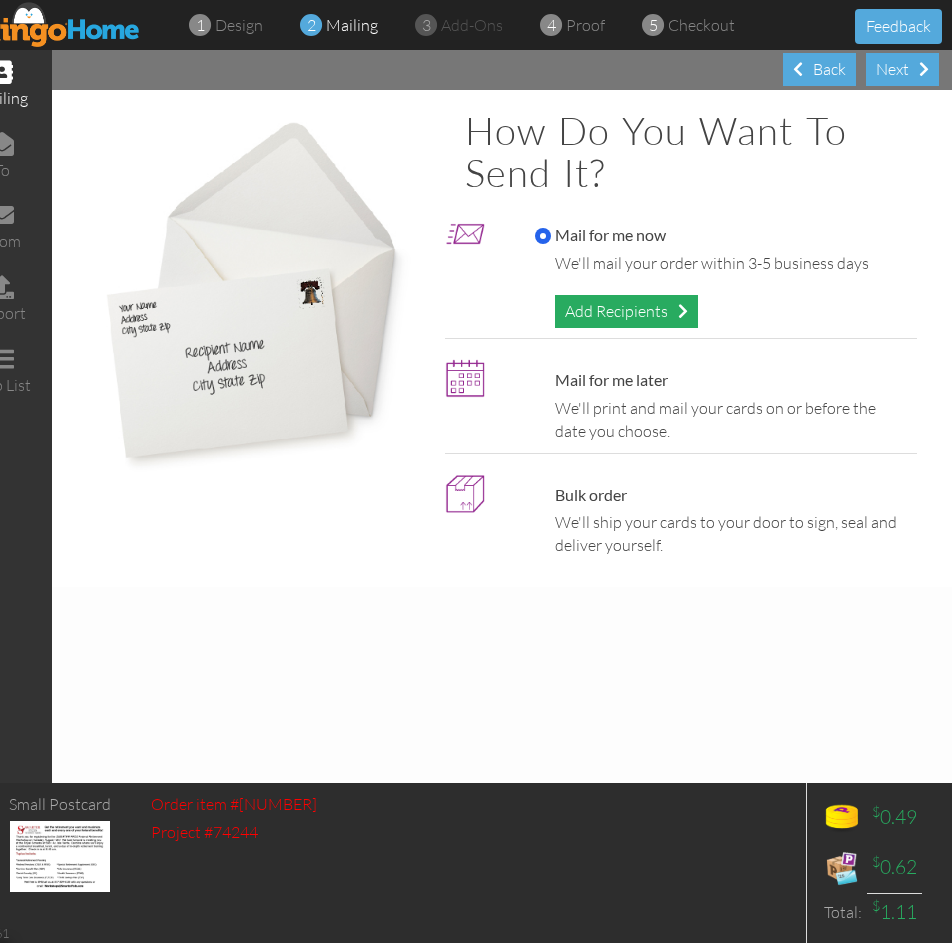 click on "Add Recipients" at bounding box center (626, 311) 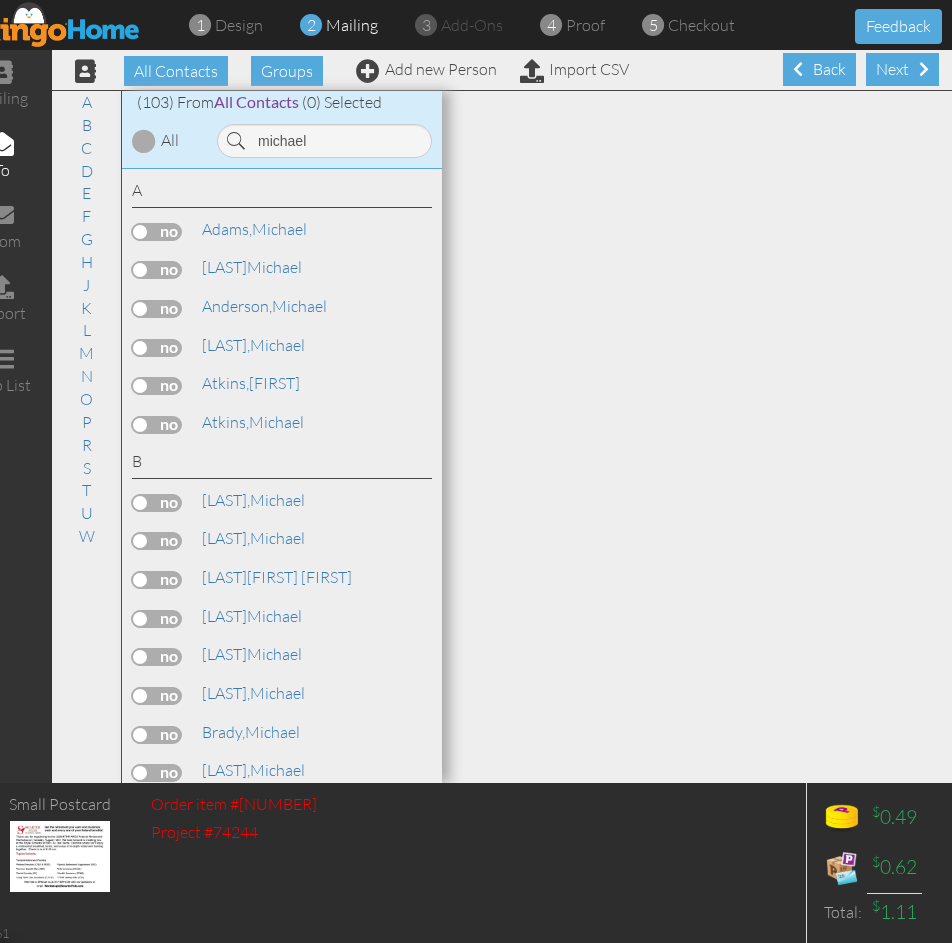 type on "michael" 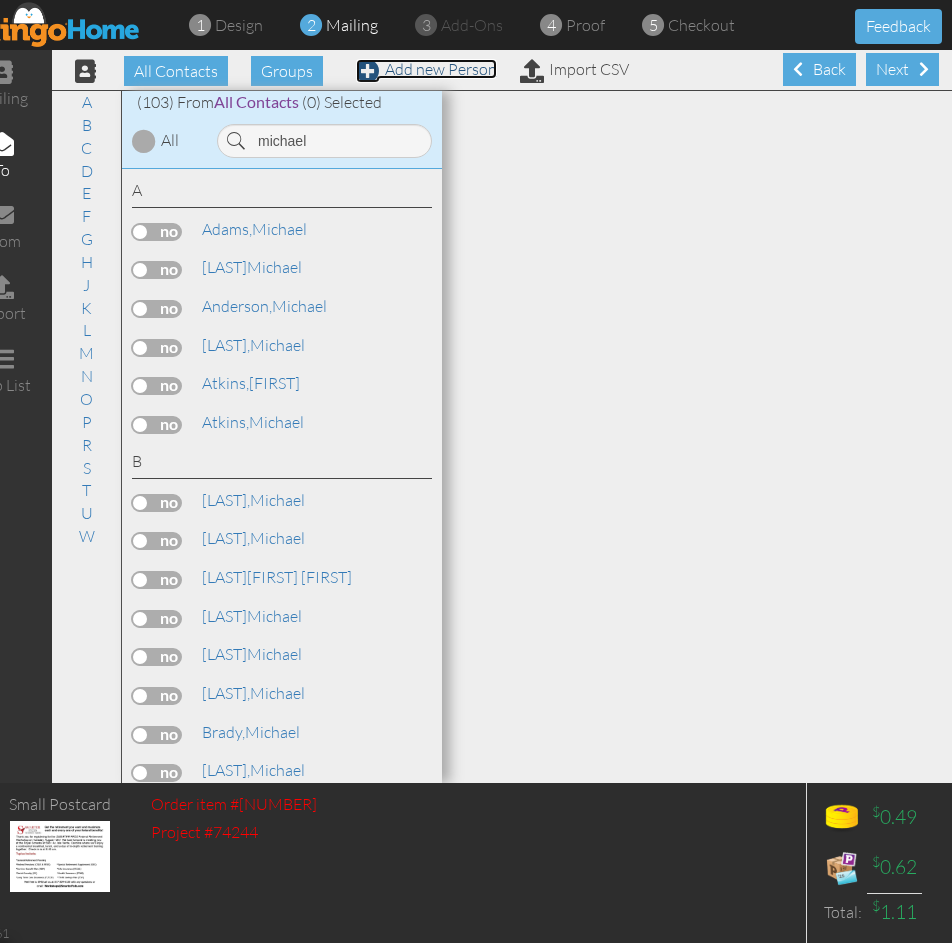 click on "Add new Person" at bounding box center (426, 69) 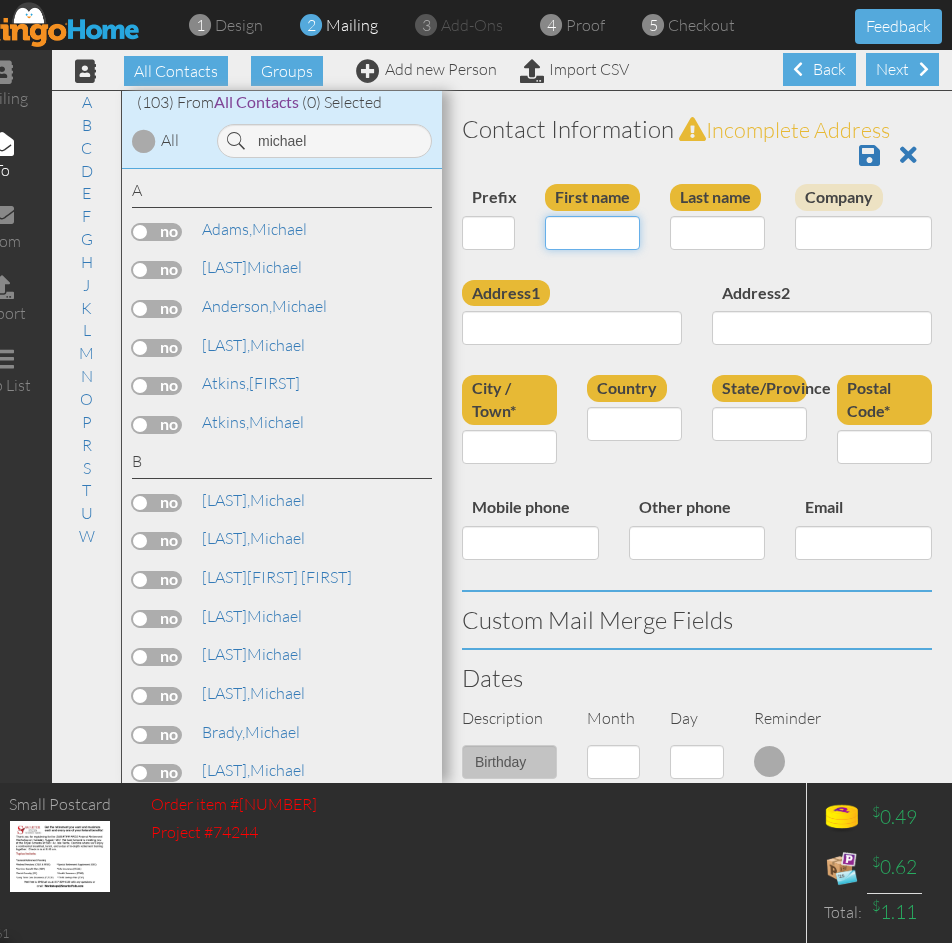 click on "First name" at bounding box center (592, 233) 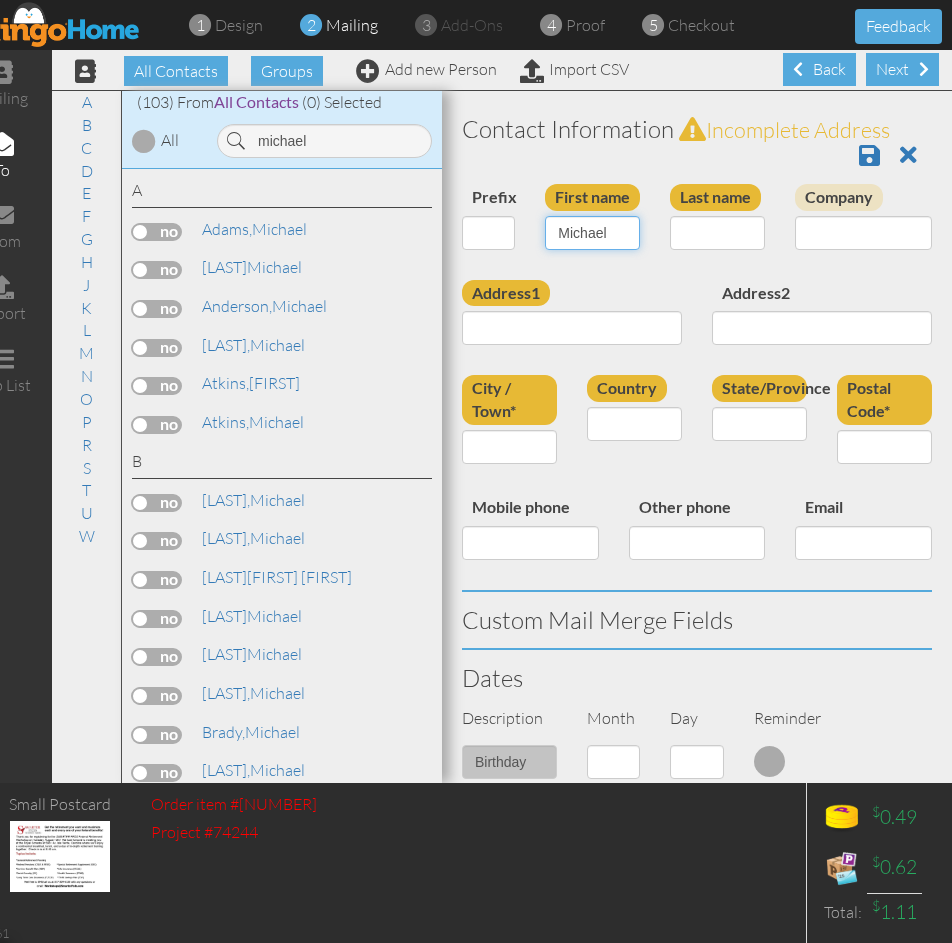 type on "Michael" 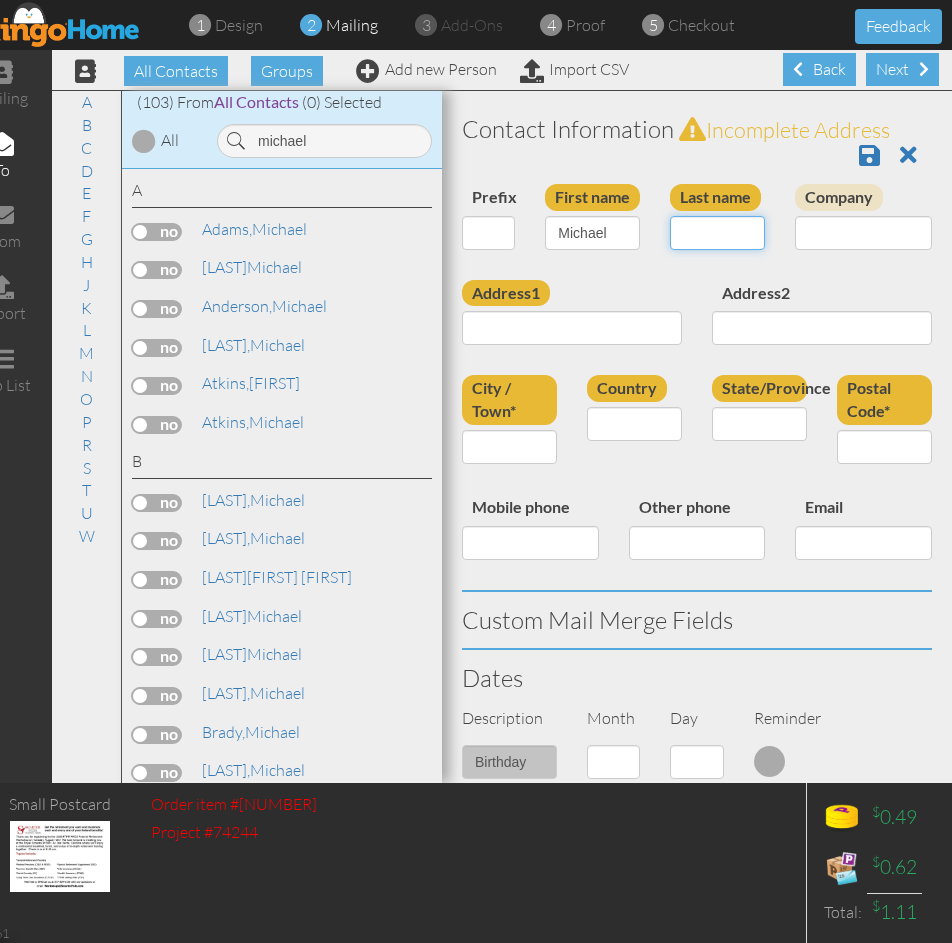 click on "Last name" at bounding box center (717, 233) 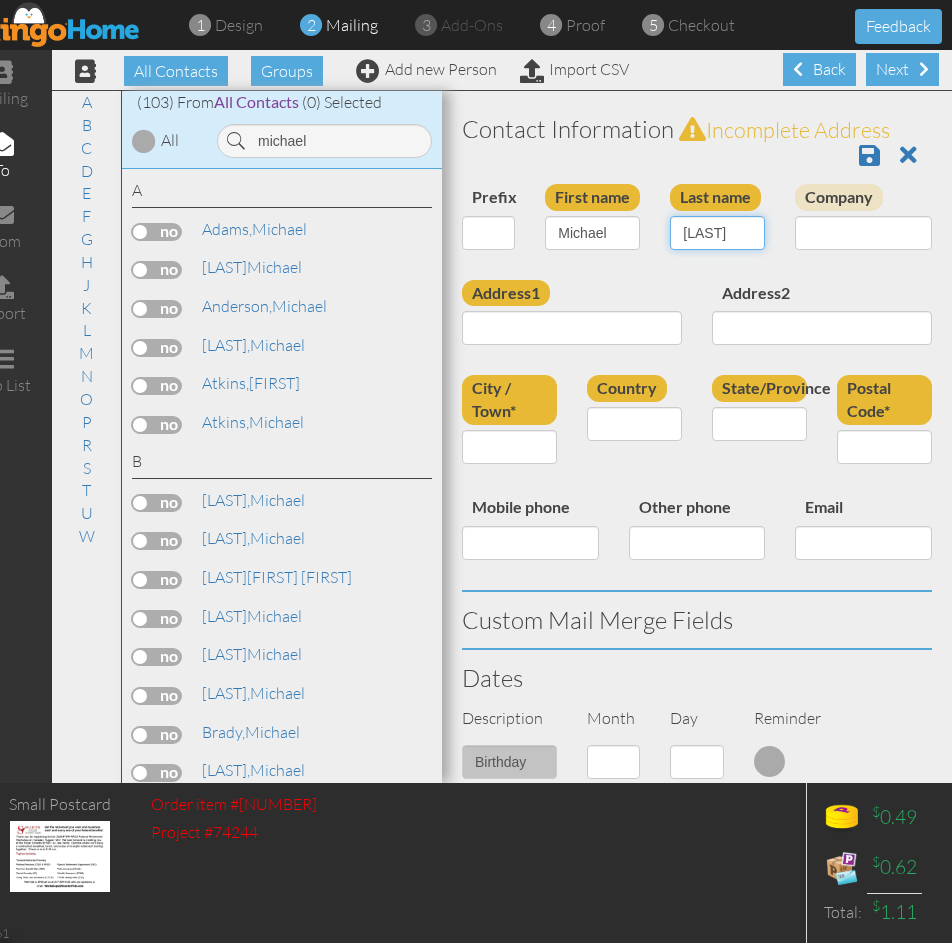 type on "Almenas" 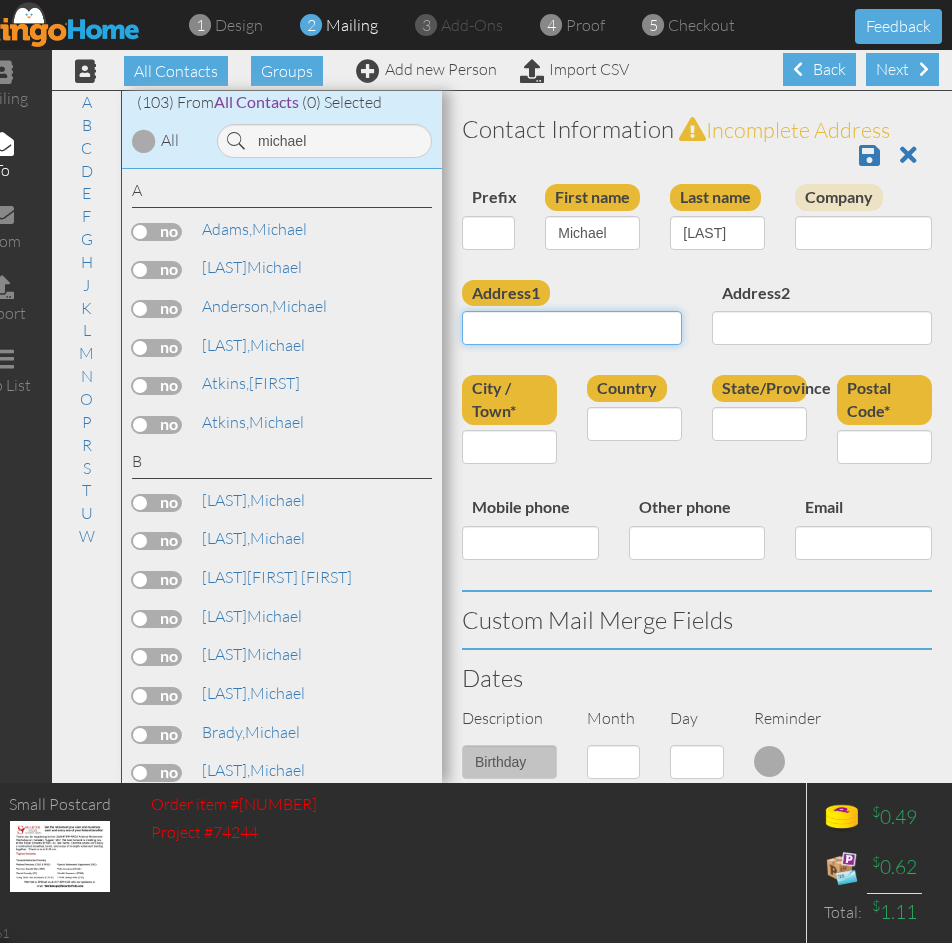 click on "Address1" at bounding box center (572, 328) 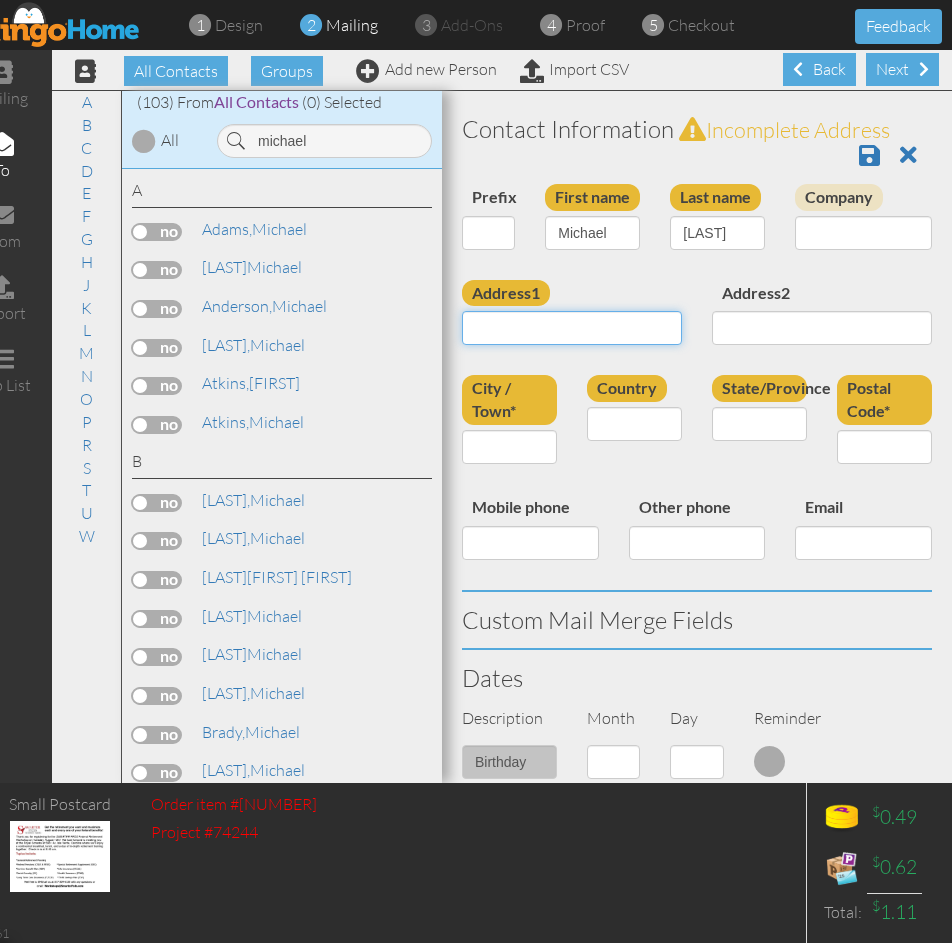 paste on "[NUMBER] [STREET]" 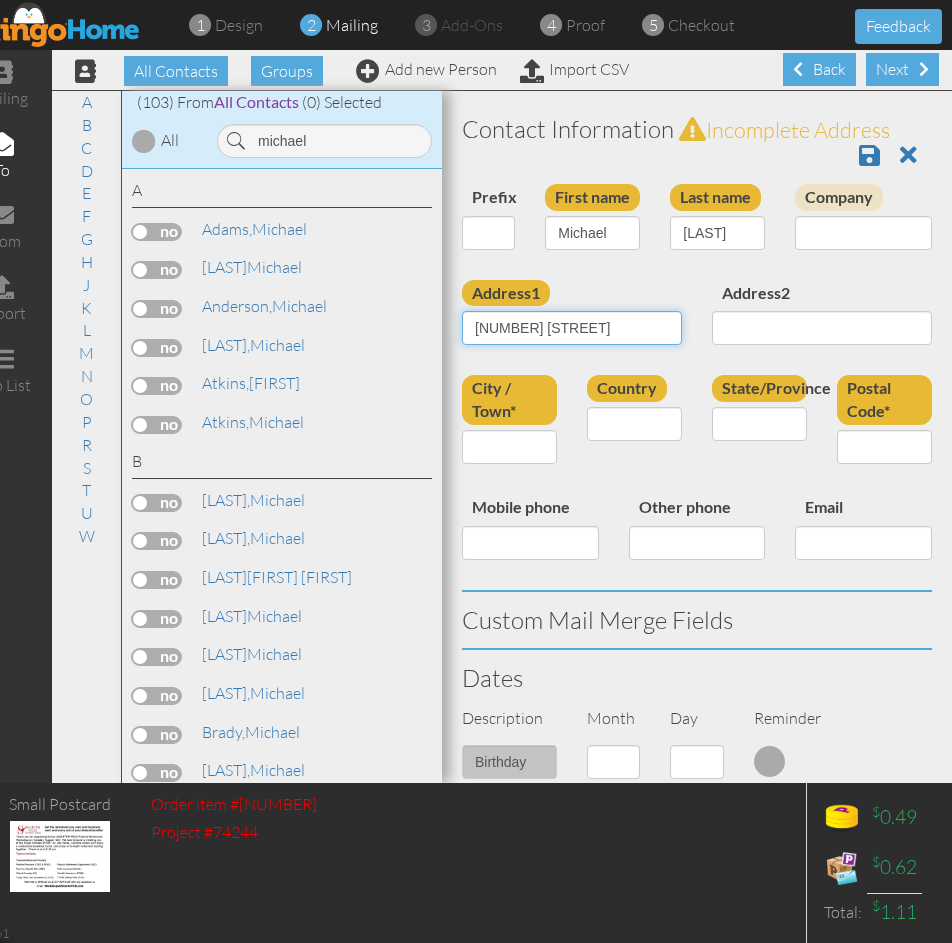 type on "[NUMBER] [STREET]" 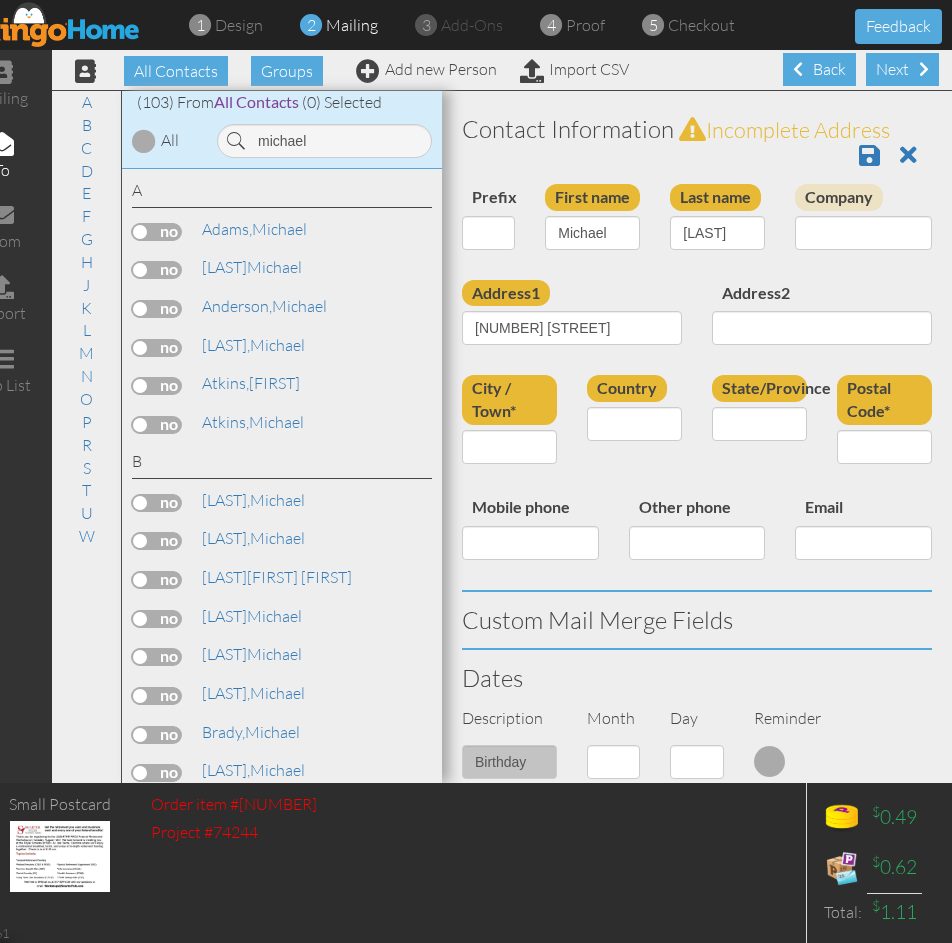 click on "Prefix
Dr. Mr. Mrs.
First name
Michael
Last name
Almenas
Company" at bounding box center [697, 232] 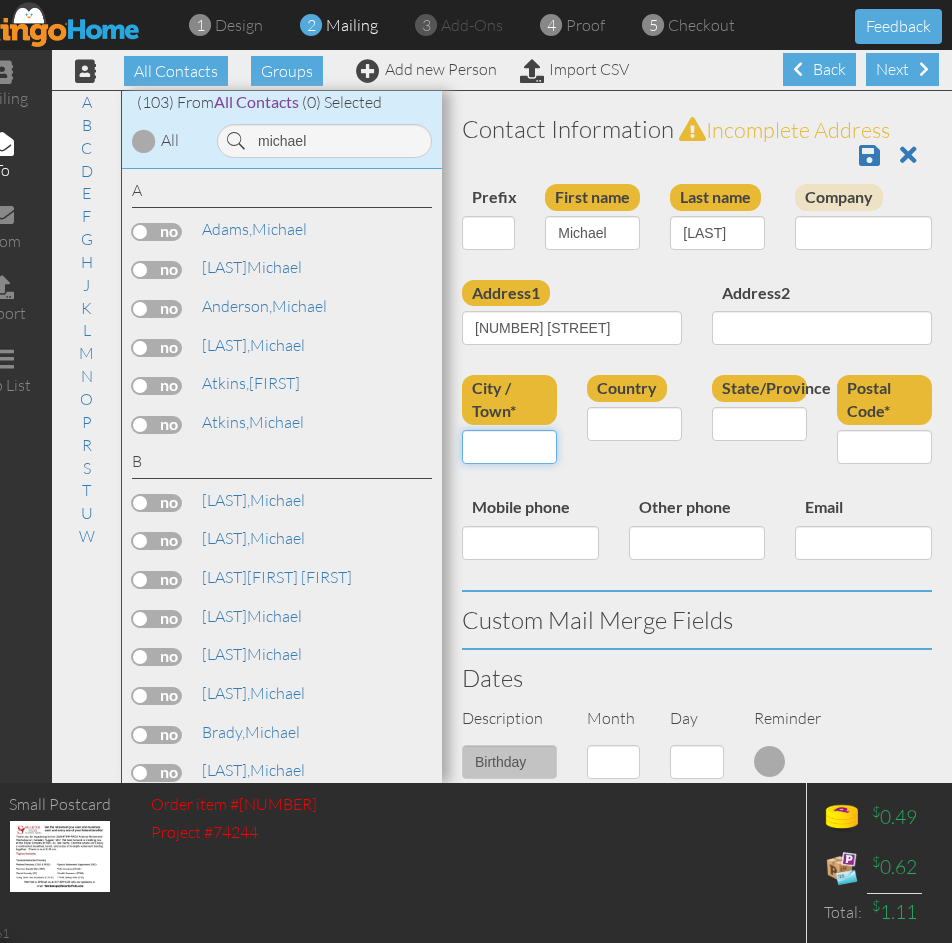 click on "City /
Town*" at bounding box center (509, 447) 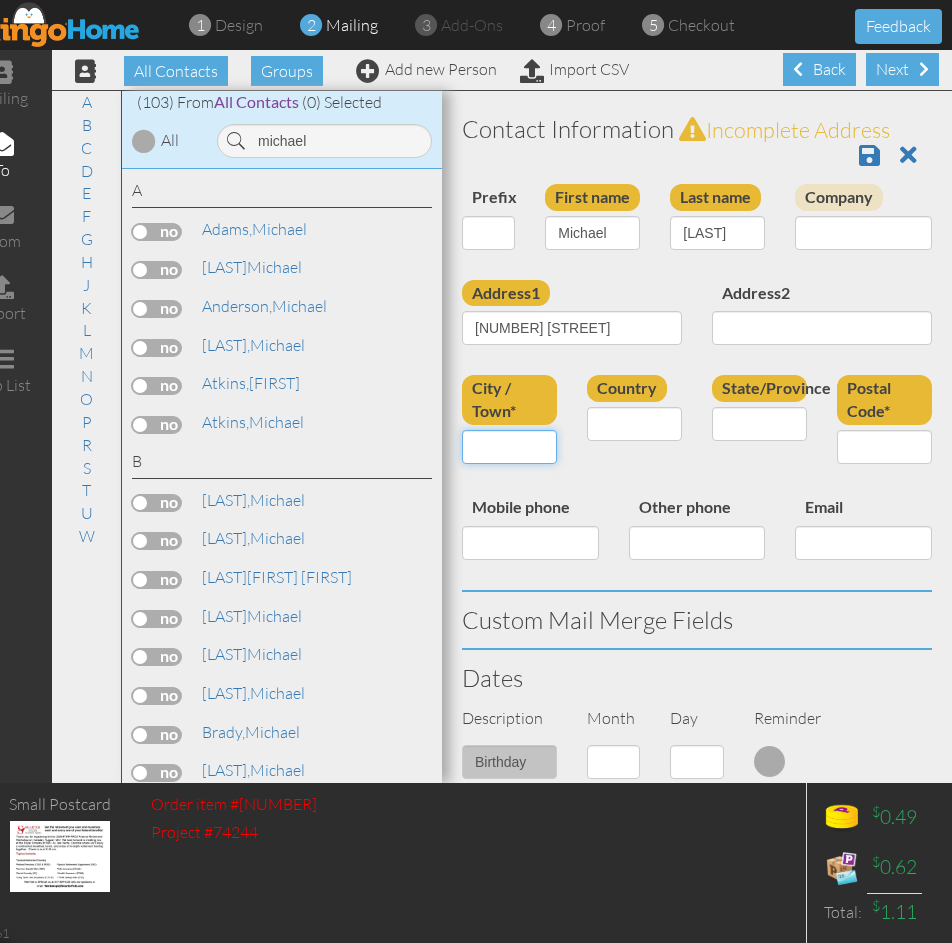 paste on "[CITY]" 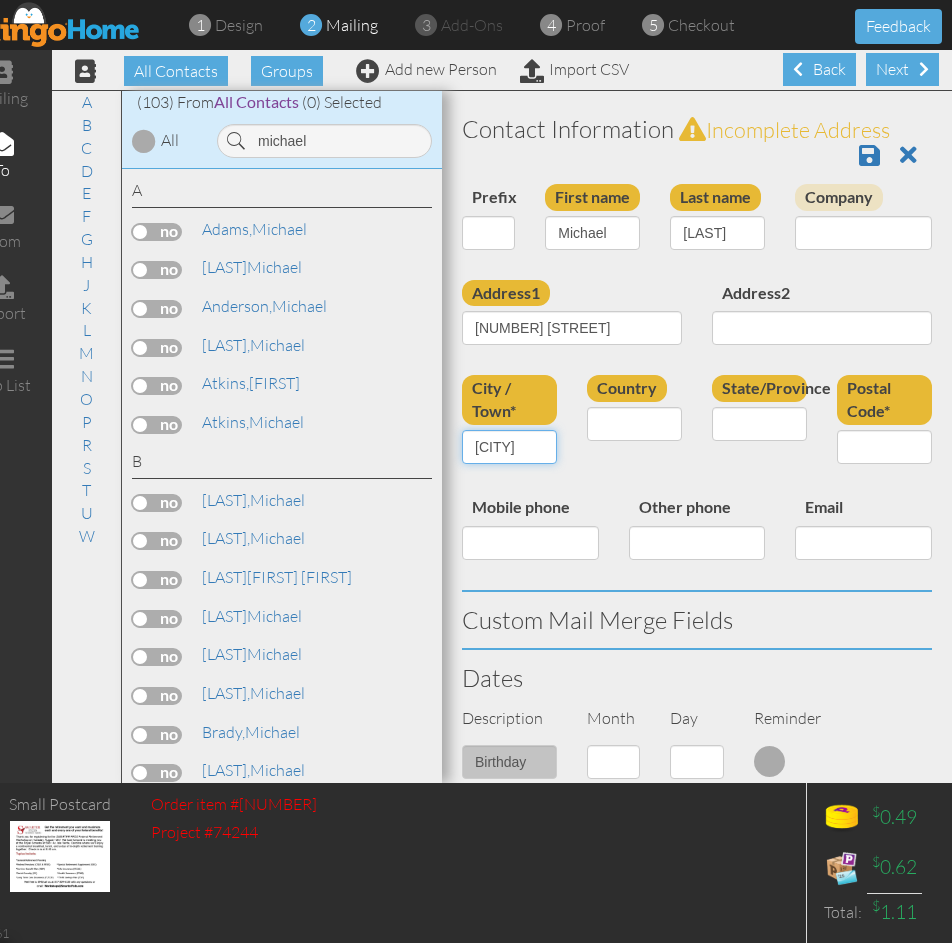 scroll, scrollTop: 0, scrollLeft: 35, axis: horizontal 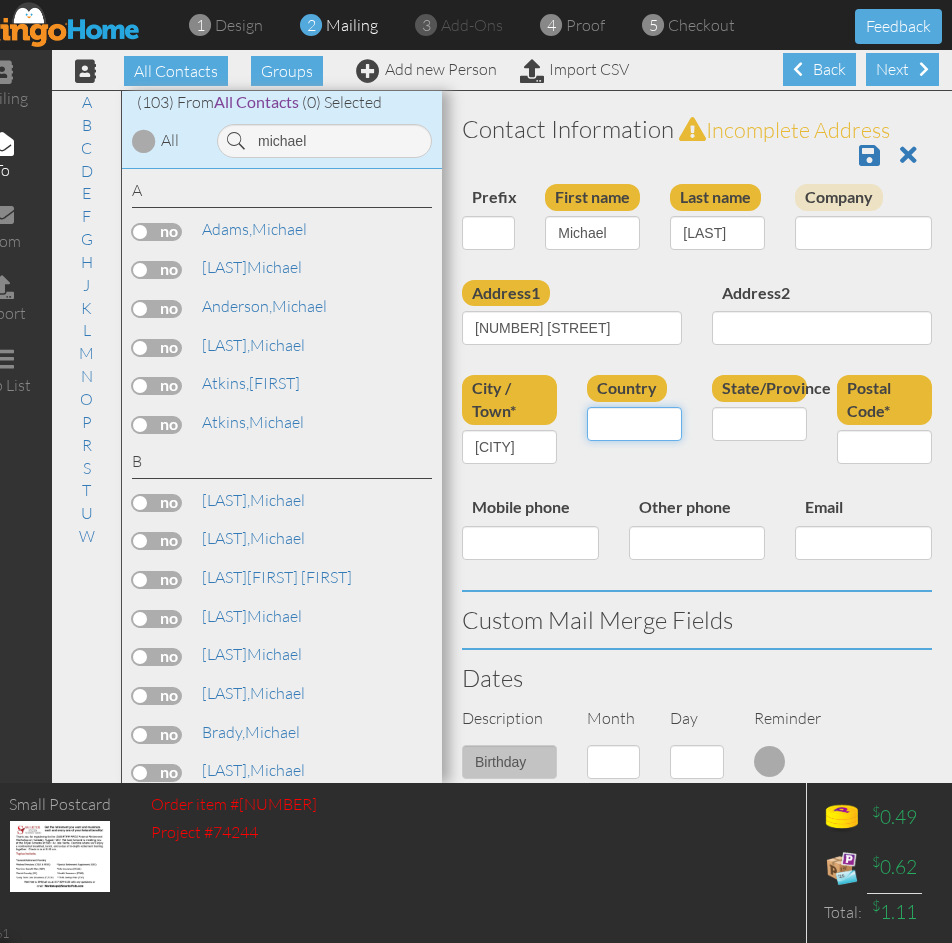 click on "United States -------------- Afghanistan Albania Algeria American Samoa Andorra Angola Anguilla Antarctica Antigua and Barbuda Argentina Armenia Aruba Australia Austria Azerbaijan Bahamas Bahrain Bangladesh Barbados Belarus Belgium Belize Benin Bermuda Bhutan Bolivia Bosnia and Herzegovina Botswana Bouvet Island Brazil British Indian Ocean Territory Brunei Darussalam Bulgaria Burkina Faso Burundi Cambodia Cameroon Canada Cape Verde Cayman Islands Central African Republic Chad Chile China Christmas Island Cocos (Keeling) Islands Colombia Comoros Congo Congo, The Democratic Republic of the Cook Islands Costa Rica Cote D'Ivoire Croatia Cuba Cyprus Czech Republic Denmark Djibouti Dominica Dominican Republic Ecuador Egypt El Salvador Equatorial Guinea Eritrea Estonia Ethiopia Falkland Islands (Malvinas) Faroe Islands Fiji Finland France French Guiana French Polynesia French Southern Territories Gabon Gambia Georgia Germany Ghana Gibraltar Greece Greenland Grenada Guadeloupe Guam Guatemala Guernsey Guinea Guyana" at bounding box center [634, 424] 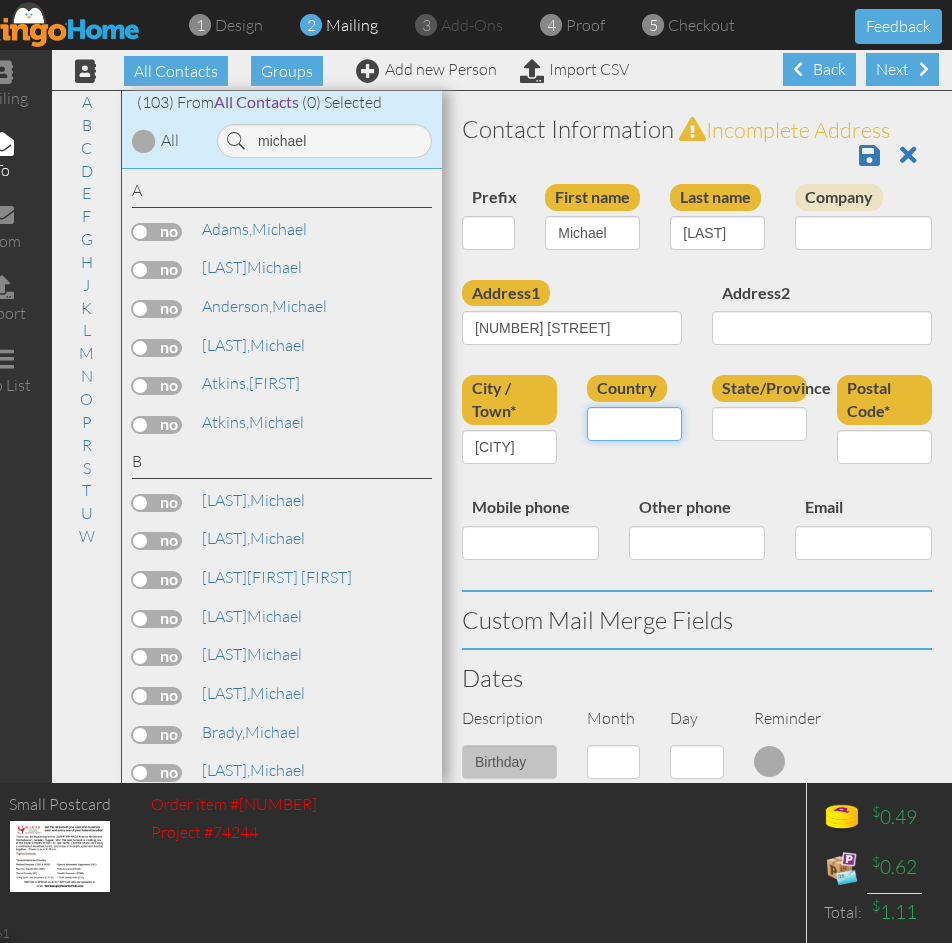 select on "object:18037" 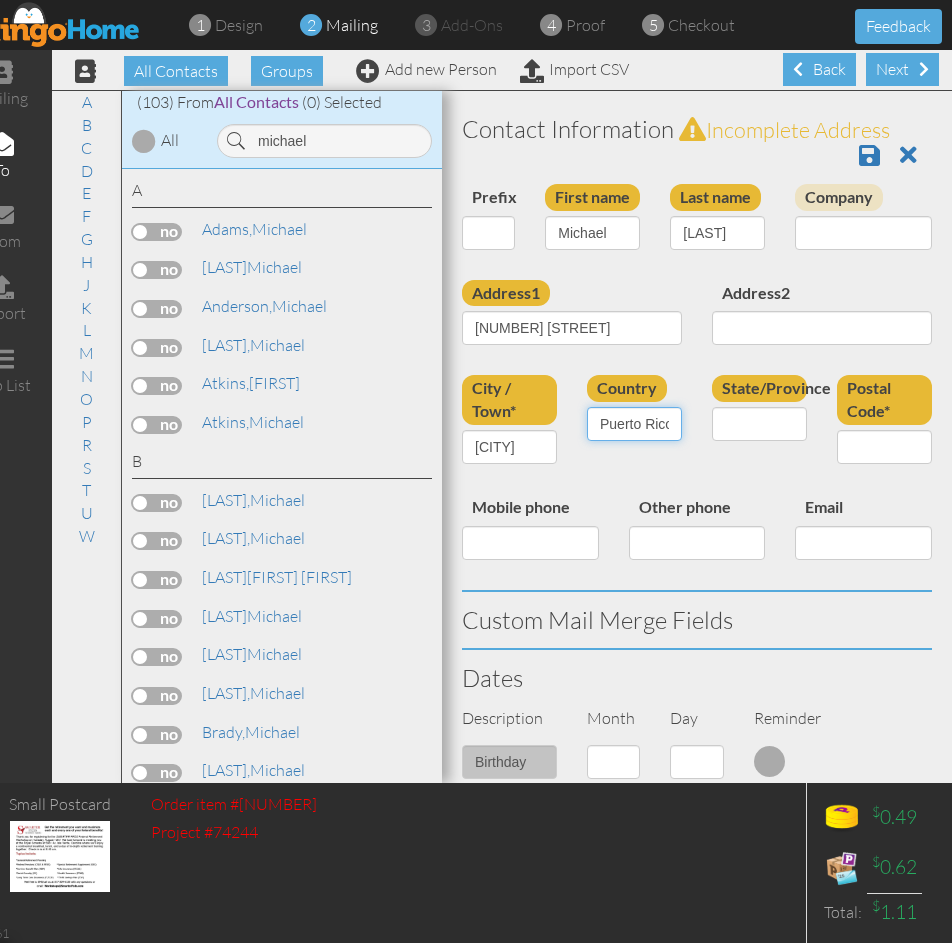 click on "United States -------------- Afghanistan Albania Algeria American Samoa Andorra Angola Anguilla Antarctica Antigua and Barbuda Argentina Armenia Aruba Australia Austria Azerbaijan Bahamas Bahrain Bangladesh Barbados Belarus Belgium Belize Benin Bermuda Bhutan Bolivia Bosnia and Herzegovina Botswana Bouvet Island Brazil British Indian Ocean Territory Brunei Darussalam Bulgaria Burkina Faso Burundi Cambodia Cameroon Canada Cape Verde Cayman Islands Central African Republic Chad Chile China Christmas Island Cocos (Keeling) Islands Colombia Comoros Congo Congo, The Democratic Republic of the Cook Islands Costa Rica Cote D'Ivoire Croatia Cuba Cyprus Czech Republic Denmark Djibouti Dominica Dominican Republic Ecuador Egypt El Salvador Equatorial Guinea Eritrea Estonia Ethiopia Falkland Islands (Malvinas) Faroe Islands Fiji Finland France French Guiana French Polynesia French Southern Territories Gabon Gambia Georgia Germany Ghana Gibraltar Greece Greenland Grenada Guadeloupe Guam Guatemala Guernsey Guinea Guyana" at bounding box center (634, 424) 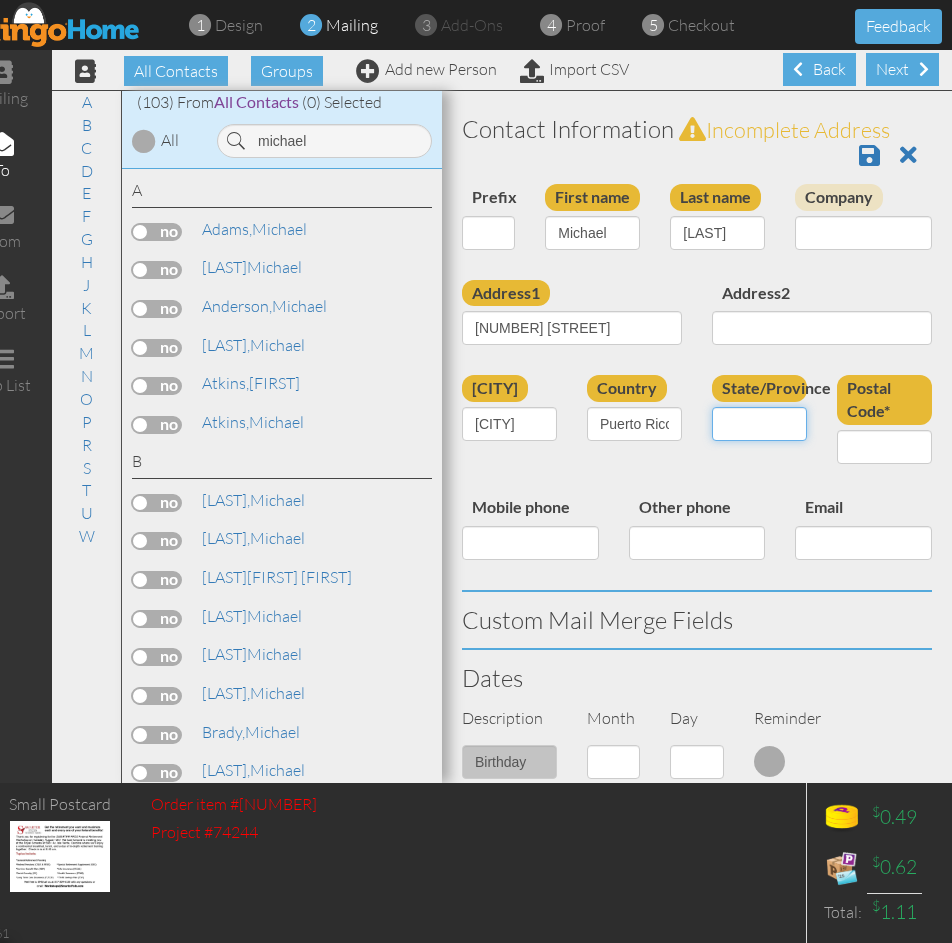 click on "State/Province" at bounding box center (759, 424) 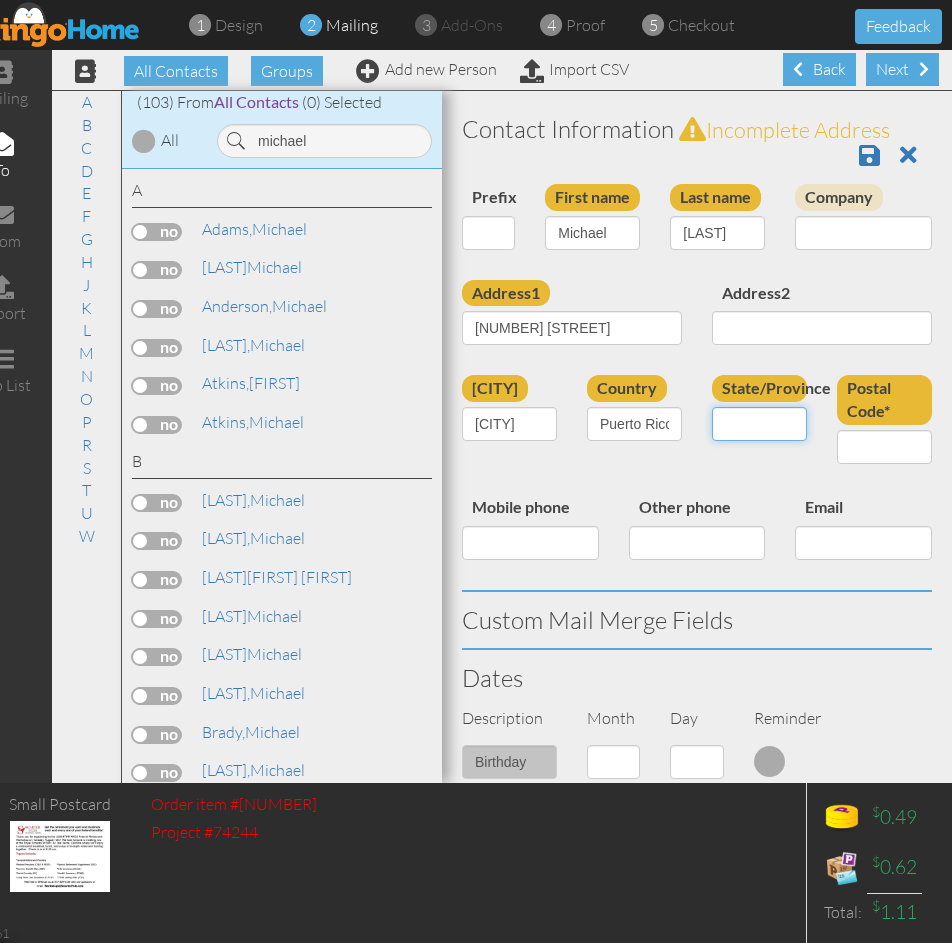 paste on "[CITY]" 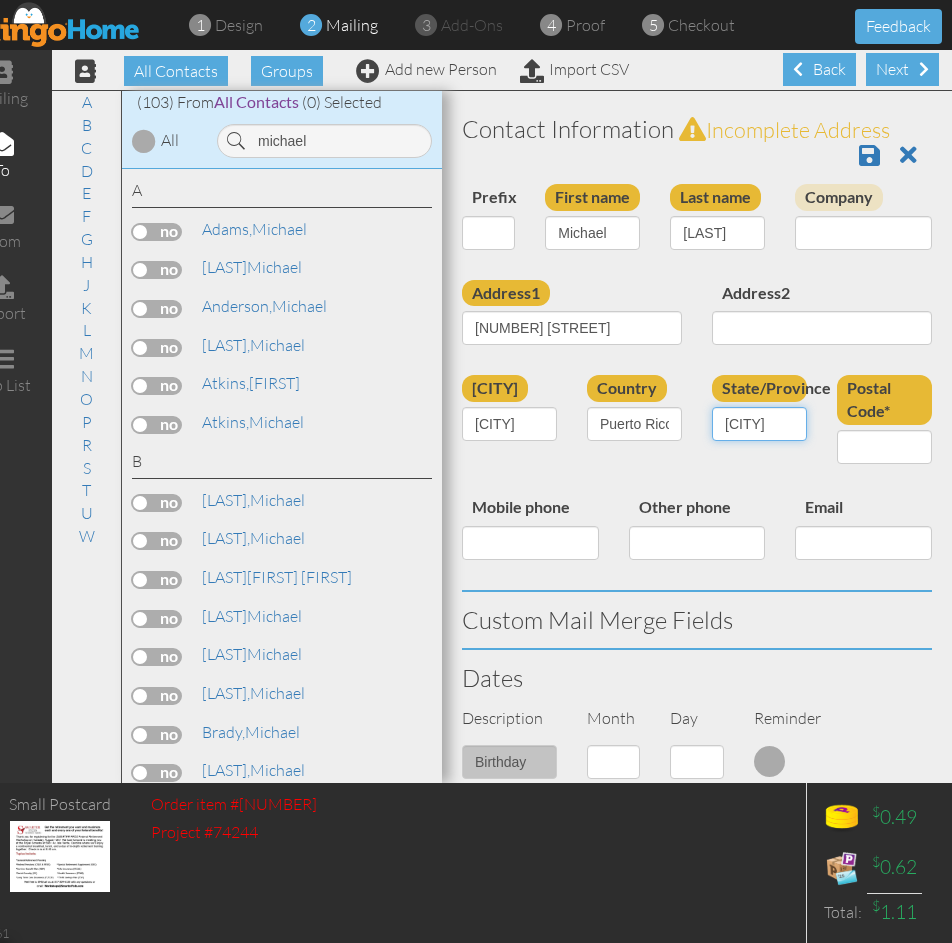 scroll, scrollTop: 0, scrollLeft: 35, axis: horizontal 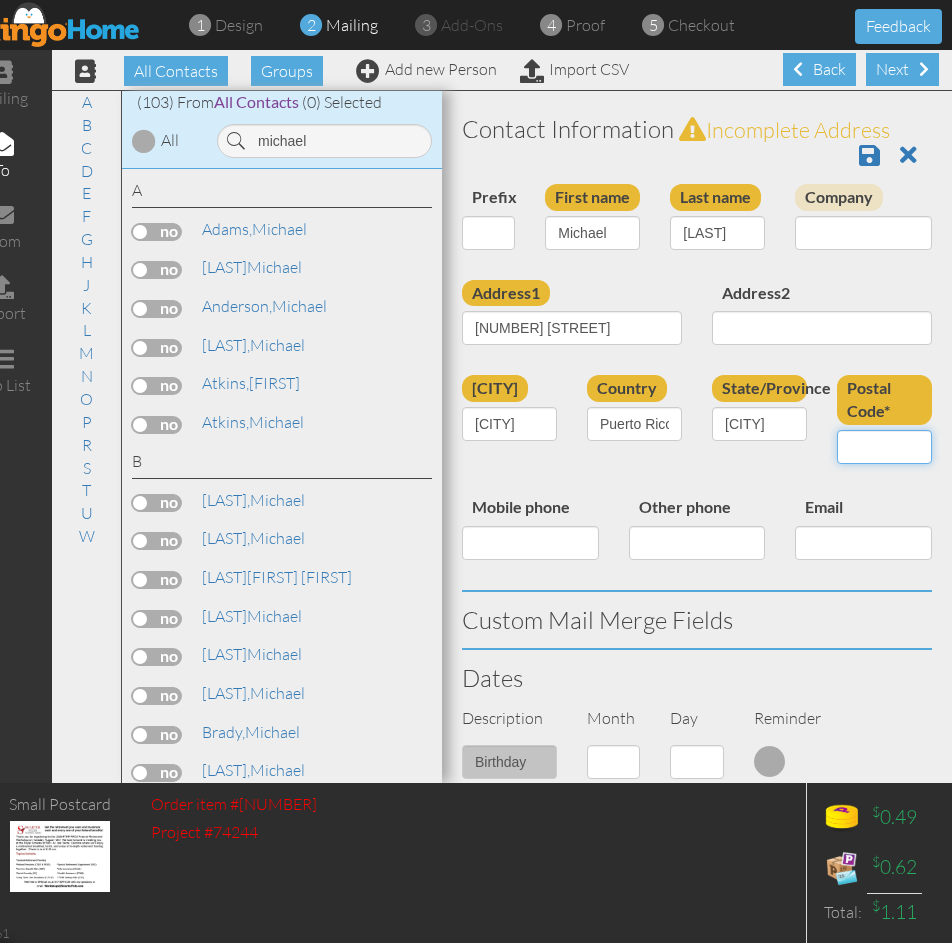 click on "Postal Code*" at bounding box center (884, 447) 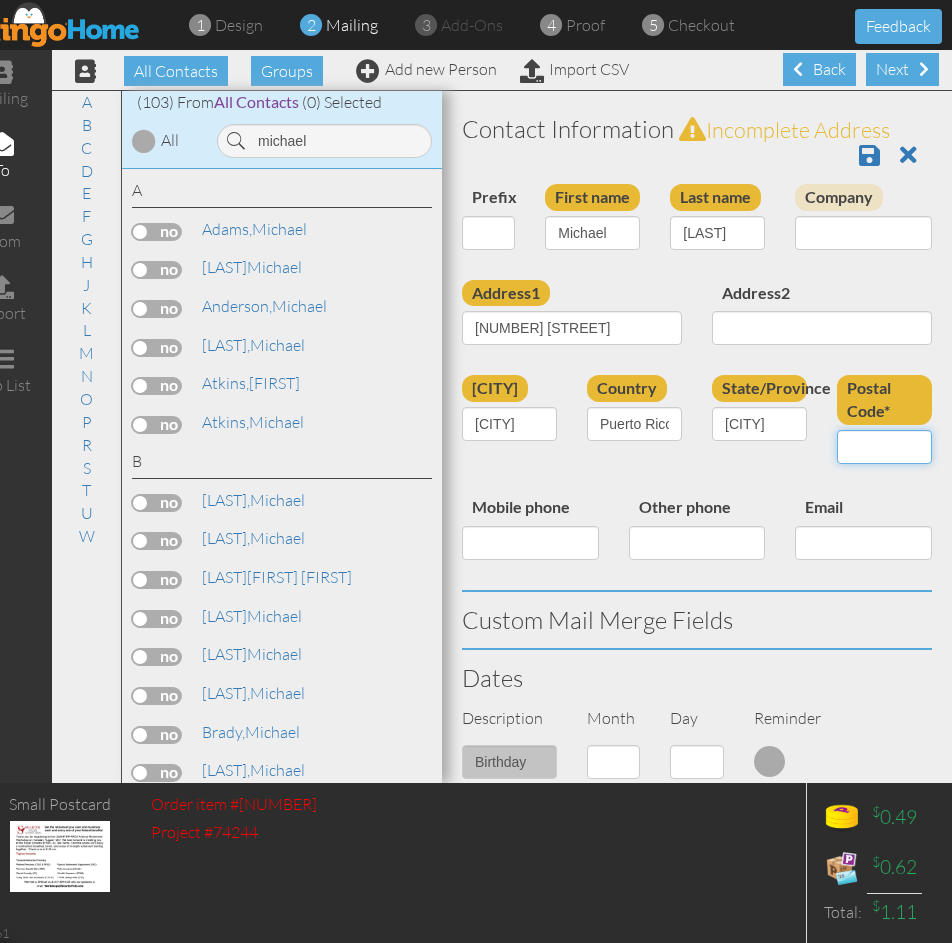 paste on "00754" 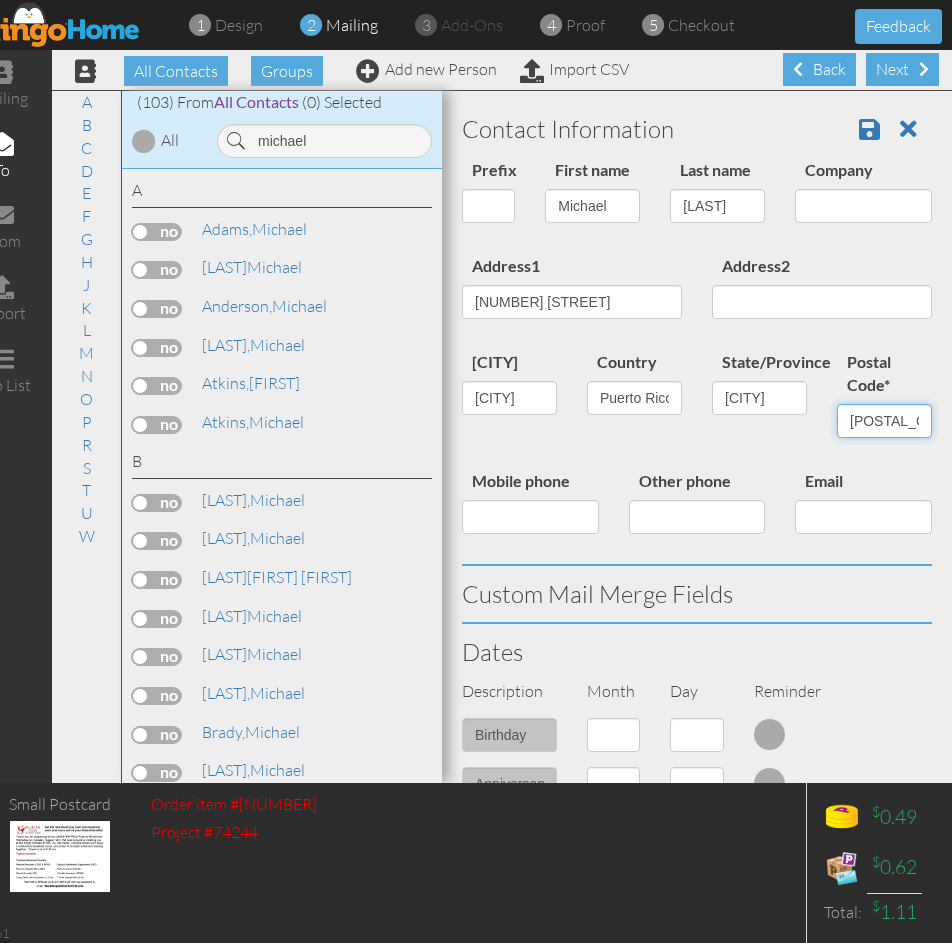 type on "00754" 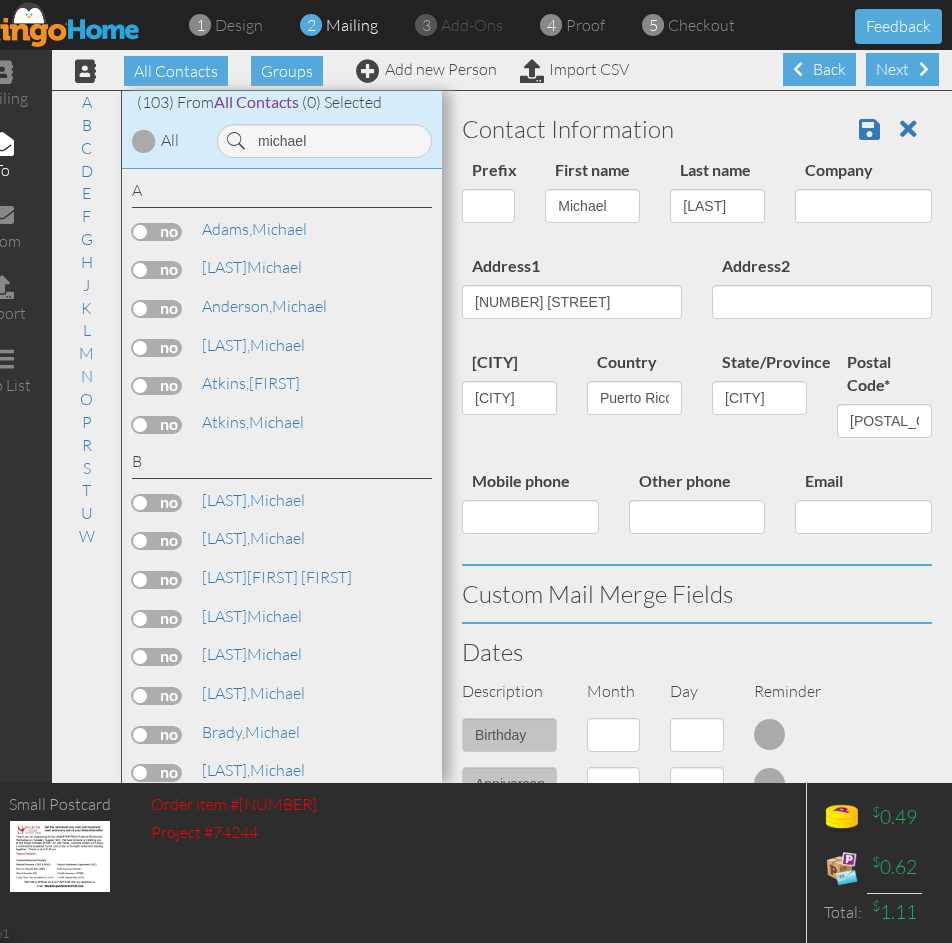 click on "Address1
347 savannah real
Address2" at bounding box center [697, 301] 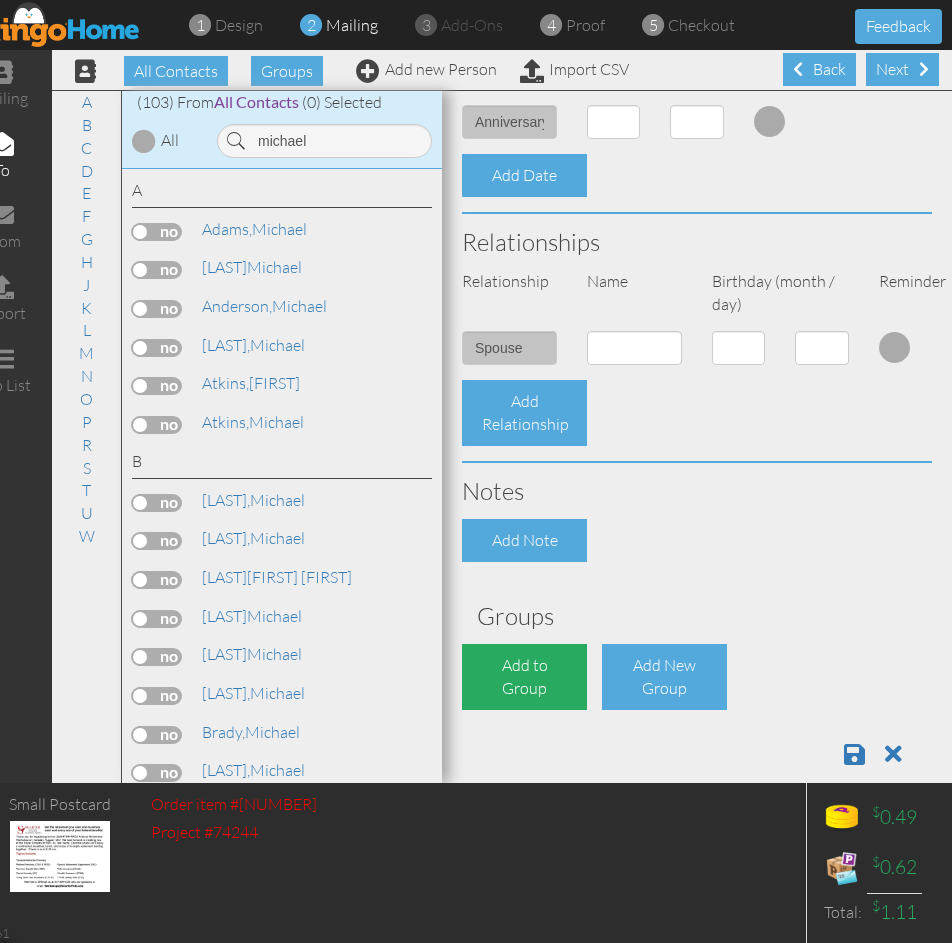 scroll, scrollTop: 729, scrollLeft: 0, axis: vertical 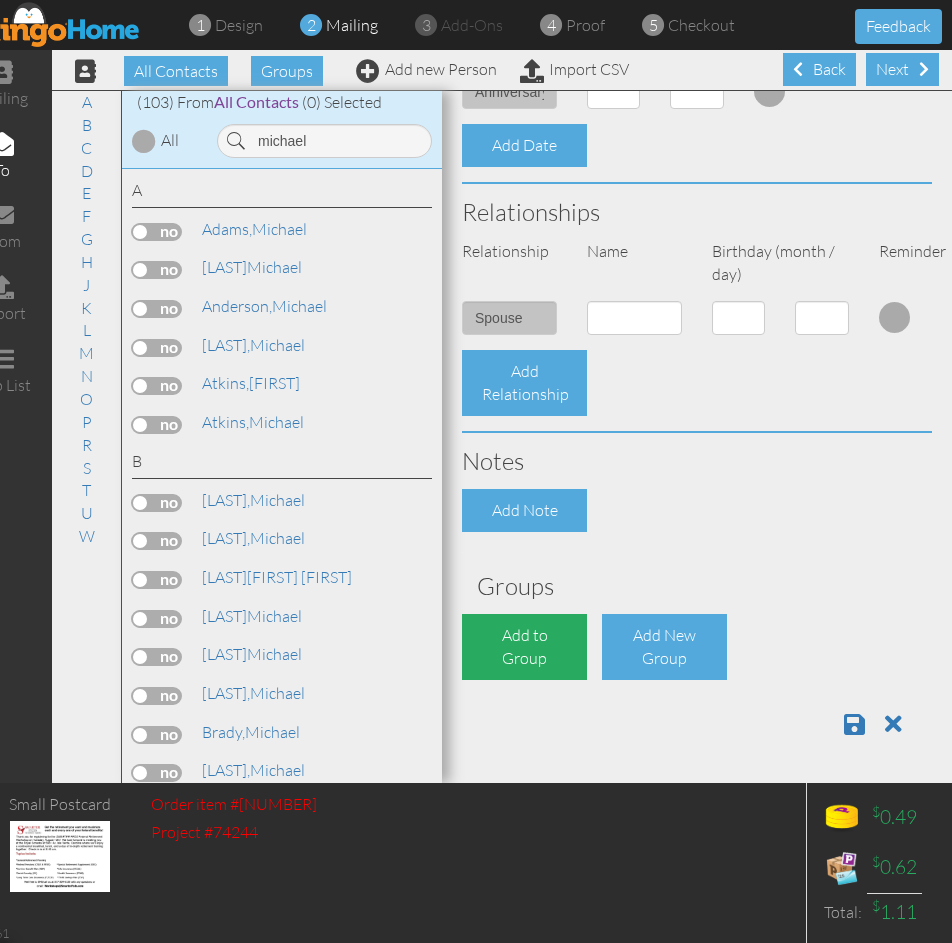 click on "Add to Group" at bounding box center [524, 647] 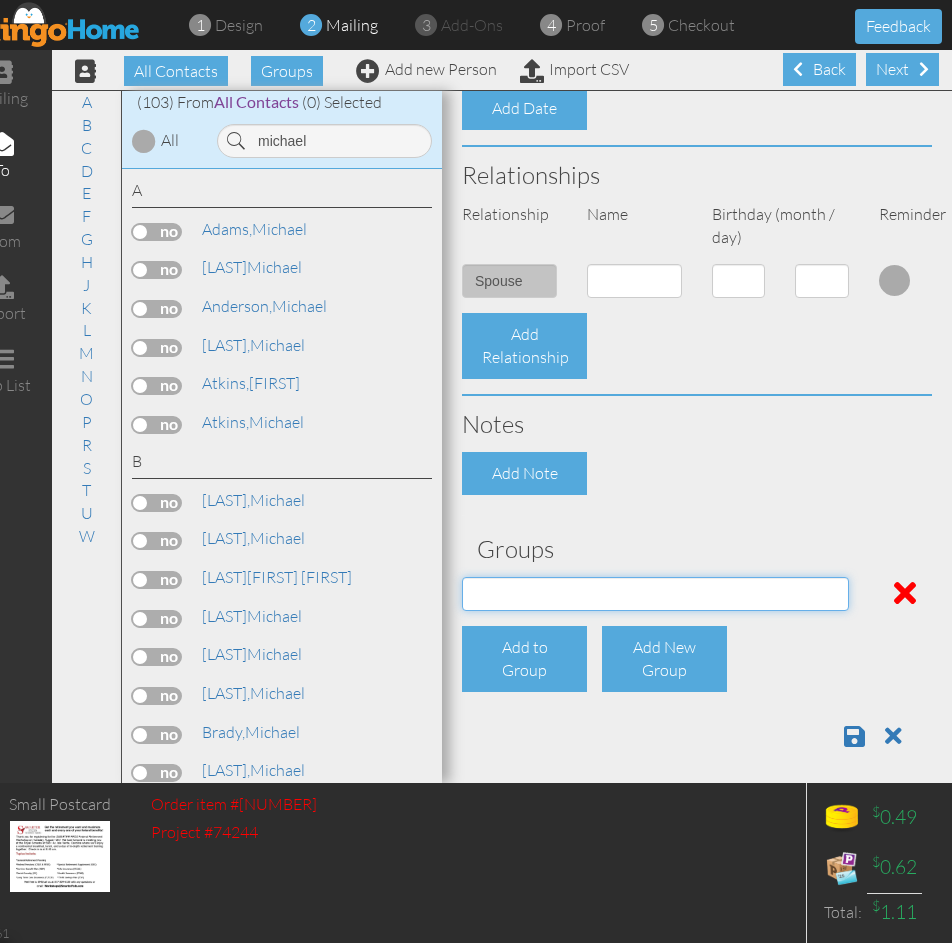 click on "04/22/2025 SMARTER FEDS OSD DMEA California 06/25/2025 BOP Onsite 08/12 Puerto Rico Registrants 2025 Current Clients 5/20 Dinner Seminar Attendees AFEA Sept 20 2022 orlando attendee AFEA Sept 20 2022 orlando registrant AFEA Sept 22 2022 orlando registrant Aggie Buddies All AZ Federal Employees All Colorado Fed Employees ALL FL Fed Registrants 2019-Aug 2021 ALL Florida Federal Employees All KS Federal Employees All Missouri Federal Employees ALL Texas Fed Employees Arizona LEO ARTCC Memphis Jan 25 2023 Registrant ATC ATCA 2022 Global Conference & Expo AUSTIN Aug 17 2021 Attendees AUSTIN August 4 2022 Registrants AUSTIN Dec 2 2020 Attendees AUSTIN Jan 26, 21 Attendees AUSTIN Jan 28 2022 Registrants AUSTIN Mar 29 2022 Registrants AUSTIN March 17 2021 Attendees AUSTIN May 24 2022 Attendee AUSTIN May 24 2022 Registrants AUSTIN Nov 16 2021 Attendees AUSTIN Oct 7 2020 Attendees AUSTIN Sept 27 2022 Registrants Christmas Card 2022 Christmas card 2023 Christmas Card 2024 Christmas Cards 2021 Colorado LEO/FF Nhcfae 2024" at bounding box center (655, 594) 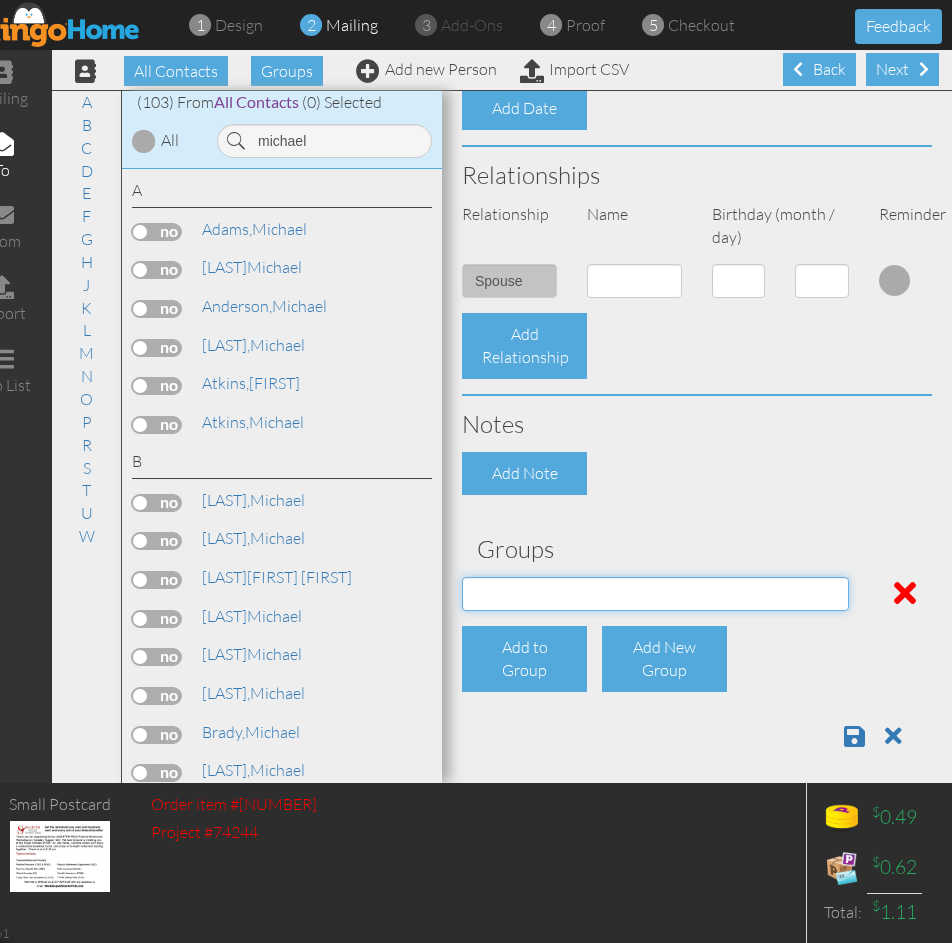 select on "object:18108" 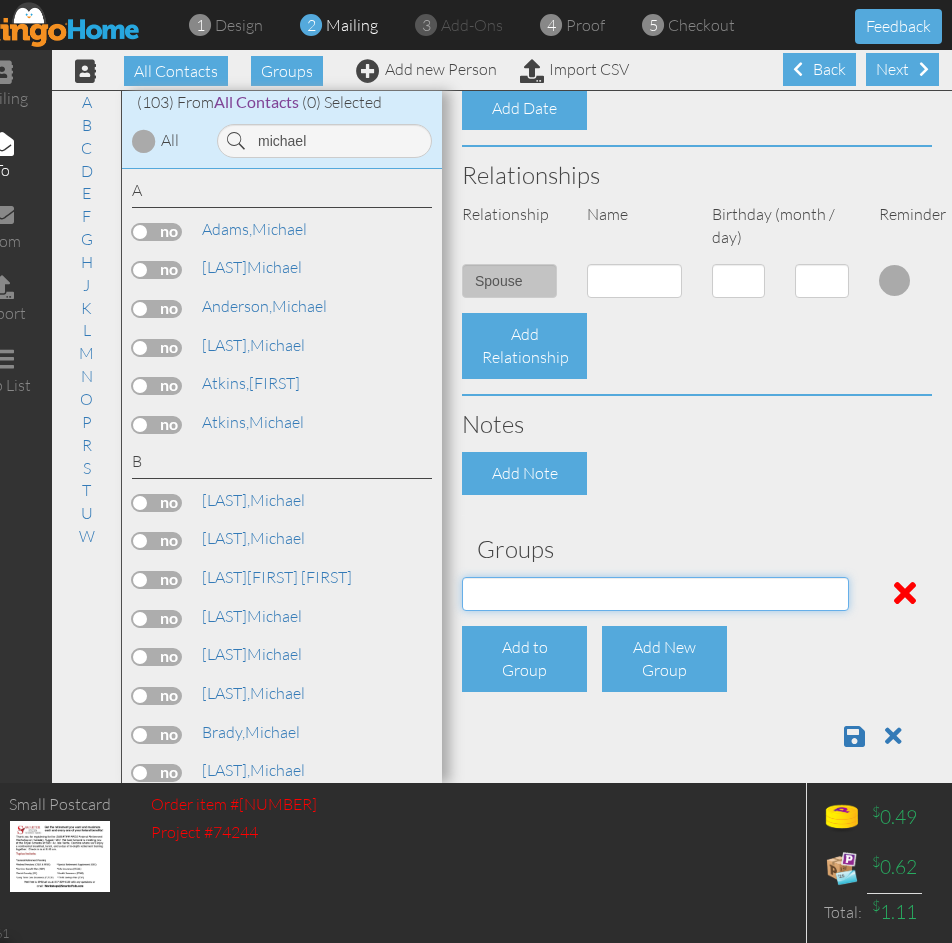 click on "04/22/2025 SMARTER FEDS OSD DMEA California 06/25/2025 BOP Onsite 08/12 Puerto Rico Registrants 2025 Current Clients 5/20 Dinner Seminar Attendees AFEA Sept 20 2022 orlando attendee AFEA Sept 20 2022 orlando registrant AFEA Sept 22 2022 orlando registrant Aggie Buddies All AZ Federal Employees All Colorado Fed Employees ALL FL Fed Registrants 2019-Aug 2021 ALL Florida Federal Employees All KS Federal Employees All Missouri Federal Employees ALL Texas Fed Employees Arizona LEO ARTCC Memphis Jan 25 2023 Registrant ATC ATCA 2022 Global Conference & Expo AUSTIN Aug 17 2021 Attendees AUSTIN August 4 2022 Registrants AUSTIN Dec 2 2020 Attendees AUSTIN Jan 26, 21 Attendees AUSTIN Jan 28 2022 Registrants AUSTIN Mar 29 2022 Registrants AUSTIN March 17 2021 Attendees AUSTIN May 24 2022 Attendee AUSTIN May 24 2022 Registrants AUSTIN Nov 16 2021 Attendees AUSTIN Oct 7 2020 Attendees AUSTIN Sept 27 2022 Registrants Christmas Card 2022 Christmas card 2023 Christmas Card 2024 Christmas Cards 2021 Colorado LEO/FF Nhcfae 2024" at bounding box center (655, 594) 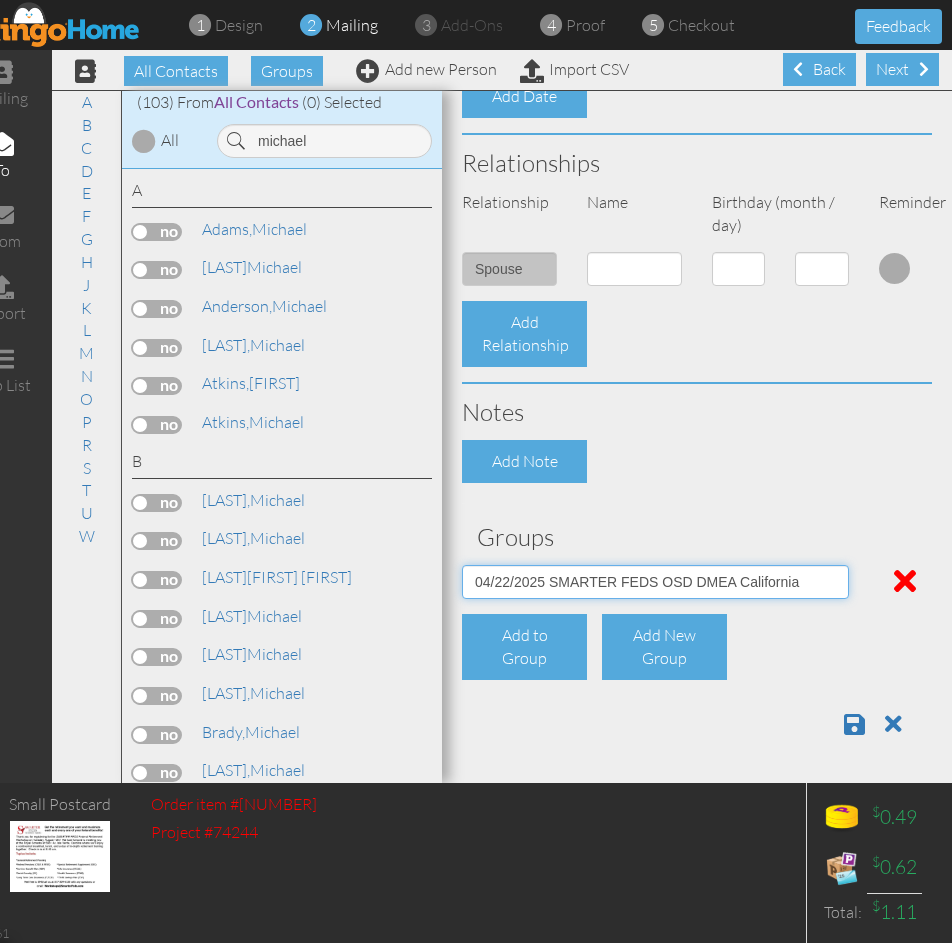 scroll, scrollTop: 778, scrollLeft: 0, axis: vertical 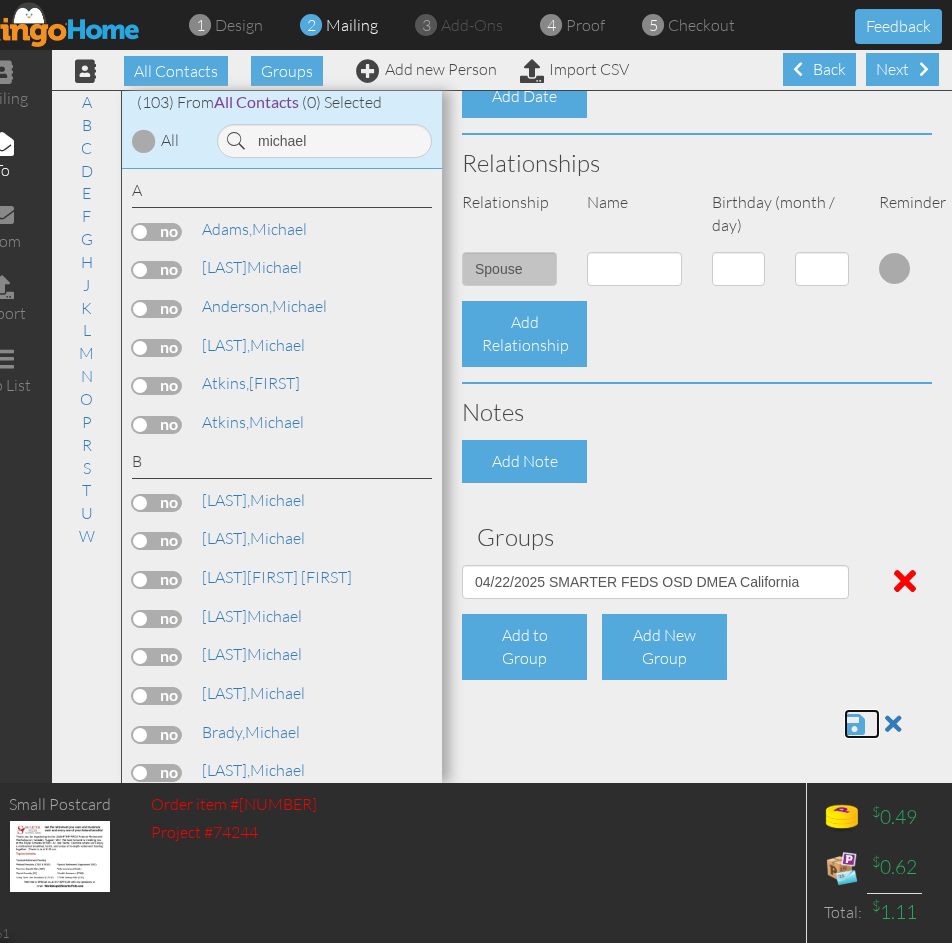 click at bounding box center (854, 724) 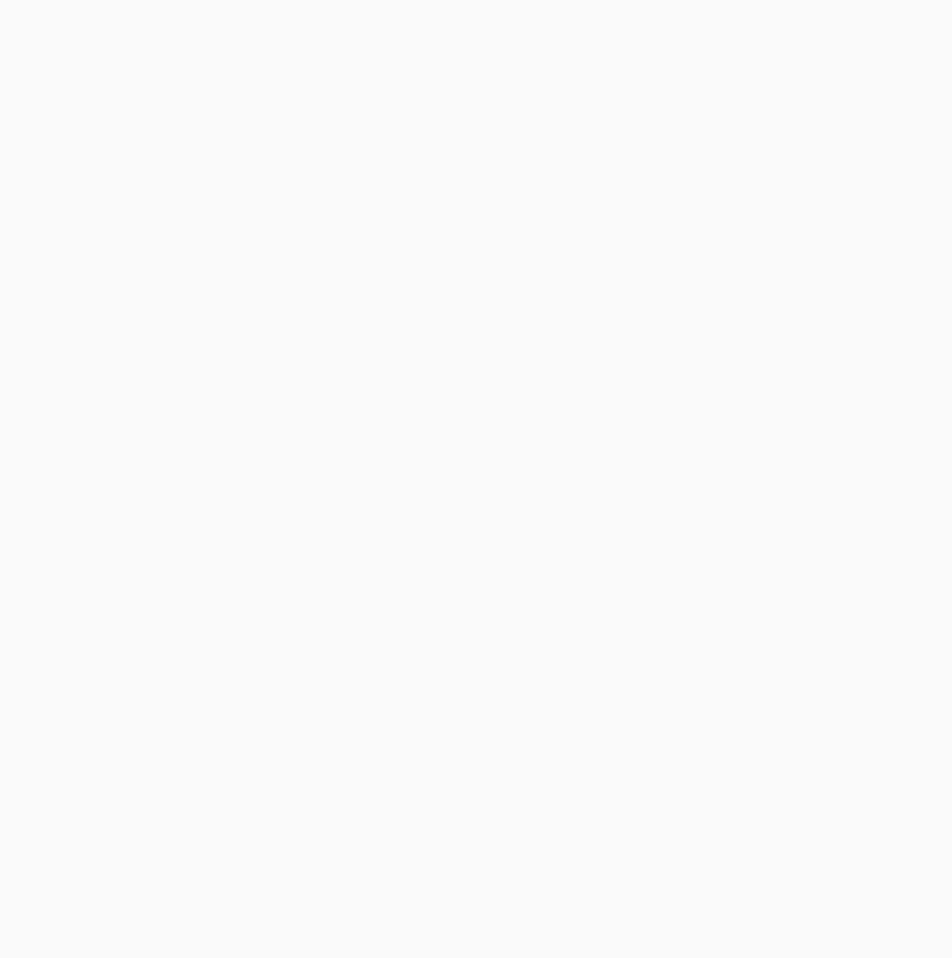 scroll, scrollTop: 0, scrollLeft: 0, axis: both 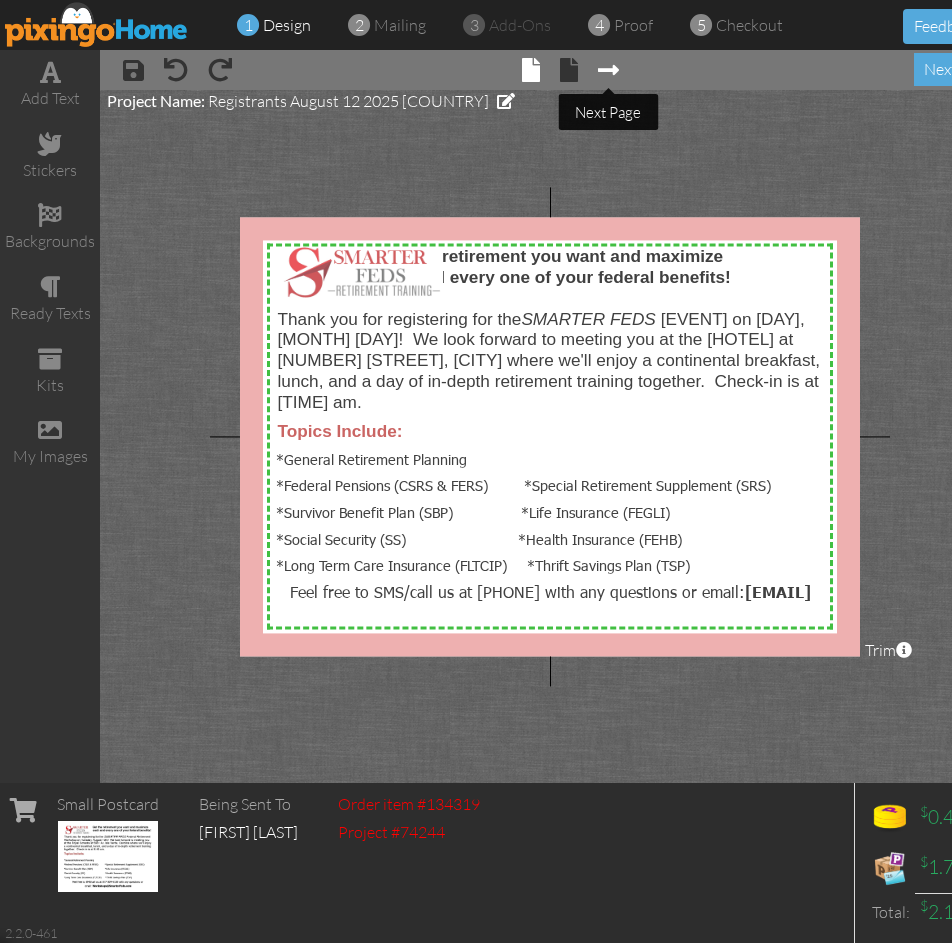 click at bounding box center (608, 70) 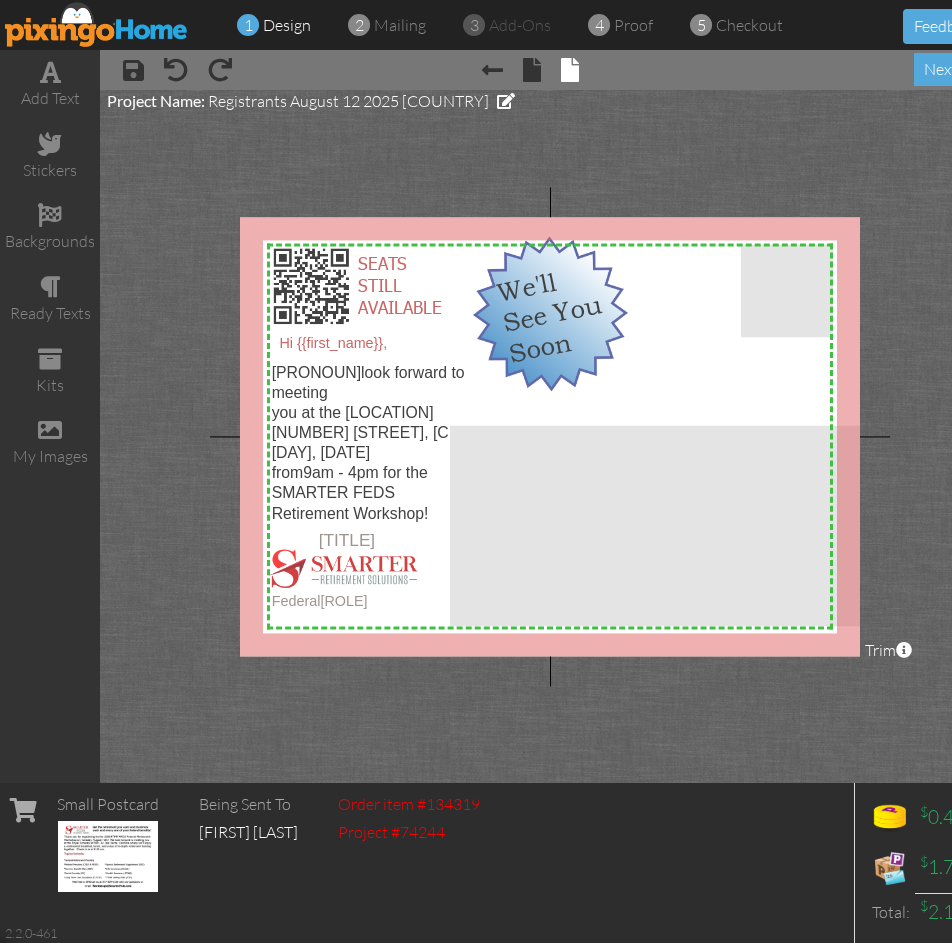 scroll, scrollTop: 0, scrollLeft: 48, axis: horizontal 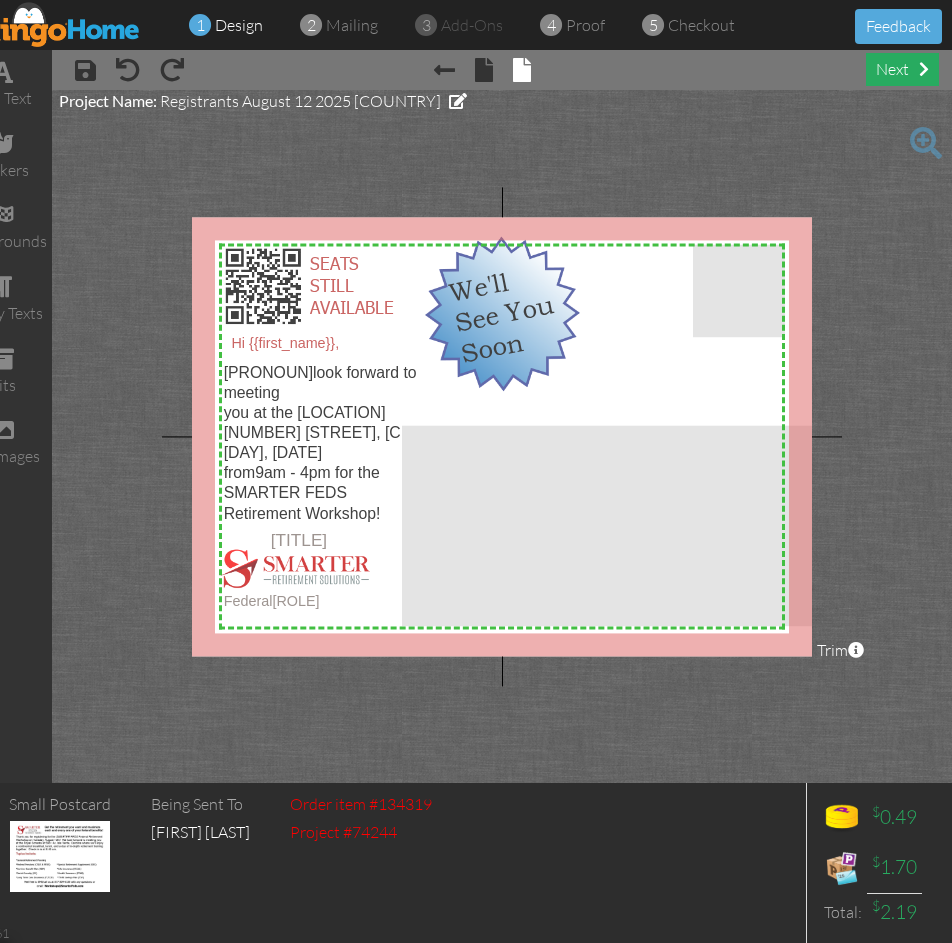 click on "next" at bounding box center [902, 69] 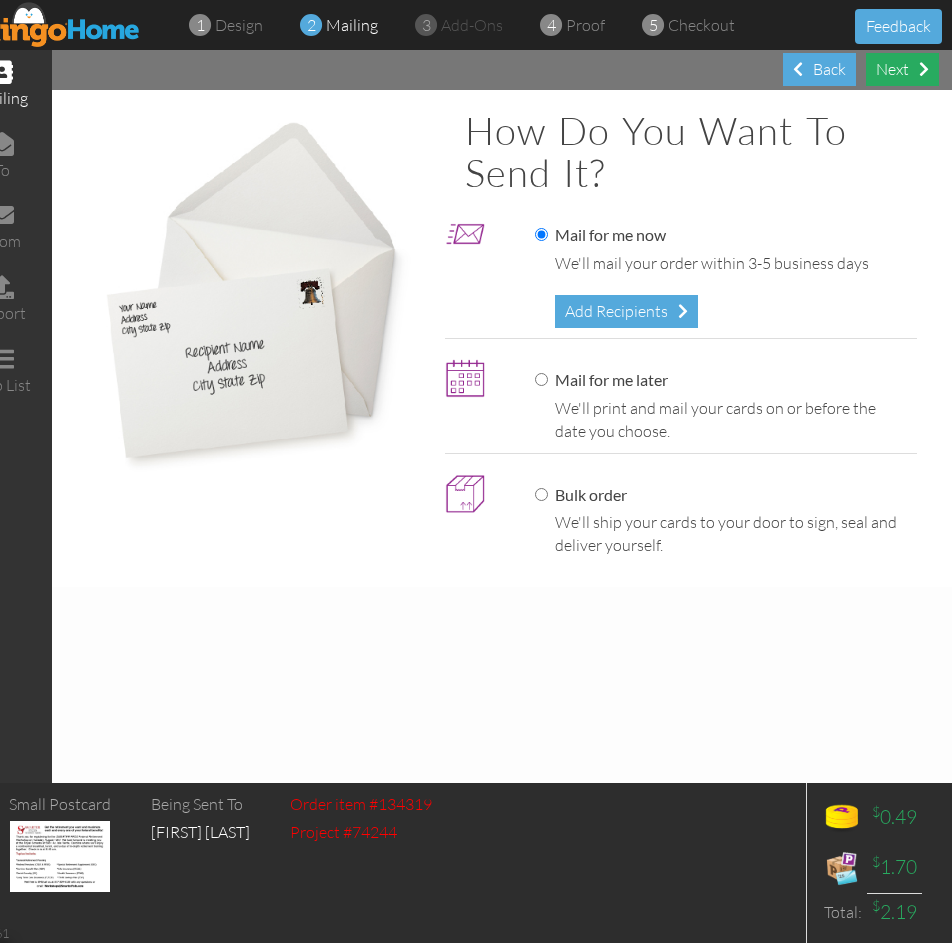 click on "Next" at bounding box center [902, 69] 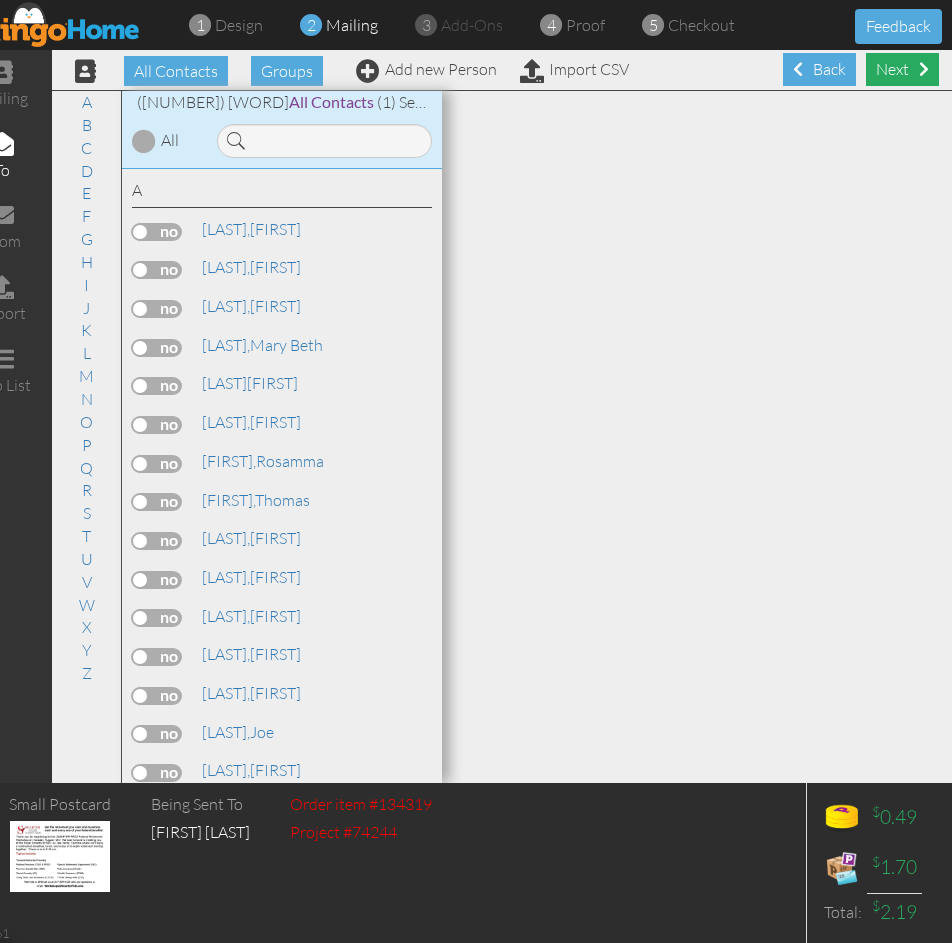 click on "Next" at bounding box center (902, 69) 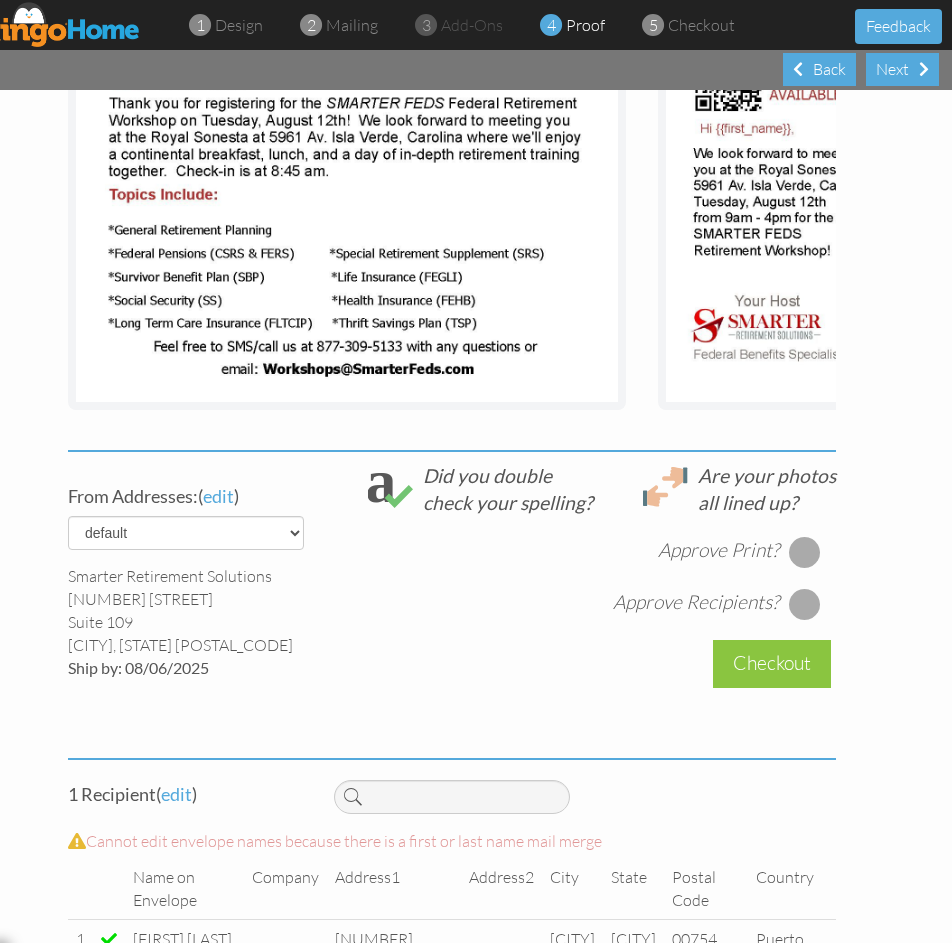 scroll, scrollTop: 533, scrollLeft: 0, axis: vertical 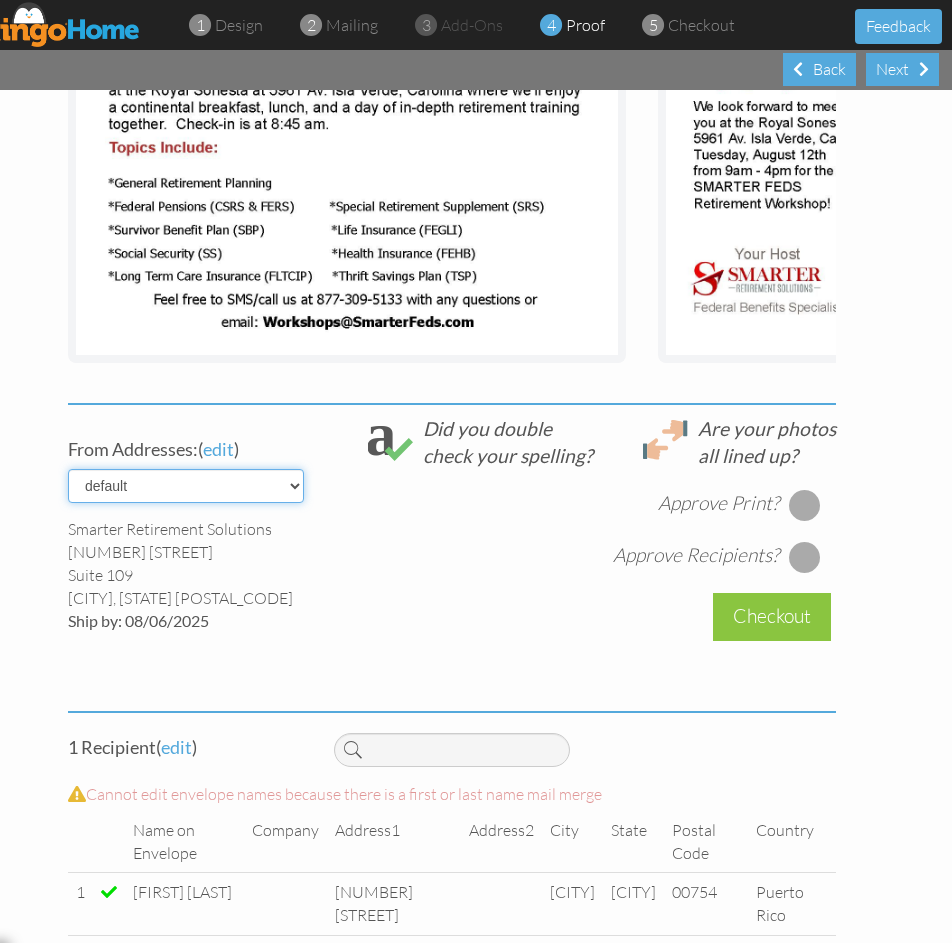 click on "default HOME DENVER Team AUSTIN Team COL SPGS team ORLANDO Team Replica Wealth KANSAS CITY Team PHOENIX Team Smarter Feds LLC CLEARWATER/ST PETE TEAM" at bounding box center [186, 486] 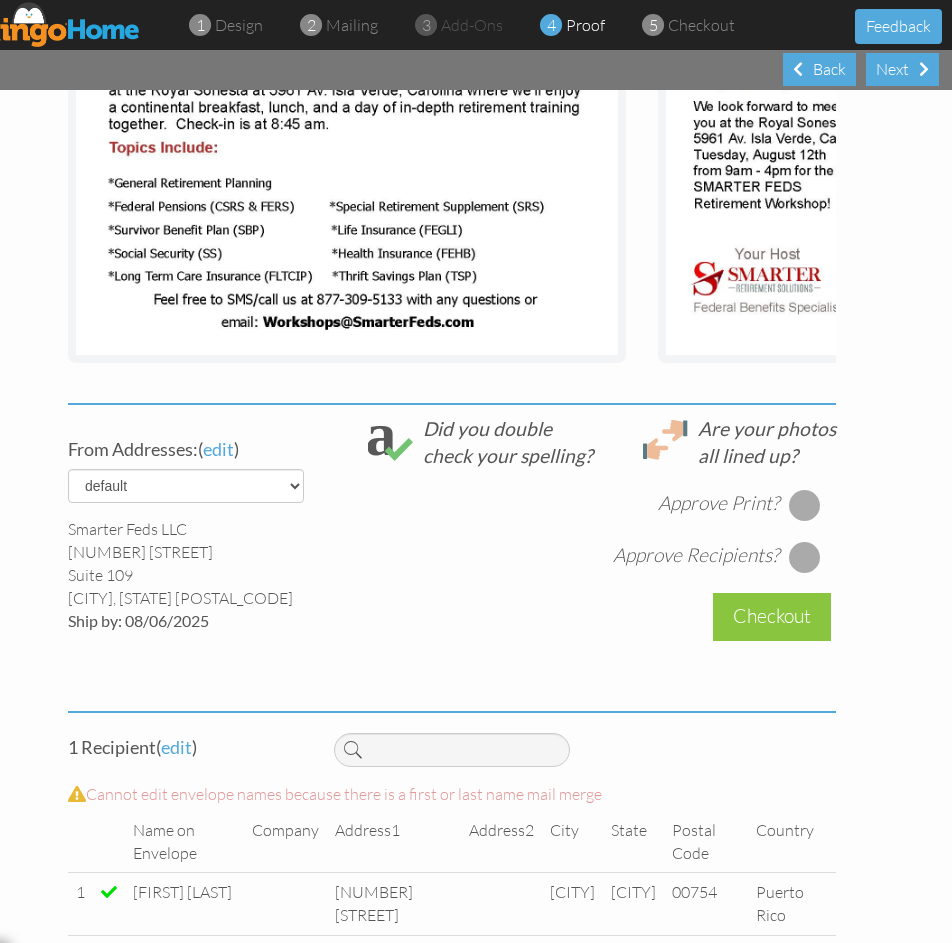 click at bounding box center (805, 505) 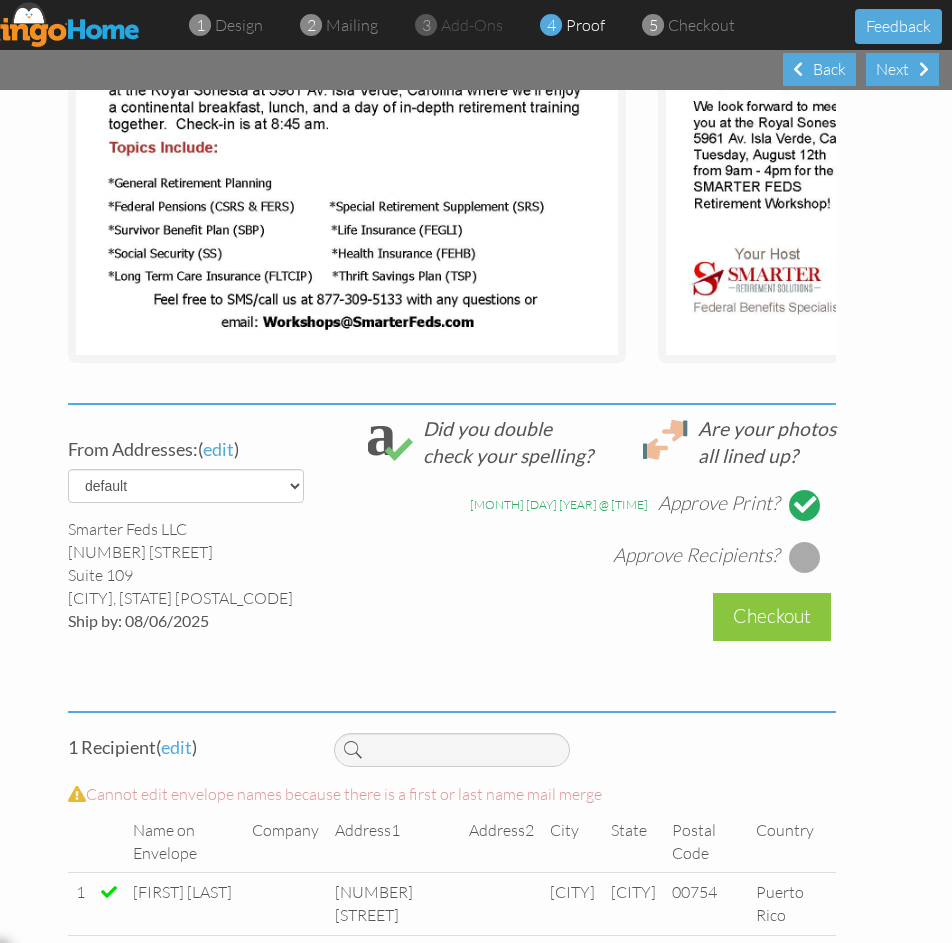click at bounding box center (805, 557) 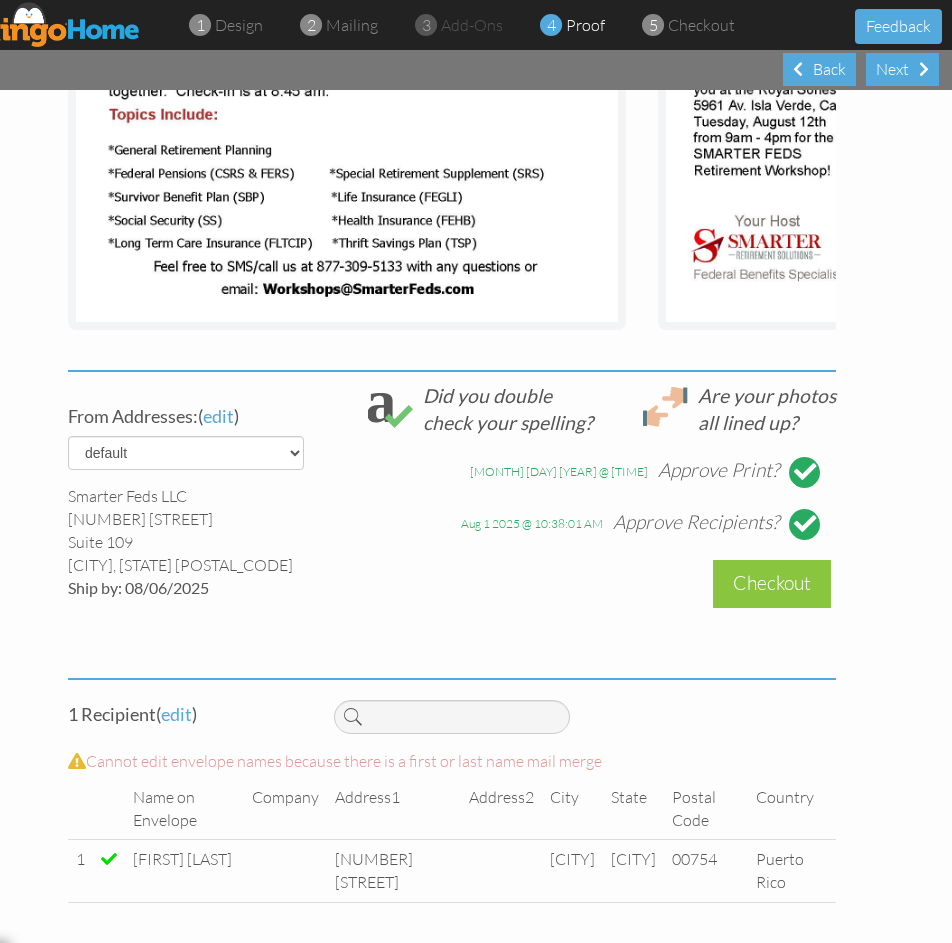 scroll, scrollTop: 604, scrollLeft: 0, axis: vertical 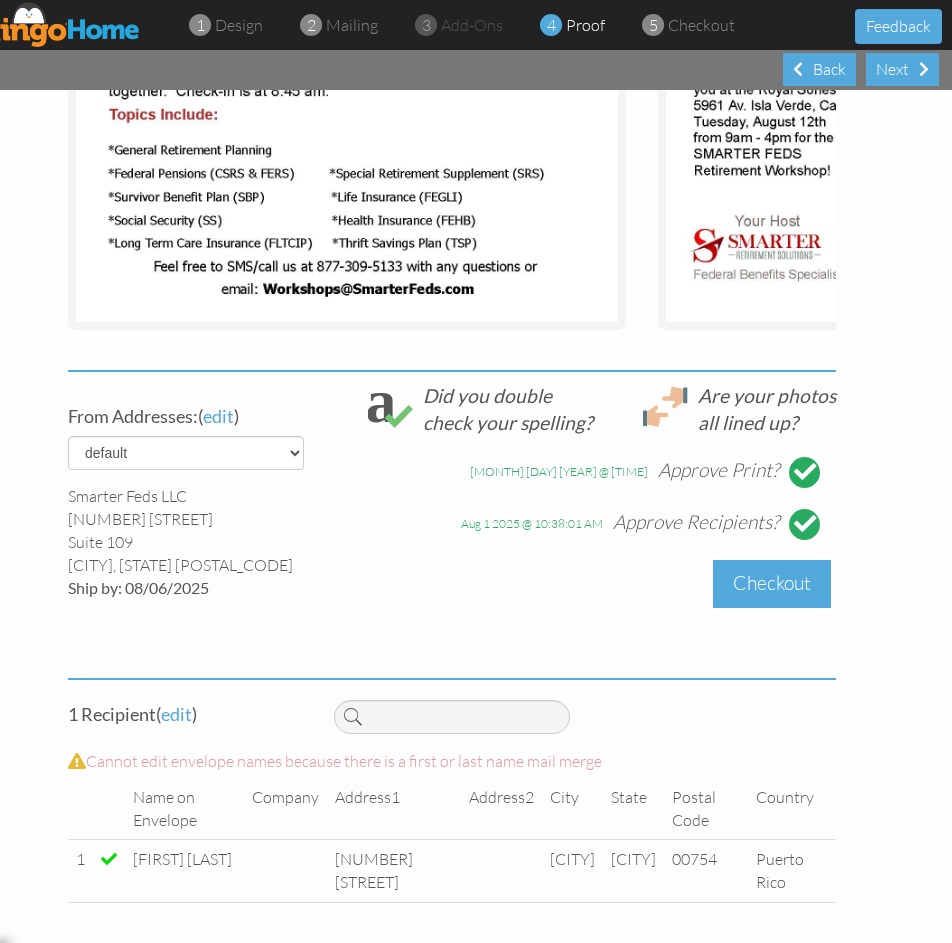 click on "Checkout" at bounding box center (772, 583) 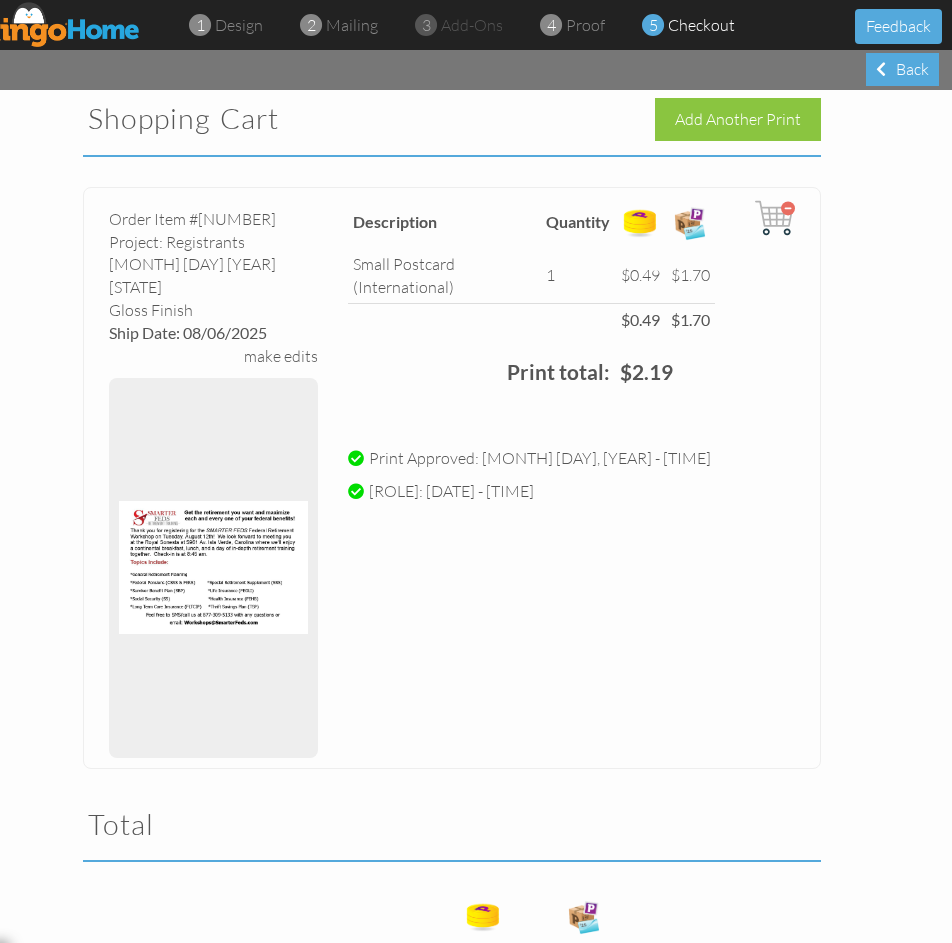 scroll, scrollTop: 0, scrollLeft: 0, axis: both 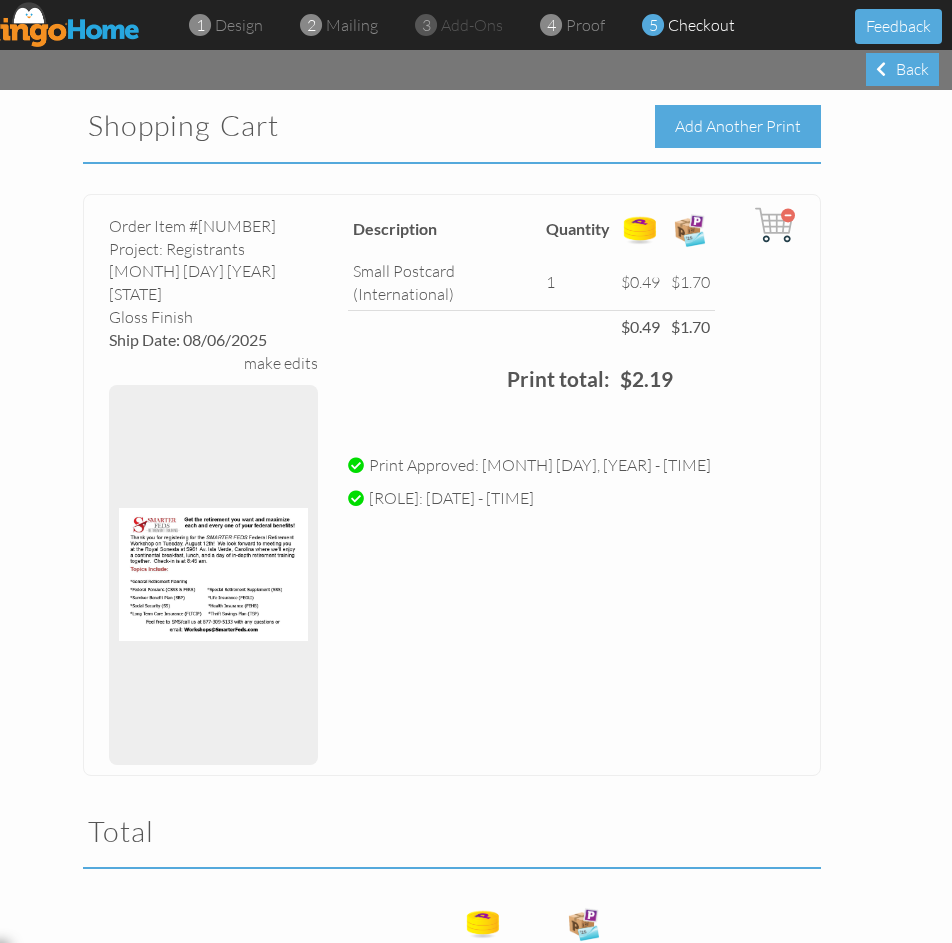 click on "Add Another Print" at bounding box center [738, 126] 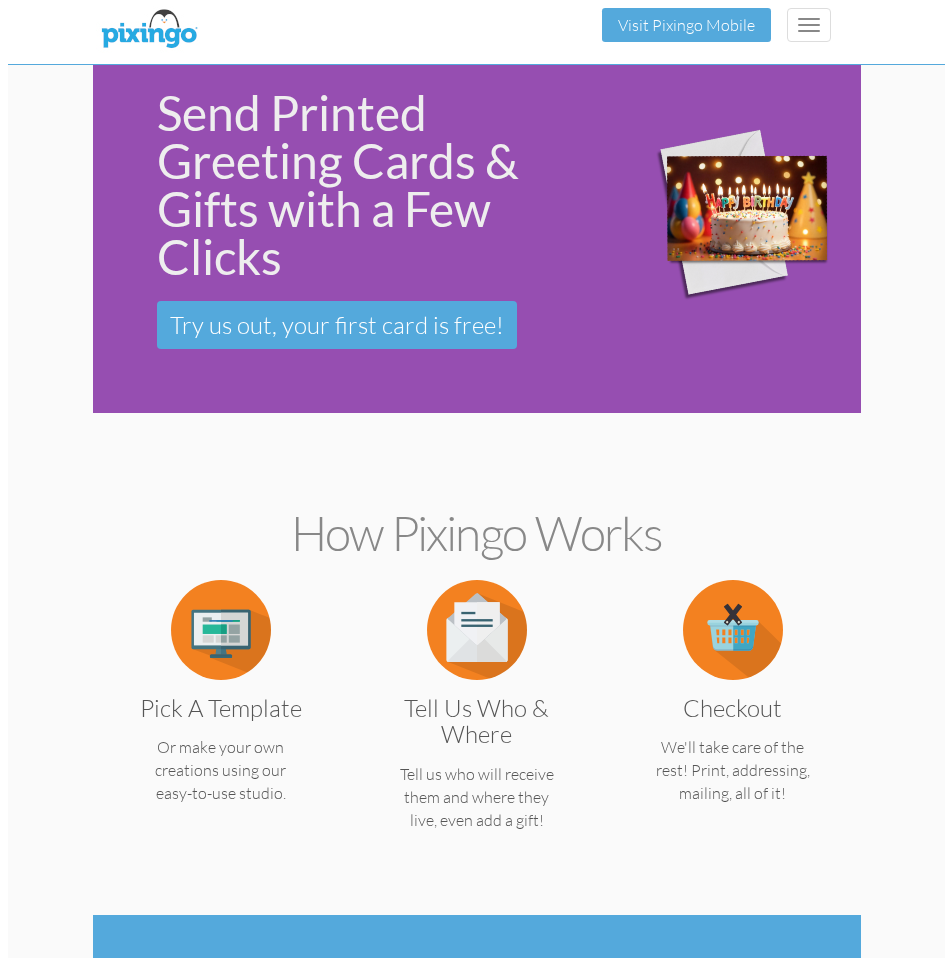 scroll, scrollTop: 0, scrollLeft: 0, axis: both 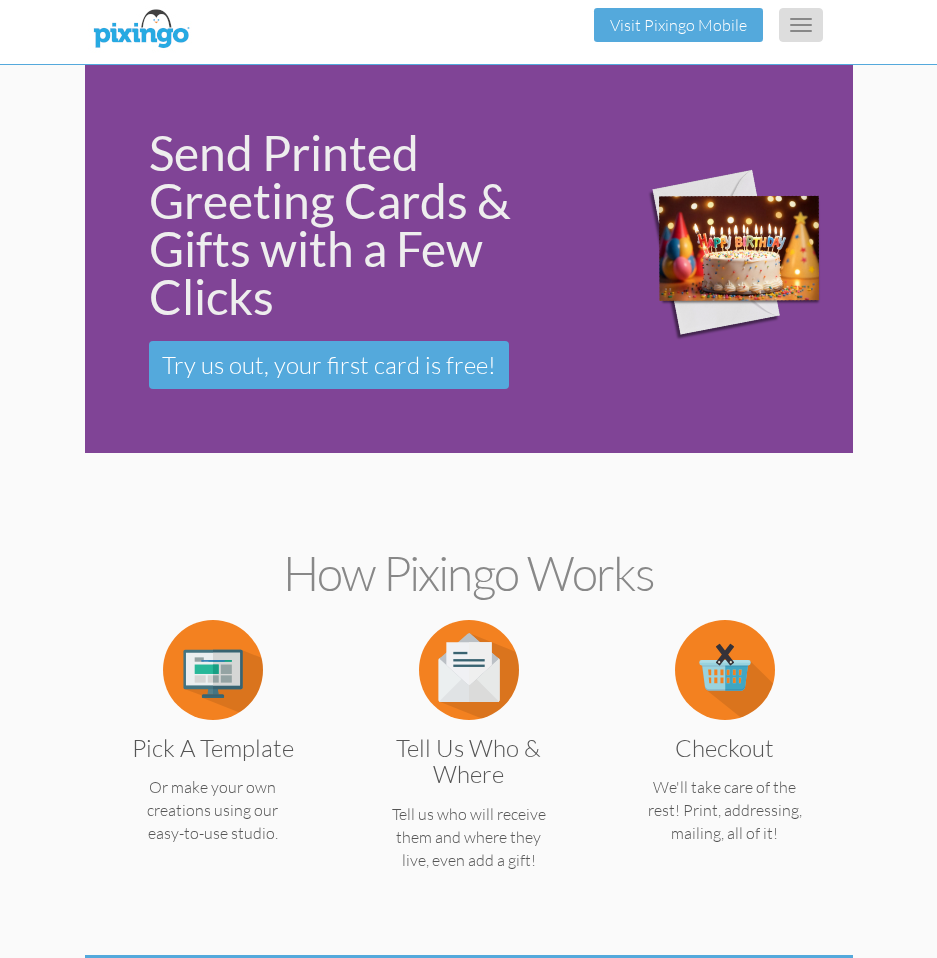 click on "Toggle navigation" at bounding box center [801, 25] 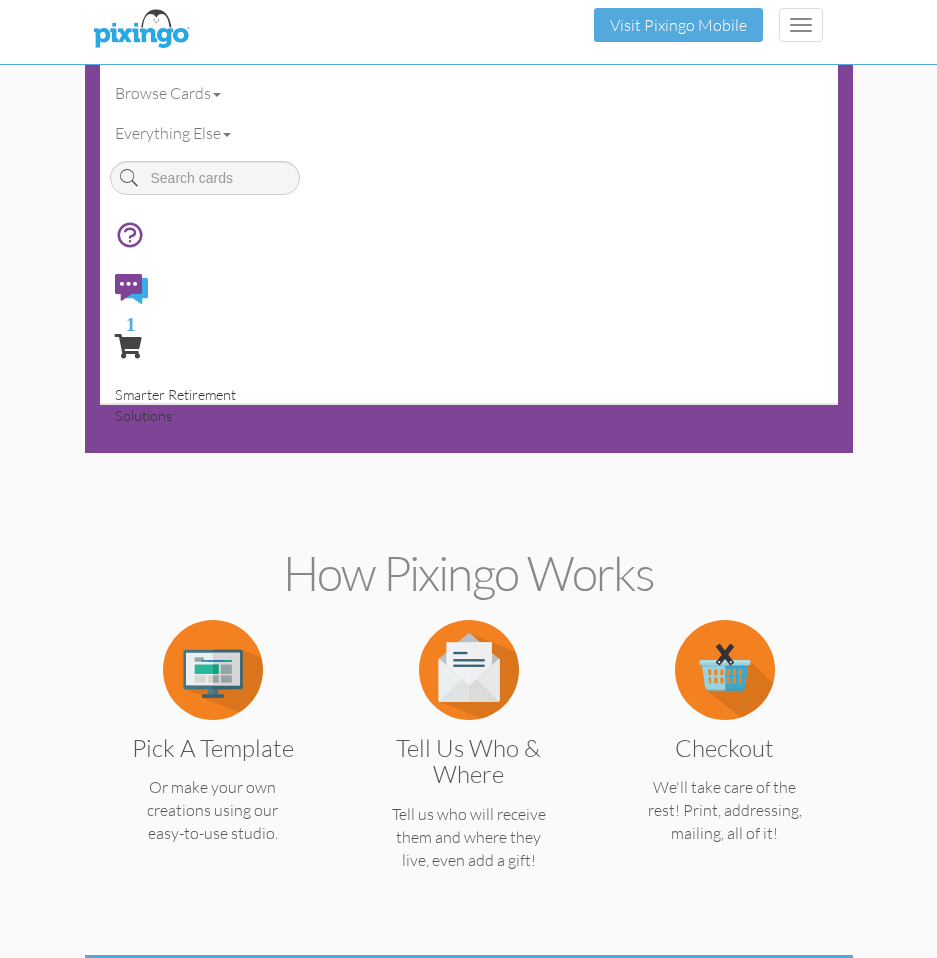 click on "Smarter Retirement Solutions" at bounding box center (175, 405) 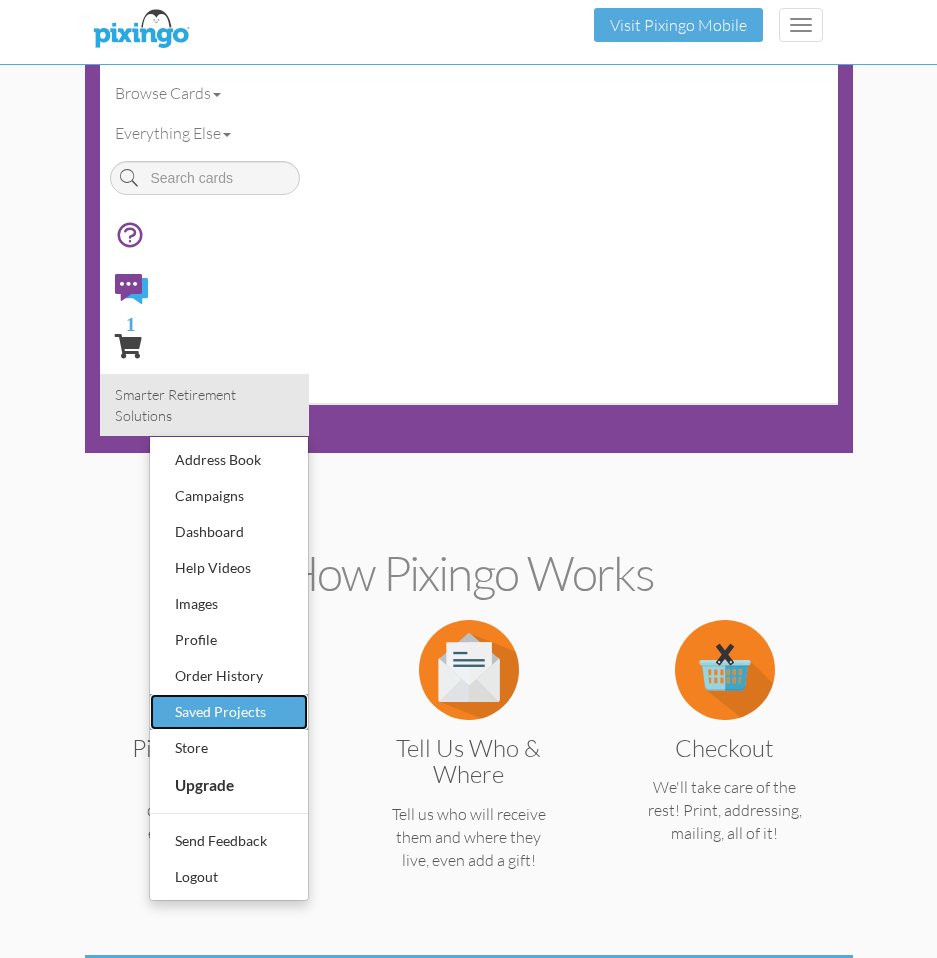 click on "Saved Projects" at bounding box center [229, 712] 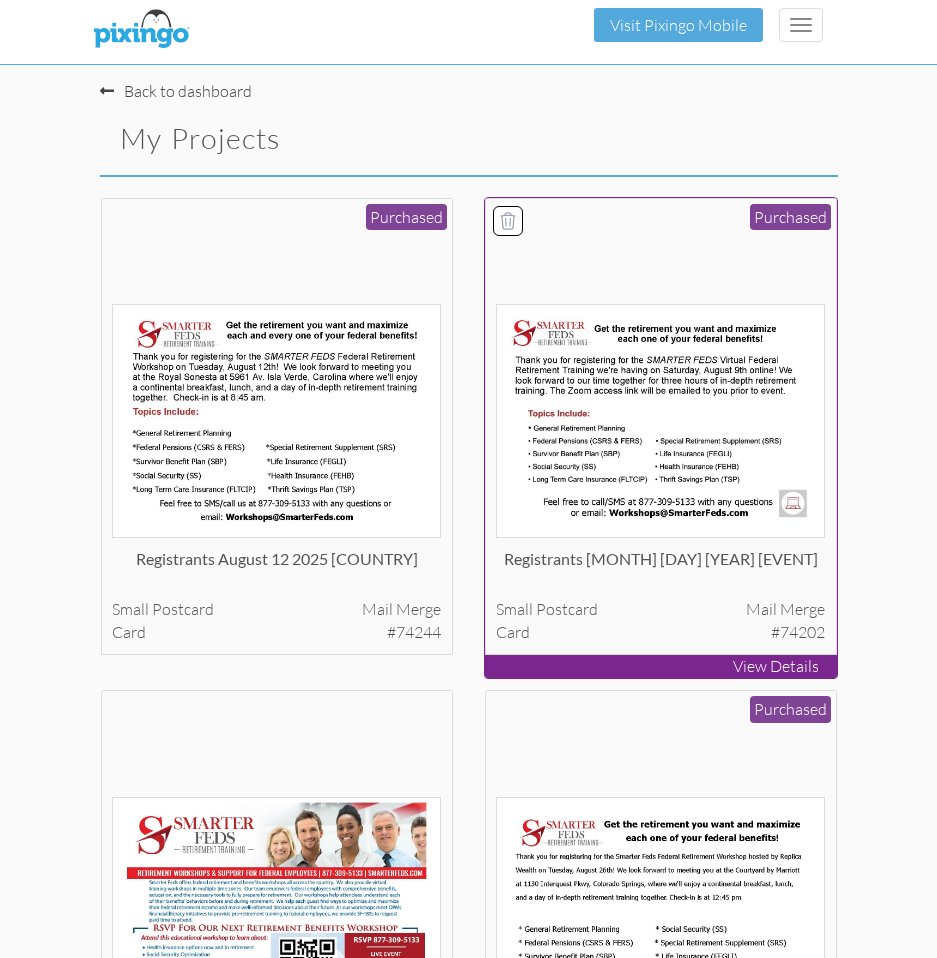 click at bounding box center [660, 421] 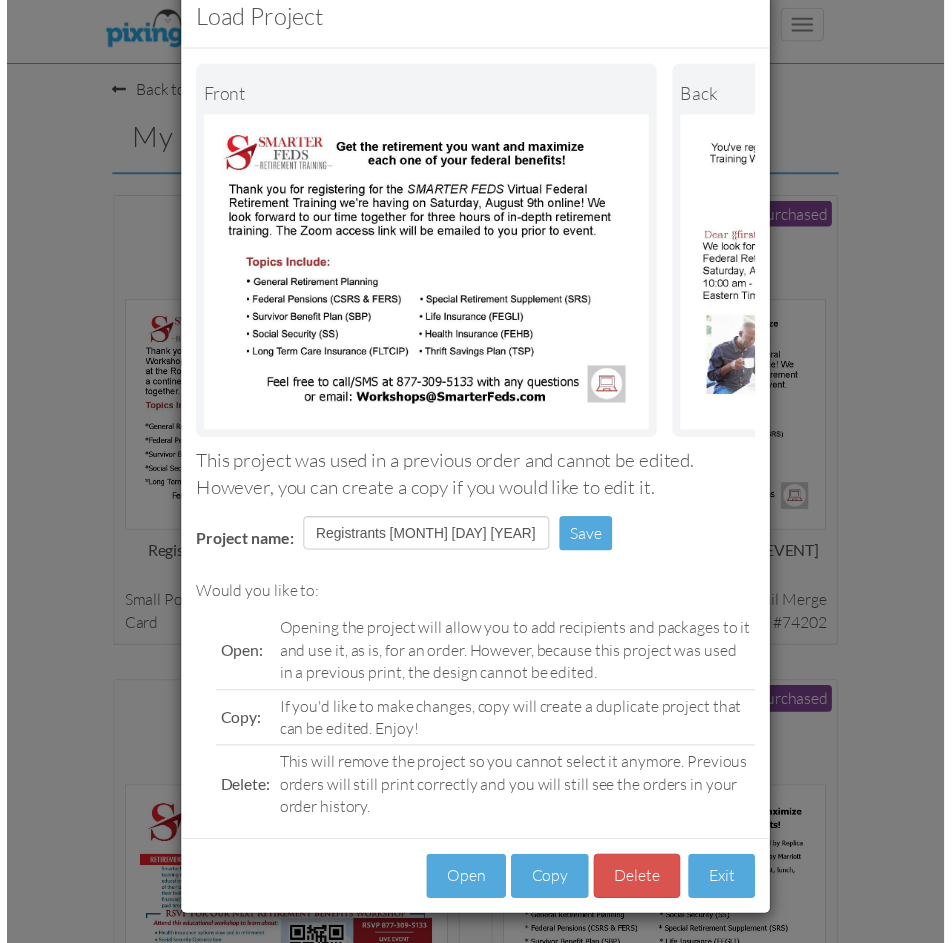 scroll, scrollTop: 62, scrollLeft: 0, axis: vertical 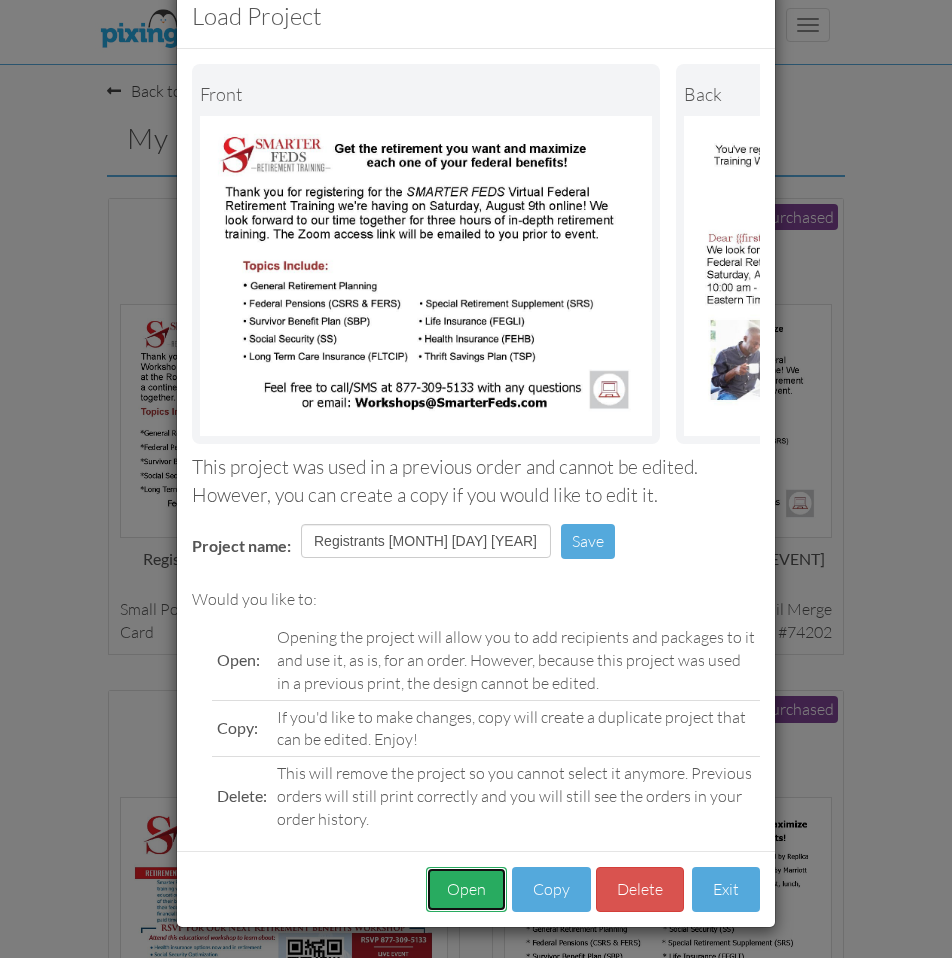 click on "Open" at bounding box center (466, 889) 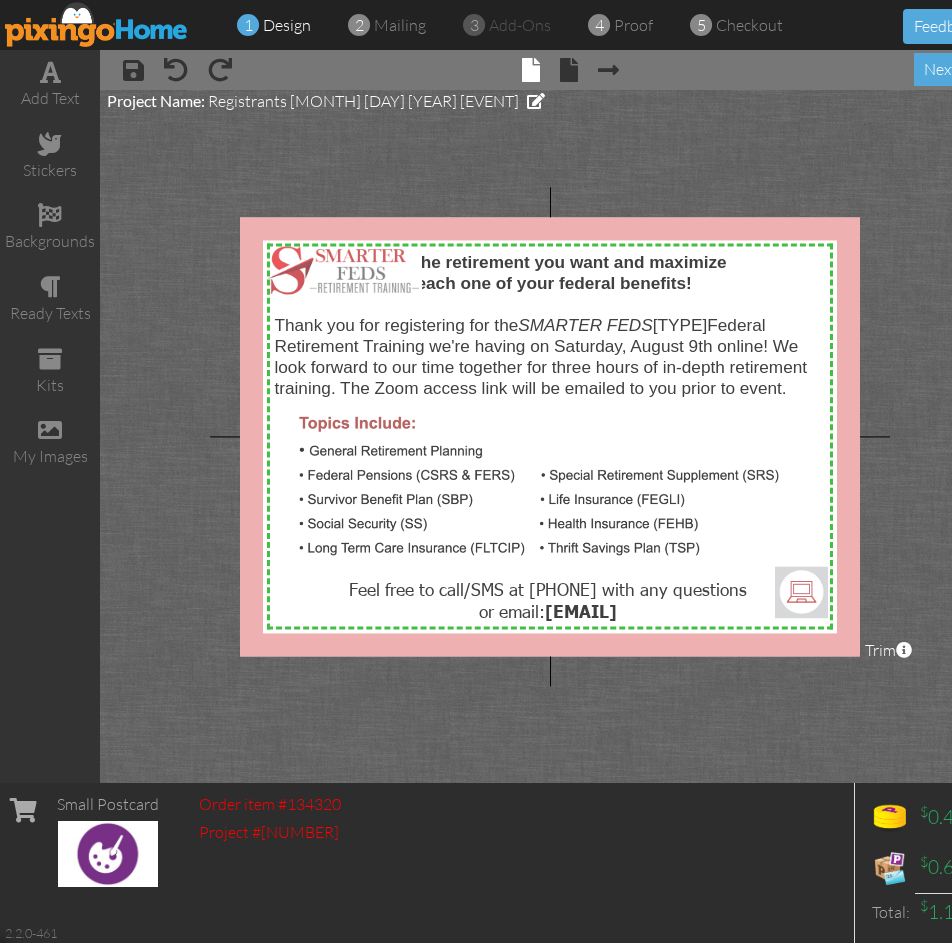 click on "× Next page" at bounding box center [598, 69] 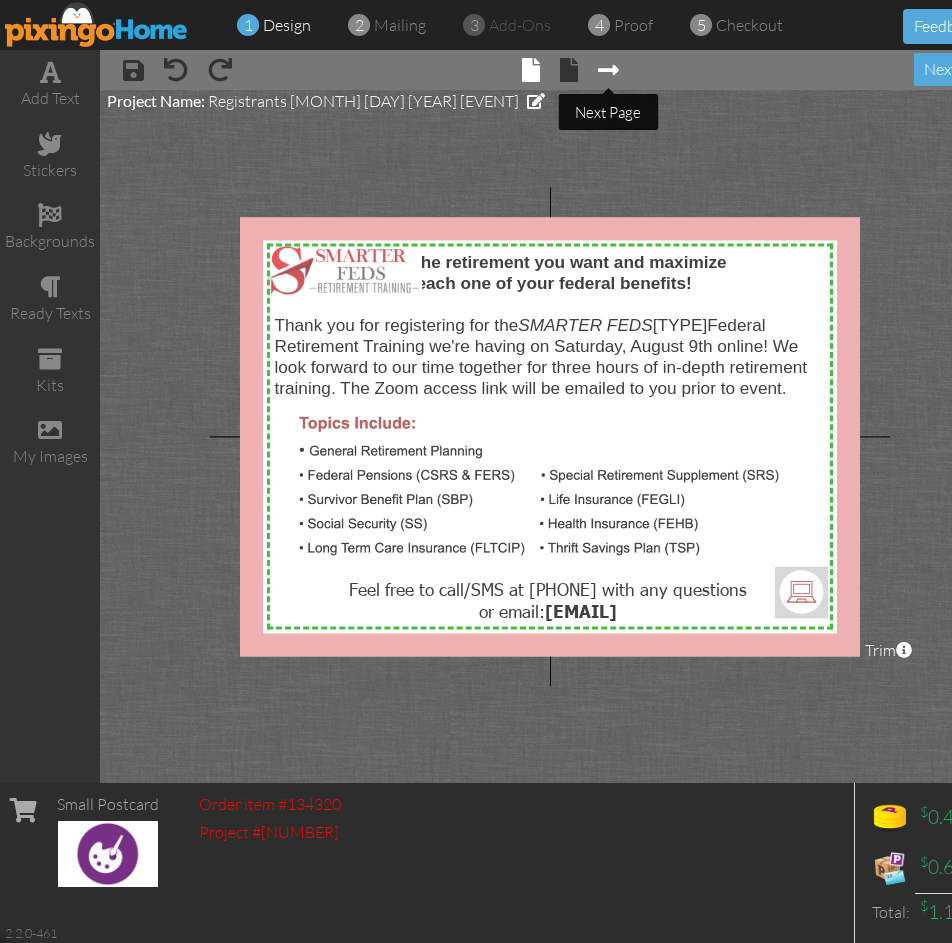 click at bounding box center (608, 70) 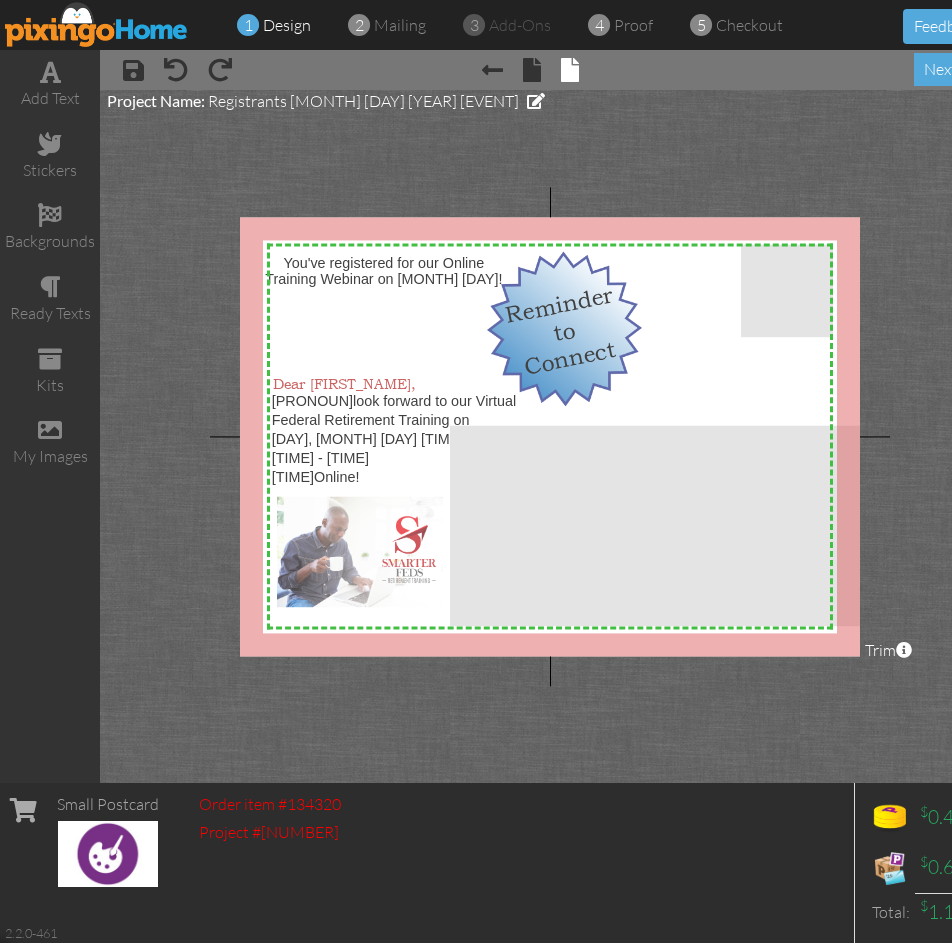scroll, scrollTop: 0, scrollLeft: 48, axis: horizontal 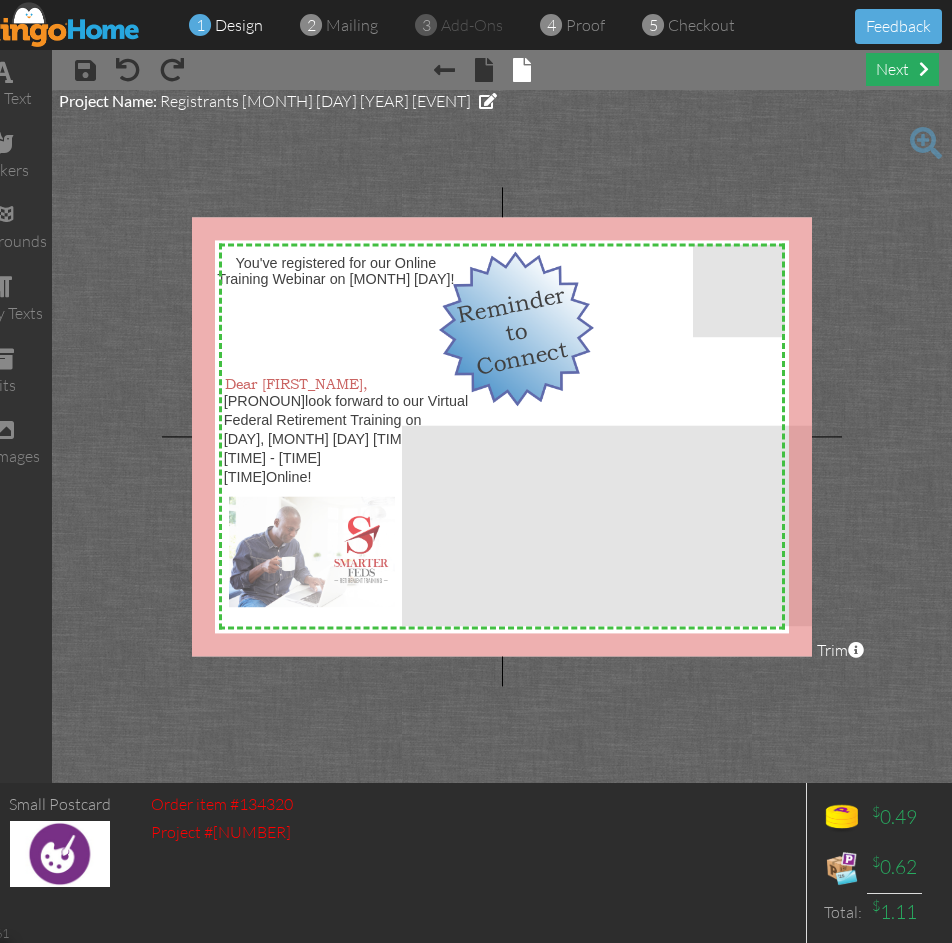 click on "next" at bounding box center [902, 69] 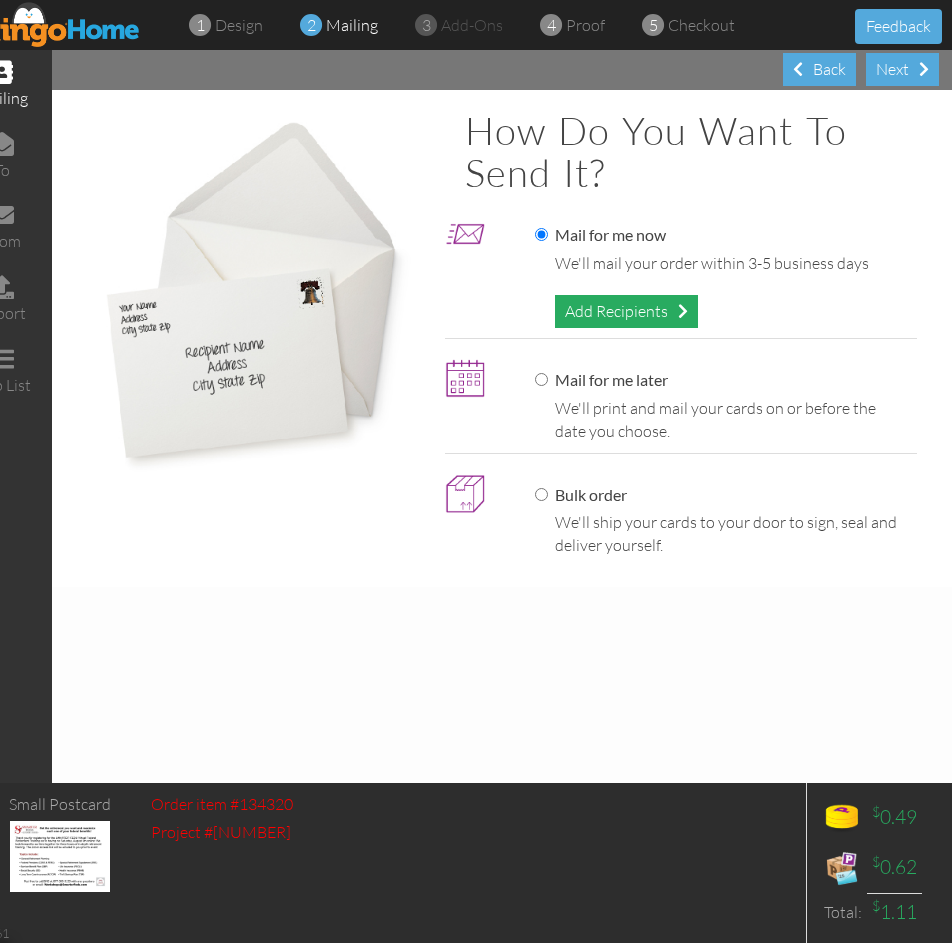 click on "Add Recipients" at bounding box center (626, 311) 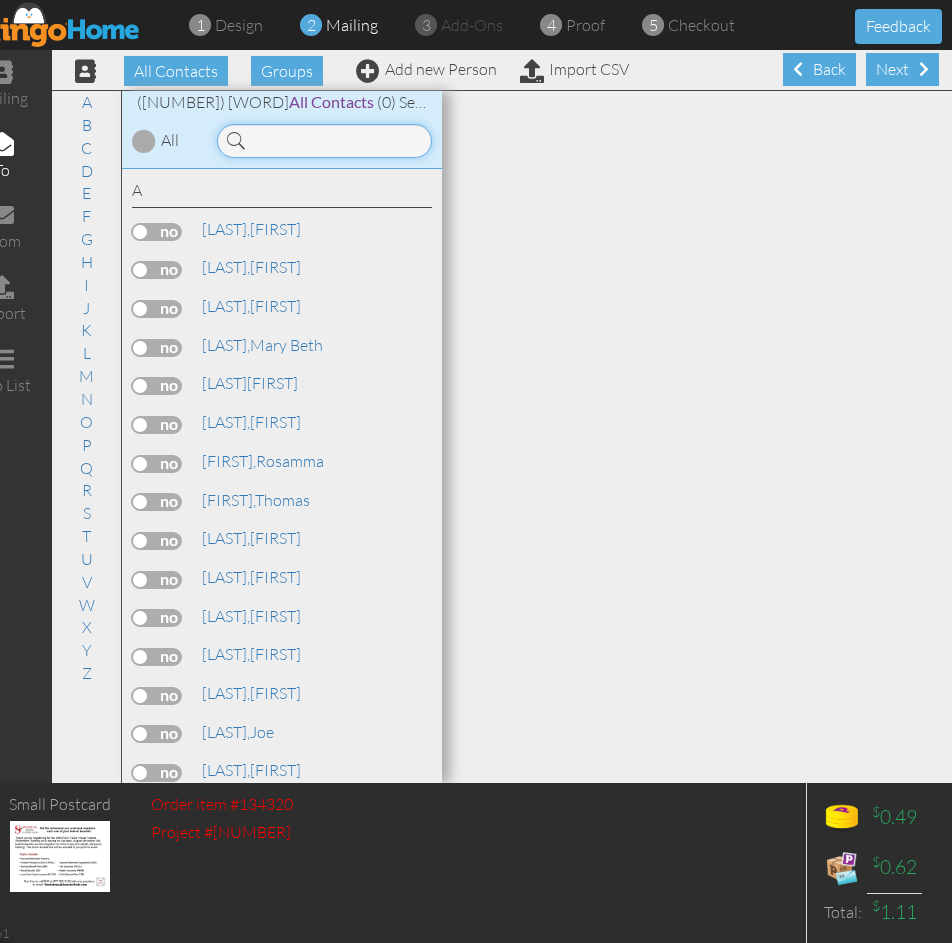 click at bounding box center (324, 141) 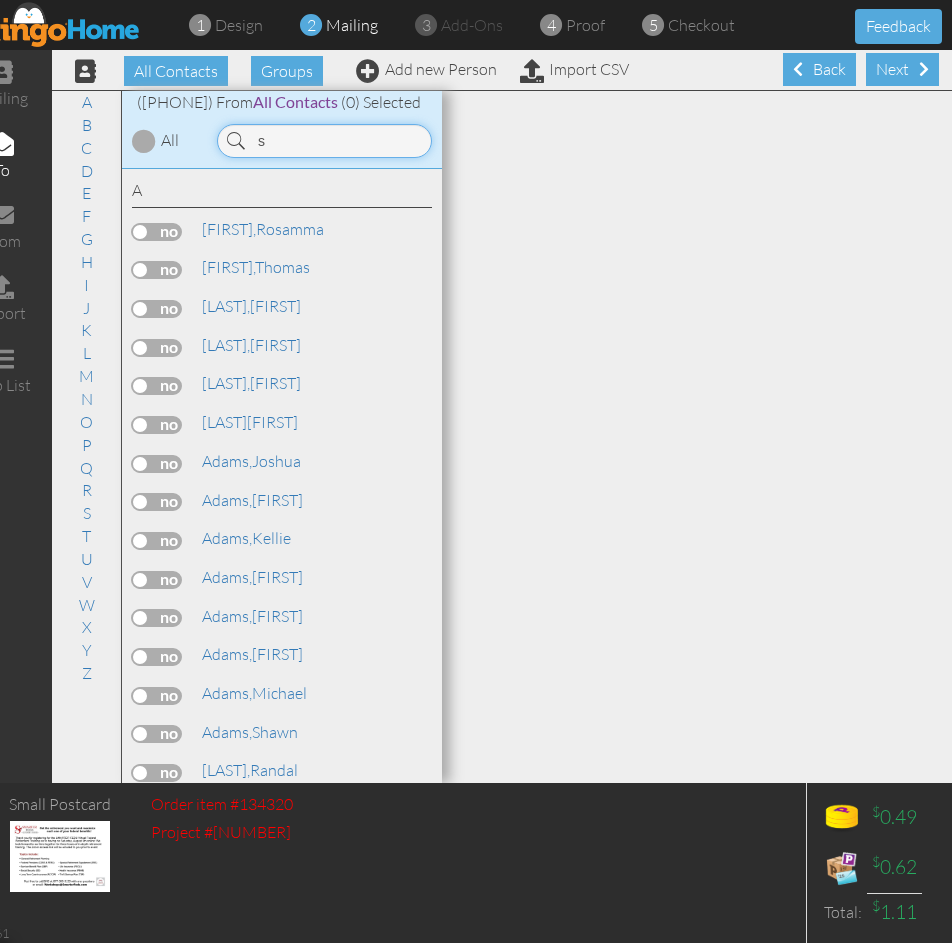 click on "s" at bounding box center (324, 141) 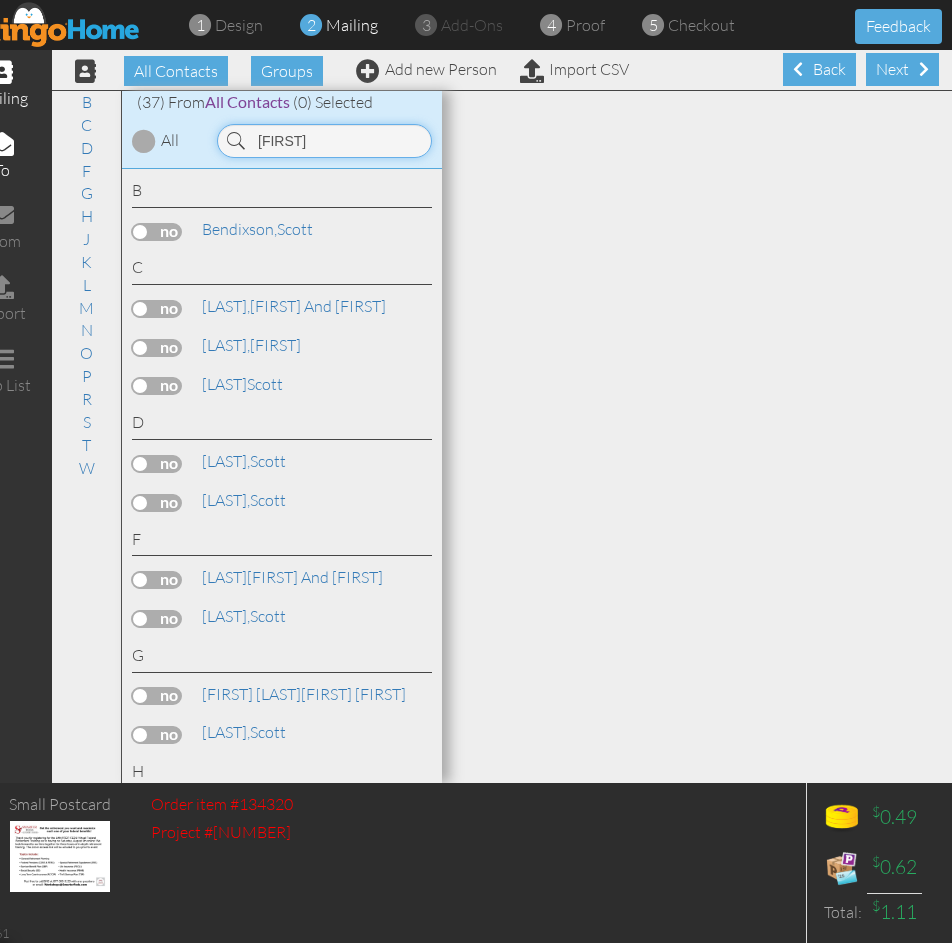 type on "[FIRST]" 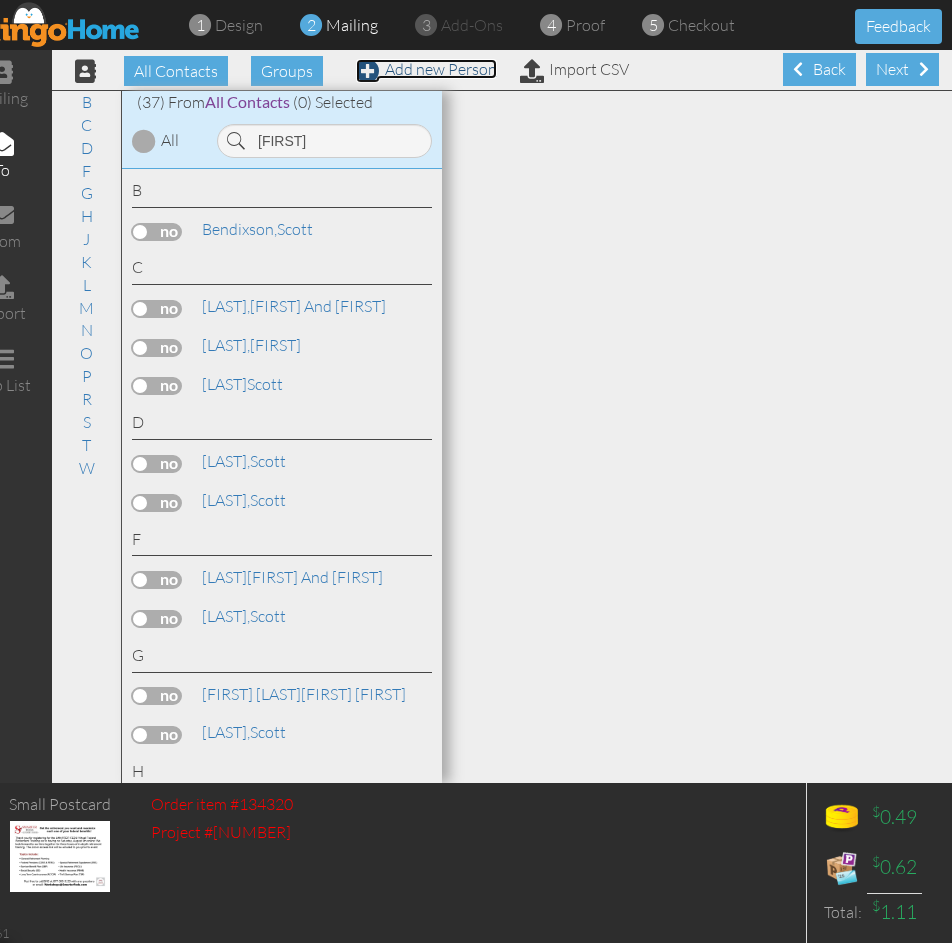 click at bounding box center (368, 71) 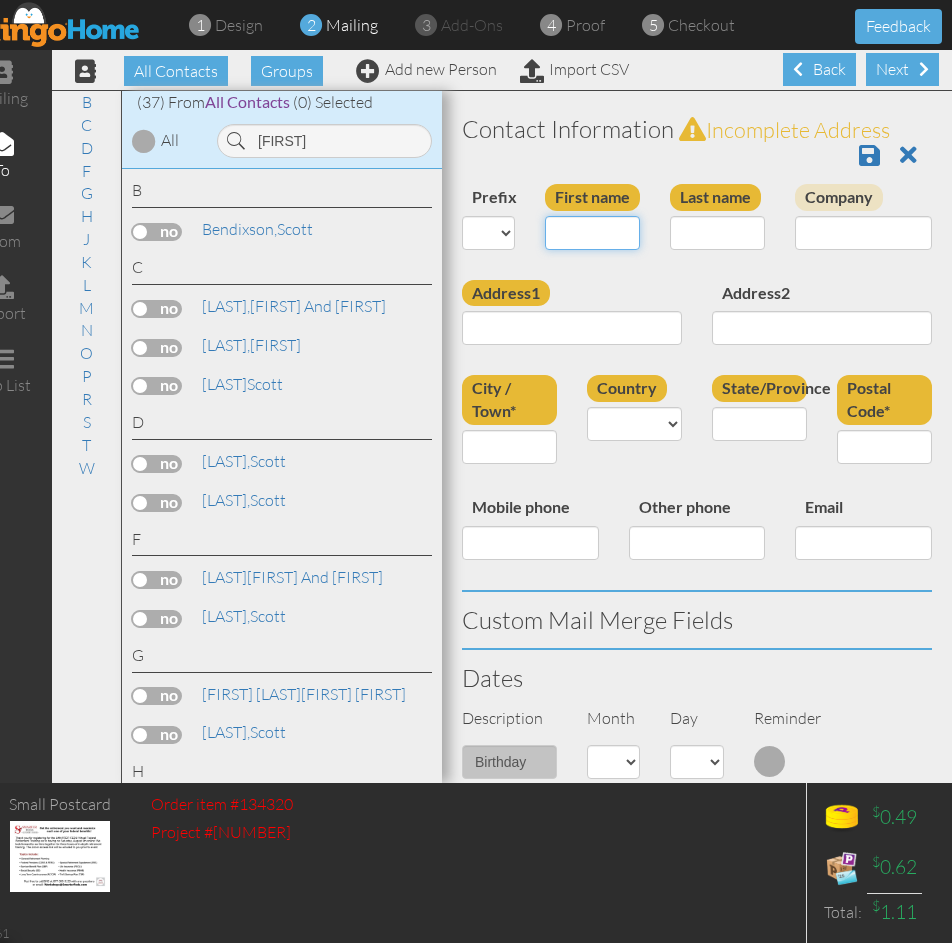 click on "First name" at bounding box center [592, 233] 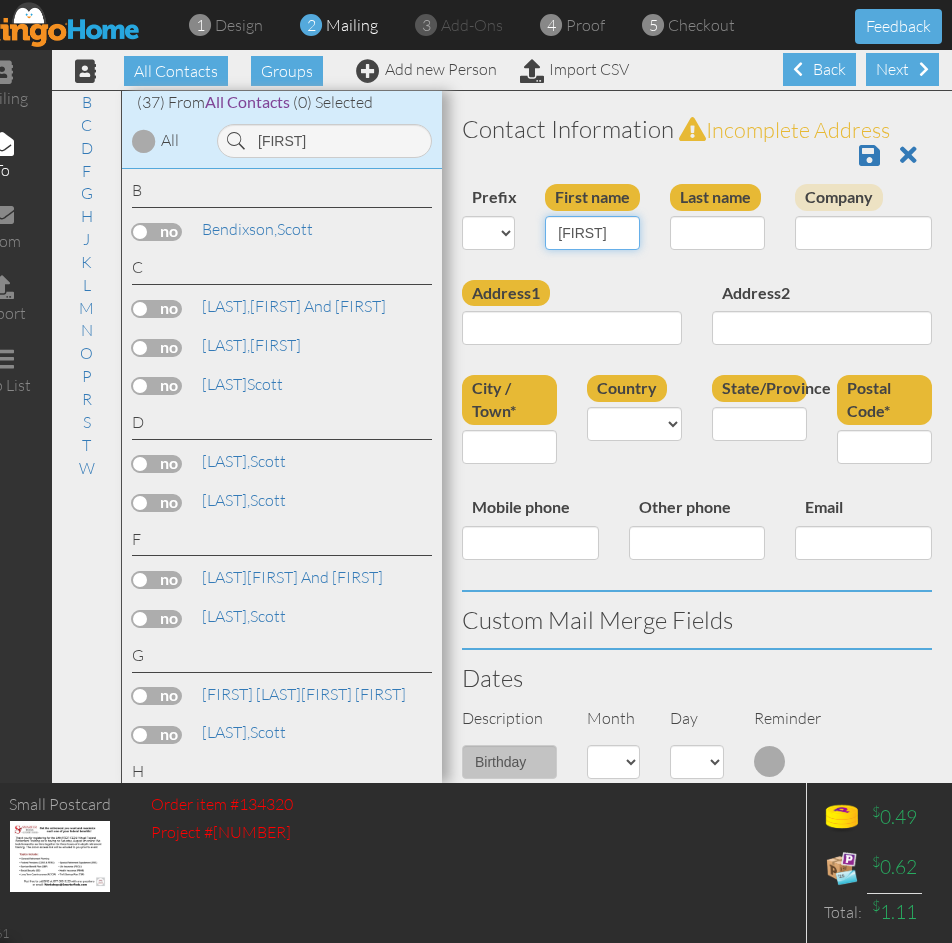 click on "[FIRST]" at bounding box center [592, 233] 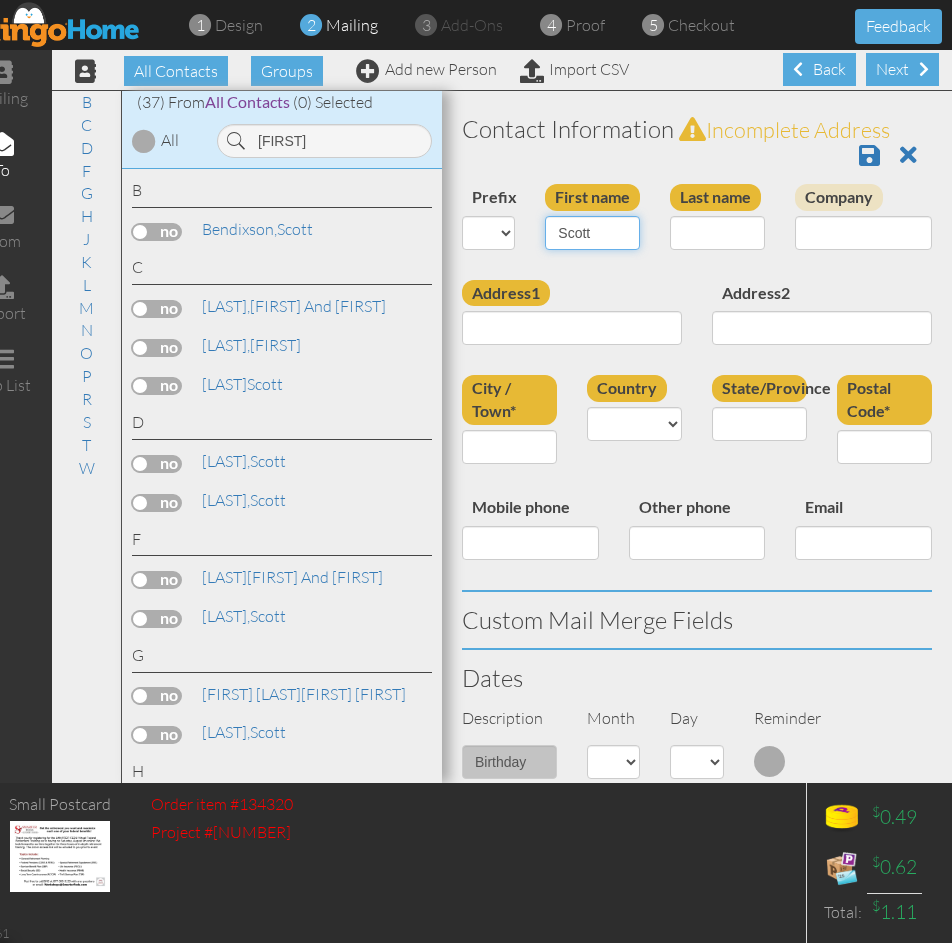 type on "Scott" 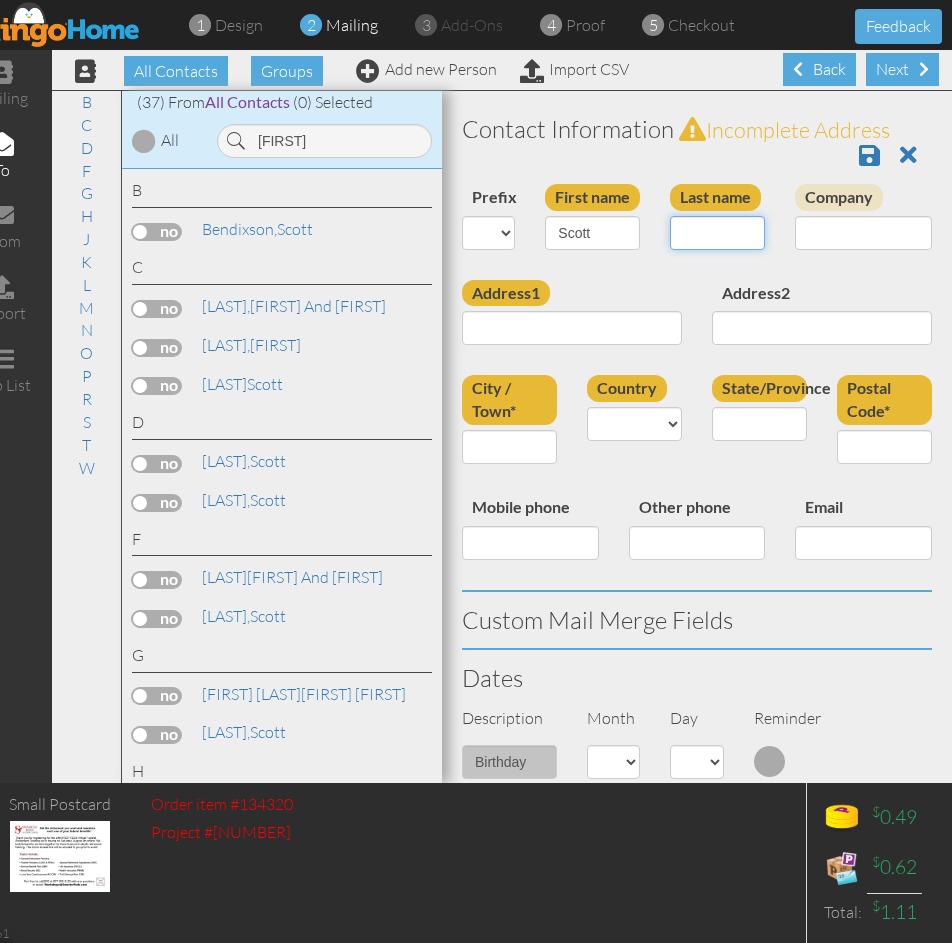 click on "Last name" at bounding box center [717, 233] 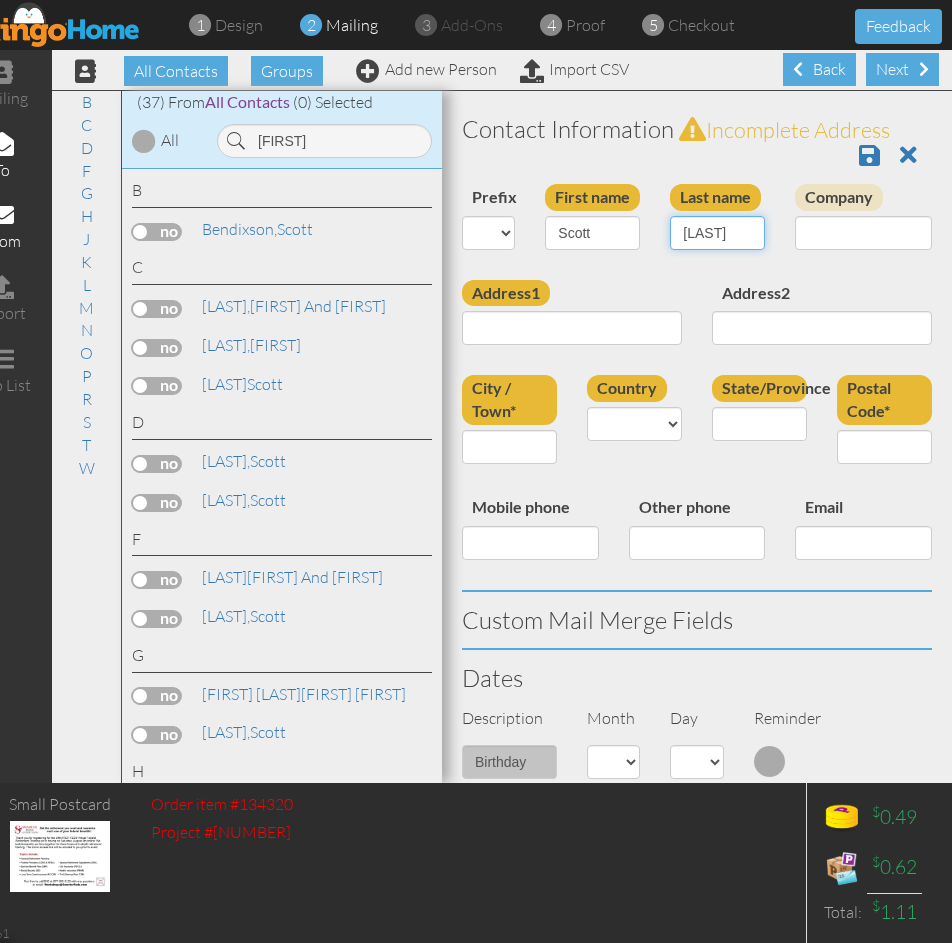 type on "[LAST]" 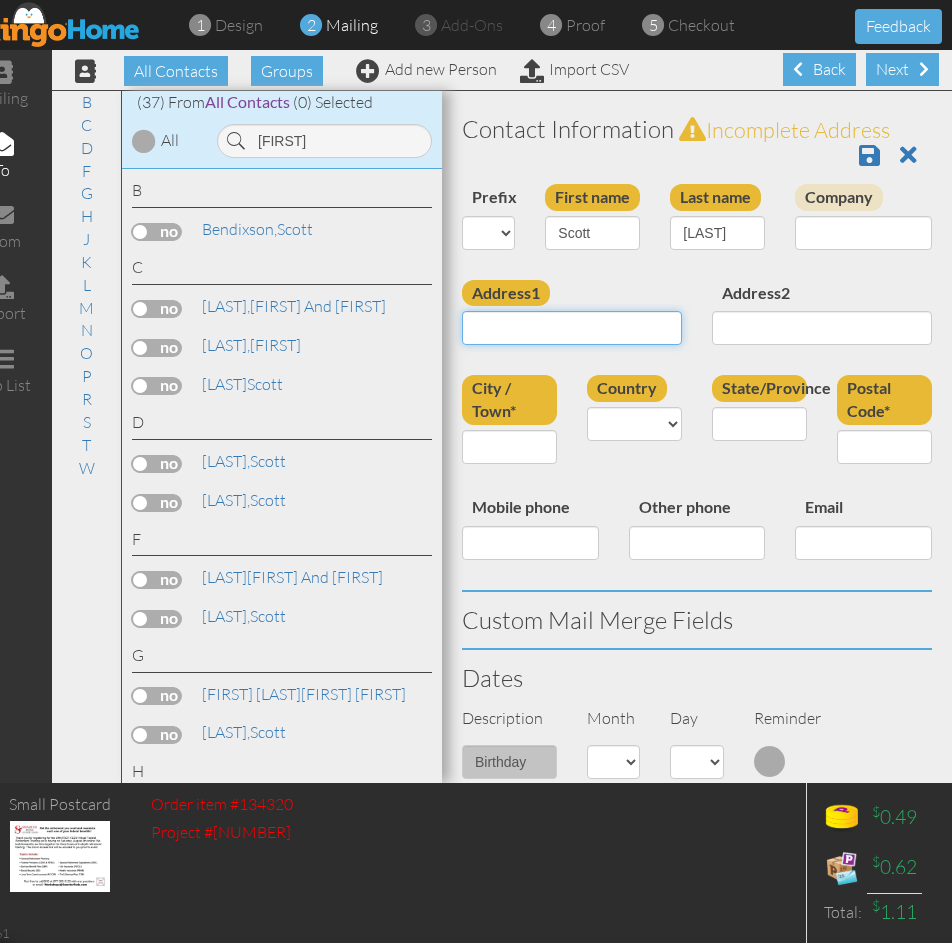 click on "Address1" at bounding box center (572, 328) 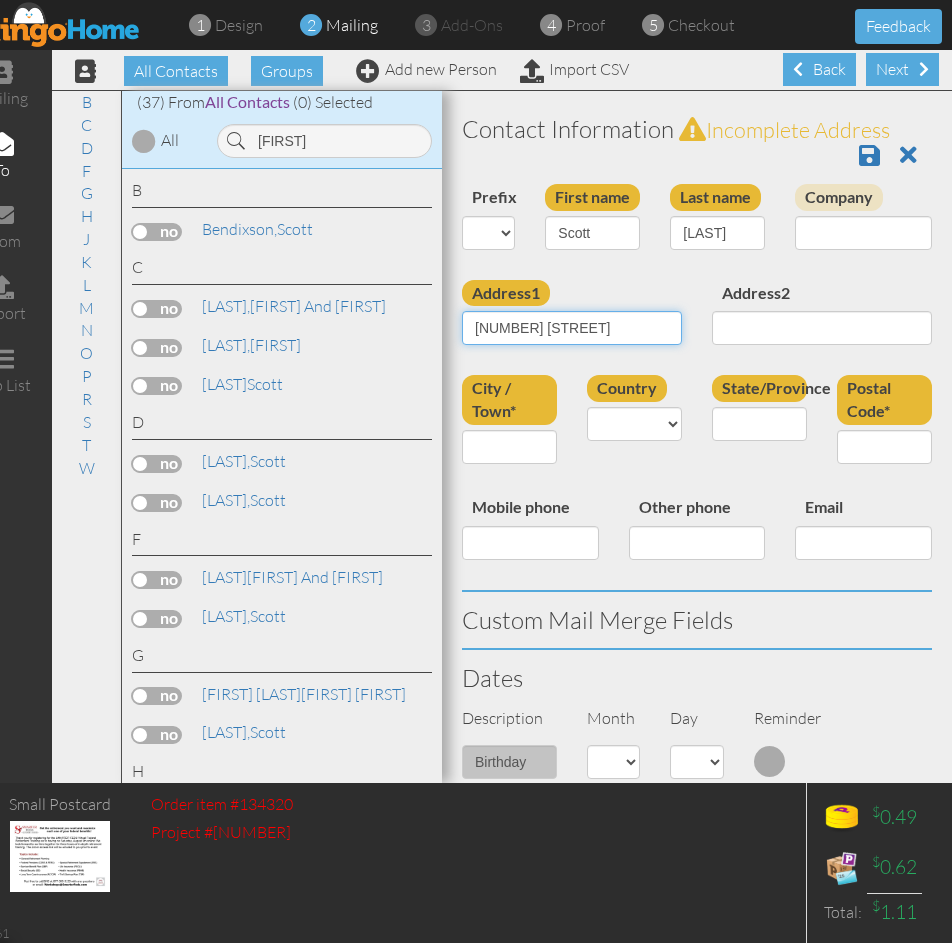 type on "[NUMBER] [STREET]" 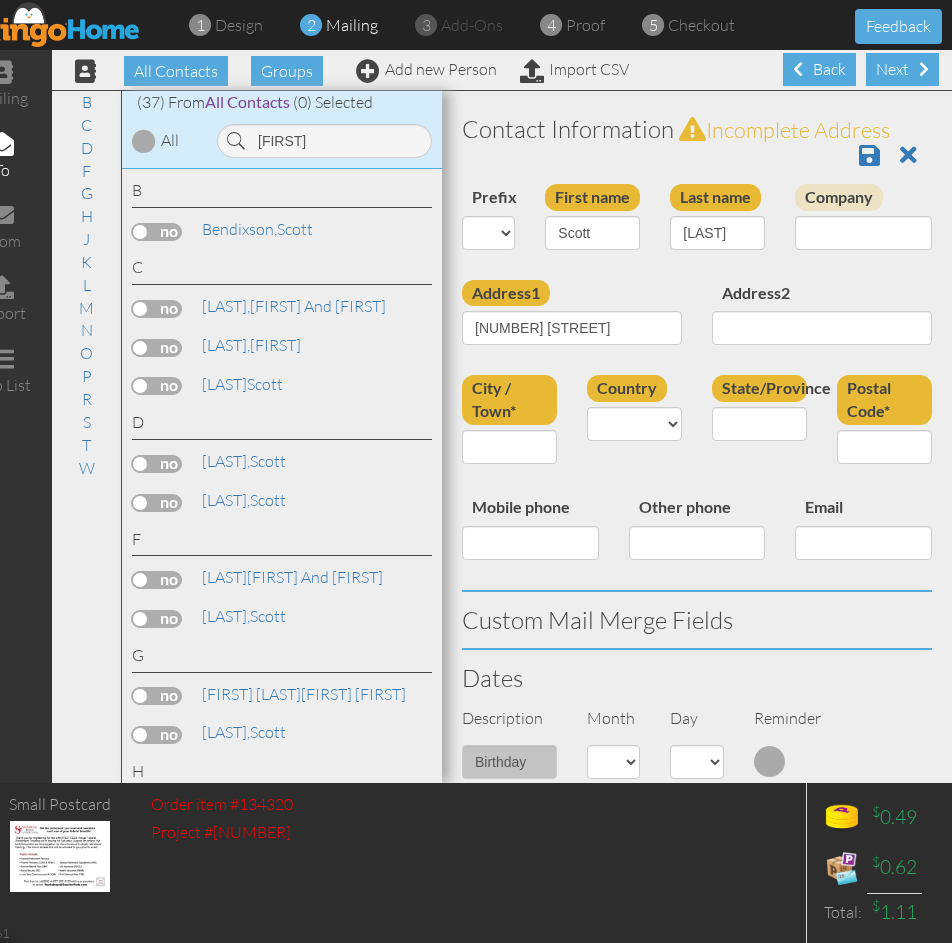 click on "Address1
[NUMBER] [STREET]" at bounding box center [572, 320] 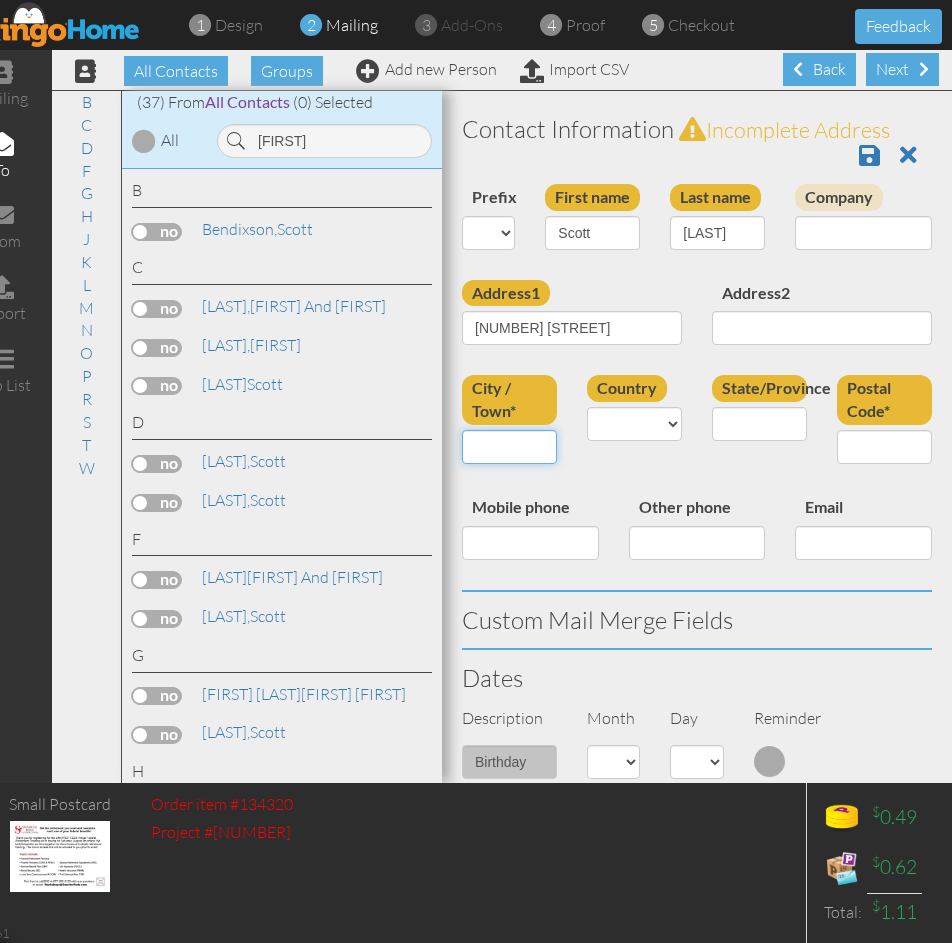 click on "City /
Town*" at bounding box center (509, 447) 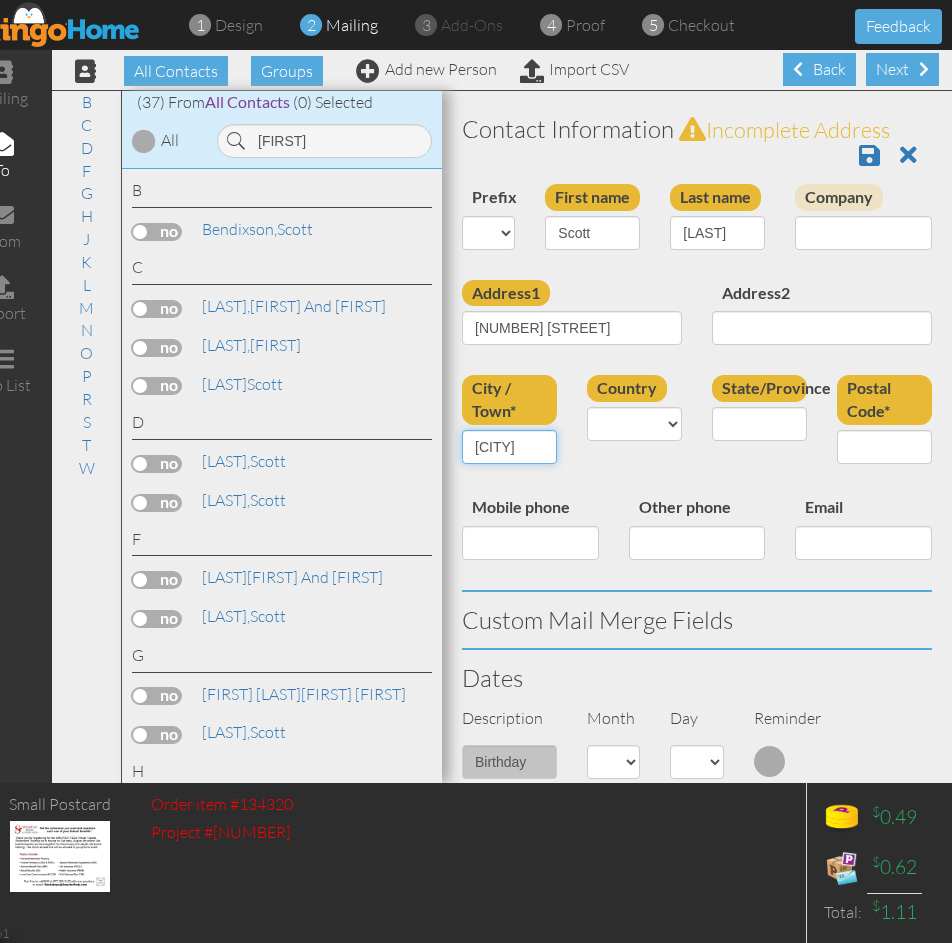 scroll, scrollTop: 0, scrollLeft: 3, axis: horizontal 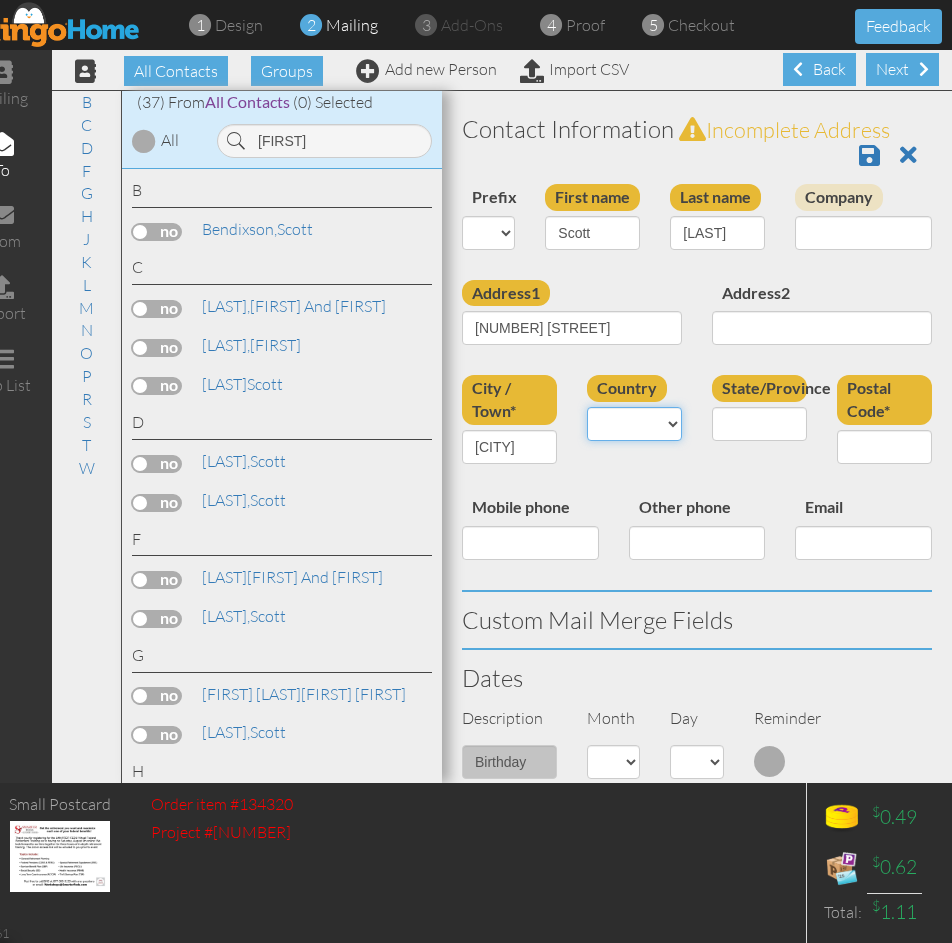 click on "United States -------------- Afghanistan Albania Algeria American Samoa Andorra Angola Anguilla Antarctica Antigua and Barbuda Argentina Armenia Aruba Australia Austria Azerbaijan Bahamas Bahrain Bangladesh Barbados Belarus Belgium Belize Benin Bermuda Bhutan Bolivia Bosnia and Herzegovina Botswana Bouvet Island Brazil British Indian Ocean Territory Brunei Darussalam Bulgaria Burkina Faso Burundi Cambodia Cameroon Canada Cape Verde Cayman Islands Central African Republic Chad Chile China Christmas Island Cocos (Keeling) Islands Colombia Comoros Congo Congo, The Democratic Republic of the Cook Islands Costa Rica Cote D'Ivoire Croatia Cuba Cyprus Czech Republic Denmark Djibouti Dominica Dominican Republic Ecuador Egypt El Salvador Equatorial Guinea Eritrea Estonia Ethiopia Falkland Islands (Malvinas) Faroe Islands Fiji Finland France French Guiana French Polynesia French Southern Territories Gabon Gambia Georgia Germany Ghana Gibraltar Greece Greenland Grenada Guadeloupe Guam Guatemala Guernsey Guinea Guyana" at bounding box center [634, 424] 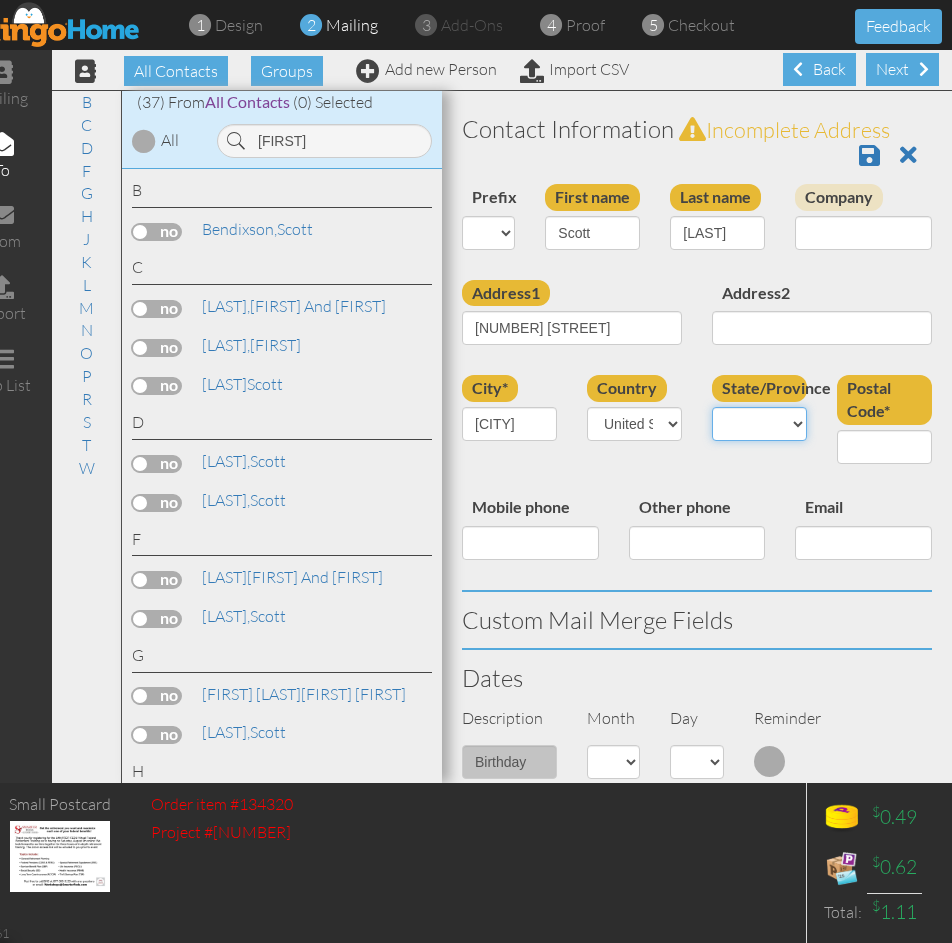 click on "AA (Military) AE (Military) Alabama Alaska American Samoa AP (Military) Arizona Arkansas California Colorado Connecticut Delaware District Of Columbia Federated States Of Micronesia Florida Georgia Guam Hawaii Idaho Illinois Indiana Iowa Kansas Kentucky Louisiana Maine Marshall Islands Maryland Massachusetts Michigan Minnesota Mississippi Missouri Montana Nebraska Nevada New Hampshire New Jersey New Mexico New York North Carolina North Dakota Northern Mariana Islands Ohio Oklahoma Oregon Palau Pennsylvania Puerto Rico Rhode Island South Carolina South Dakota Tennessee Texas Utah Vermont Virgin Islands Virginia Washington West Virginia Wisconsin Wyoming" at bounding box center [759, 424] 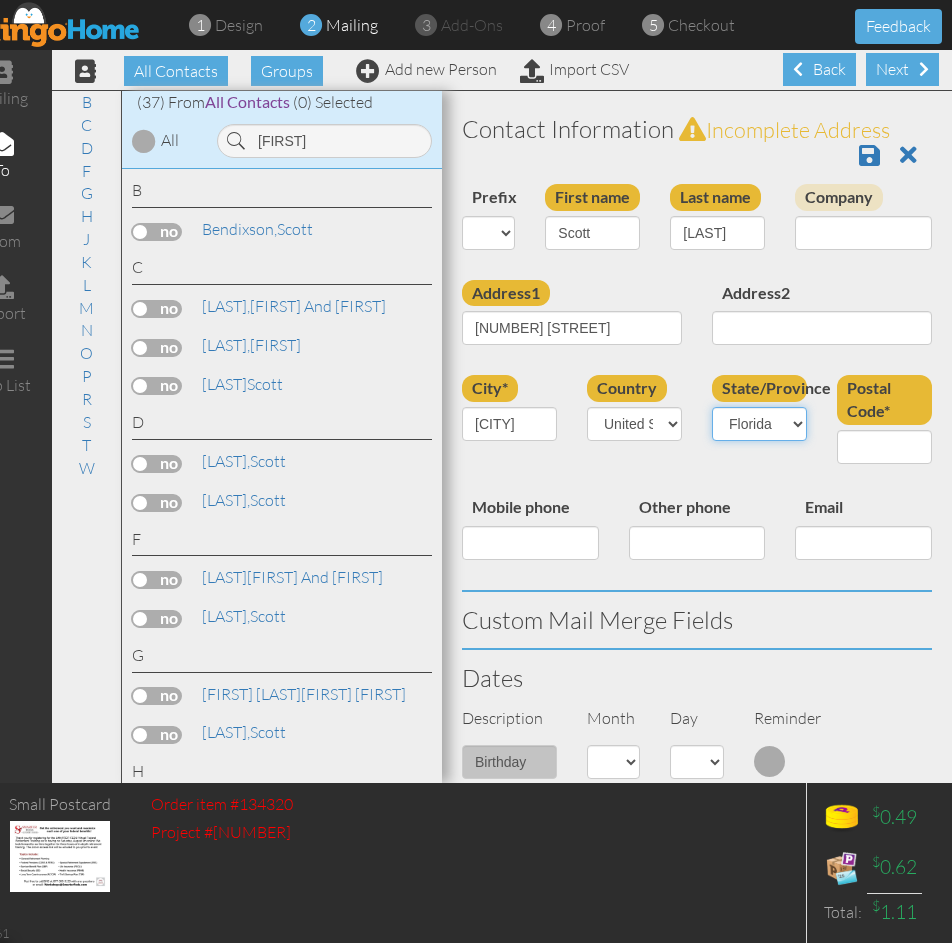 click on "AA (Military) AE (Military) Alabama Alaska American Samoa AP (Military) Arizona Arkansas California Colorado Connecticut Delaware District Of Columbia Federated States Of Micronesia Florida Georgia Guam Hawaii Idaho Illinois Indiana Iowa Kansas Kentucky Louisiana Maine Marshall Islands Maryland Massachusetts Michigan Minnesota Mississippi Missouri Montana Nebraska Nevada New Hampshire New Jersey New Mexico New York North Carolina North Dakota Northern Mariana Islands Ohio Oklahoma Oregon Palau Pennsylvania Puerto Rico Rhode Island South Carolina South Dakota Tennessee Texas Utah Vermont Virgin Islands Virginia Washington West Virginia Wisconsin Wyoming" at bounding box center (759, 424) 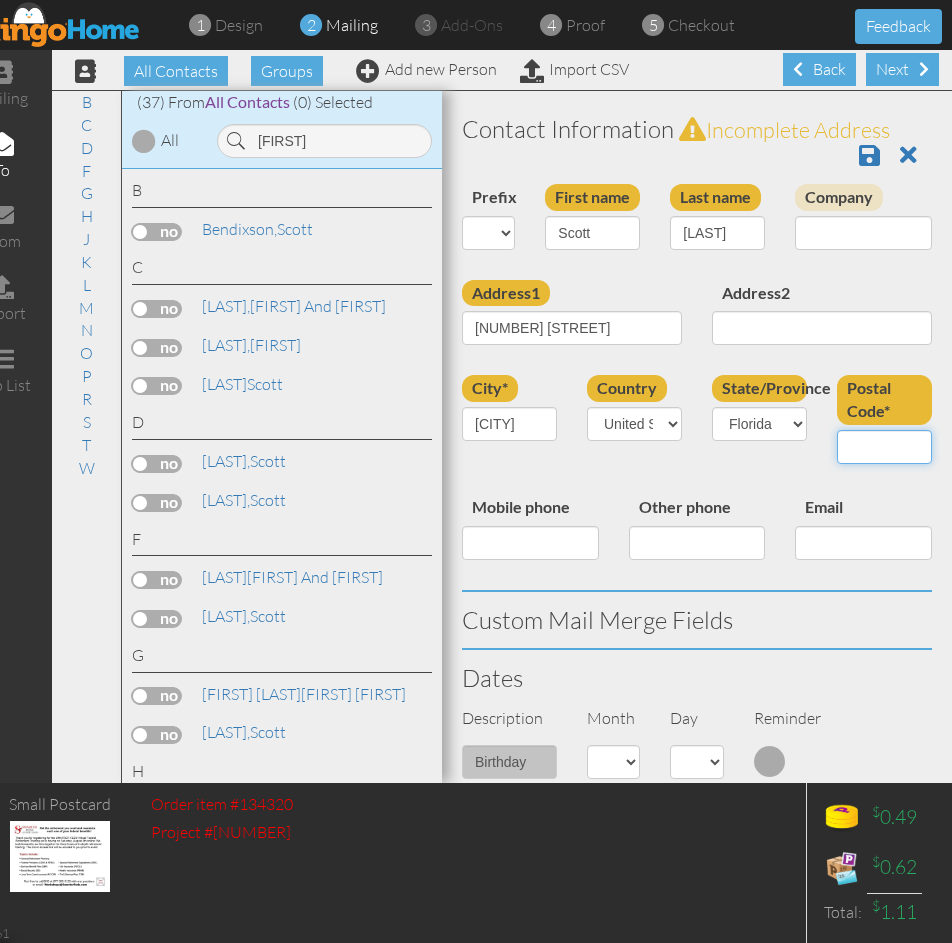 click on "Postal Code*" at bounding box center (884, 447) 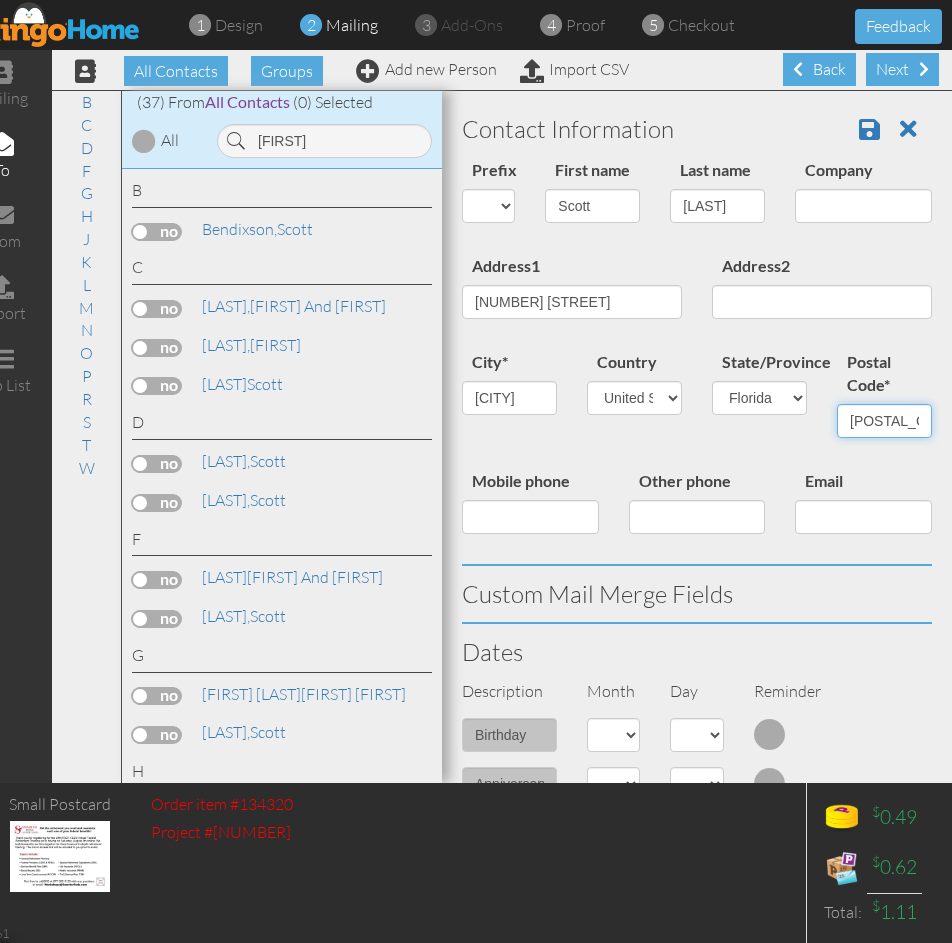 type on "[POSTAL_CODE]" 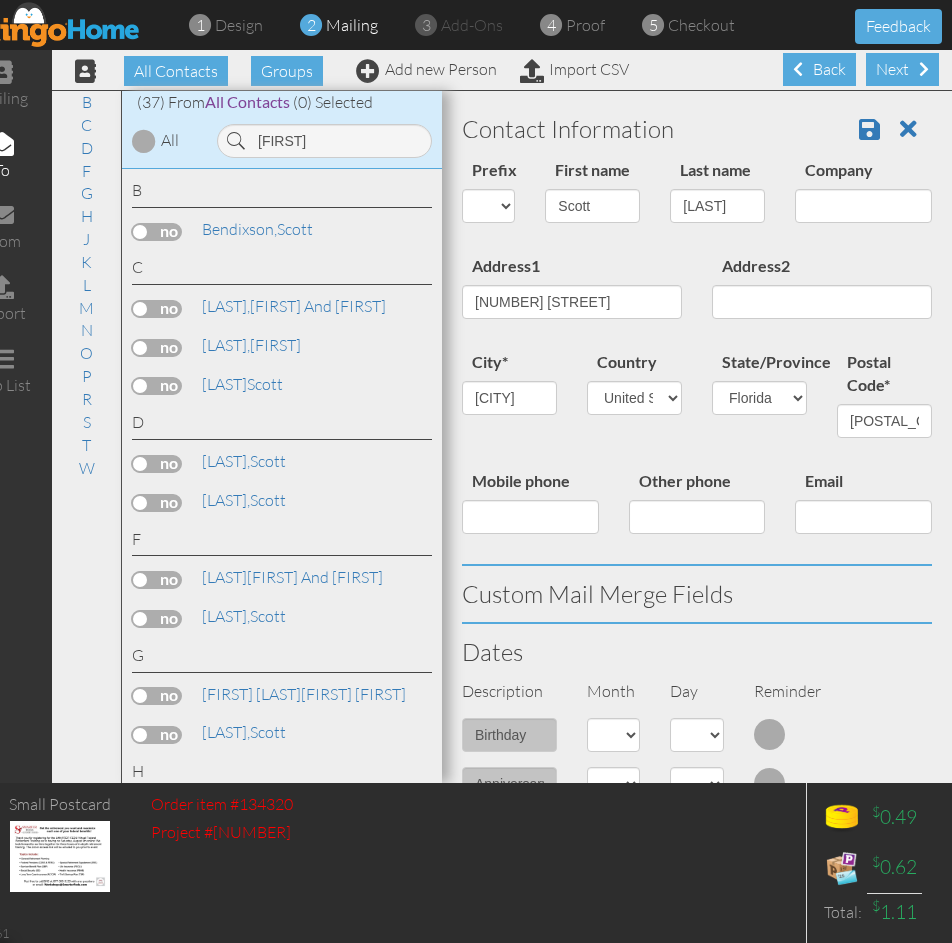 click on "Address1
[NUMBER] [STREET]
Address2" at bounding box center [697, 301] 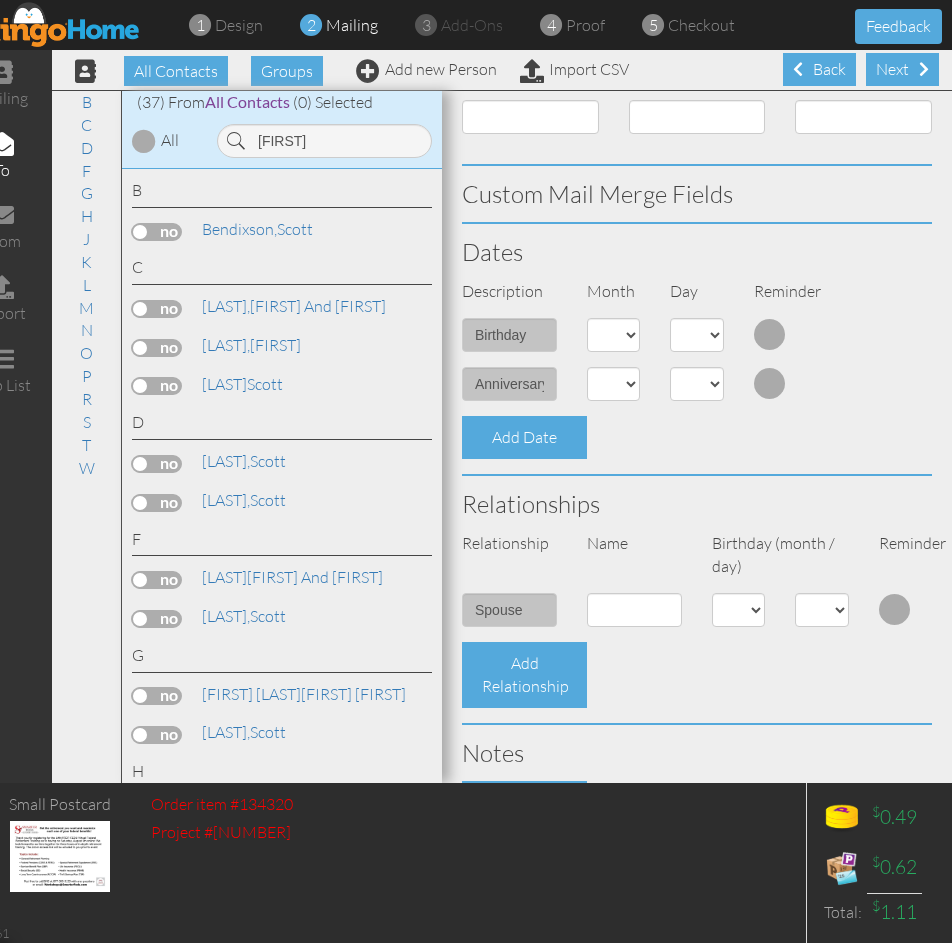 scroll, scrollTop: 729, scrollLeft: 0, axis: vertical 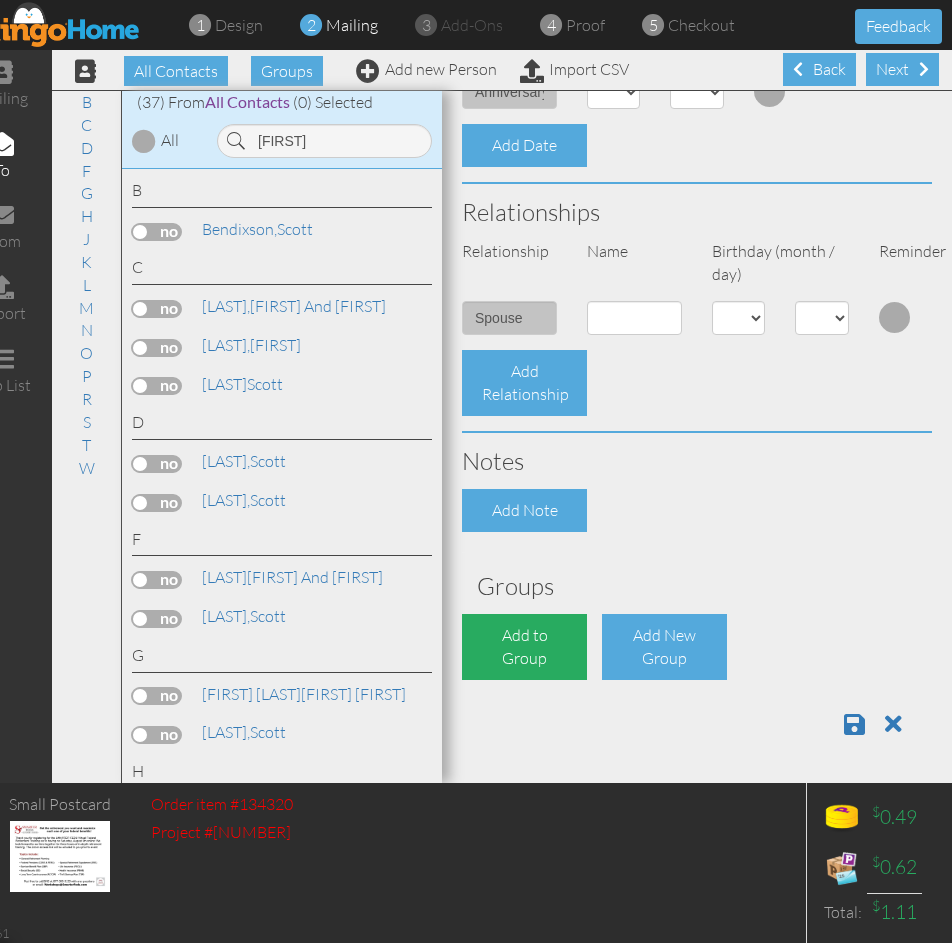 click on "Add to Group" at bounding box center (524, 647) 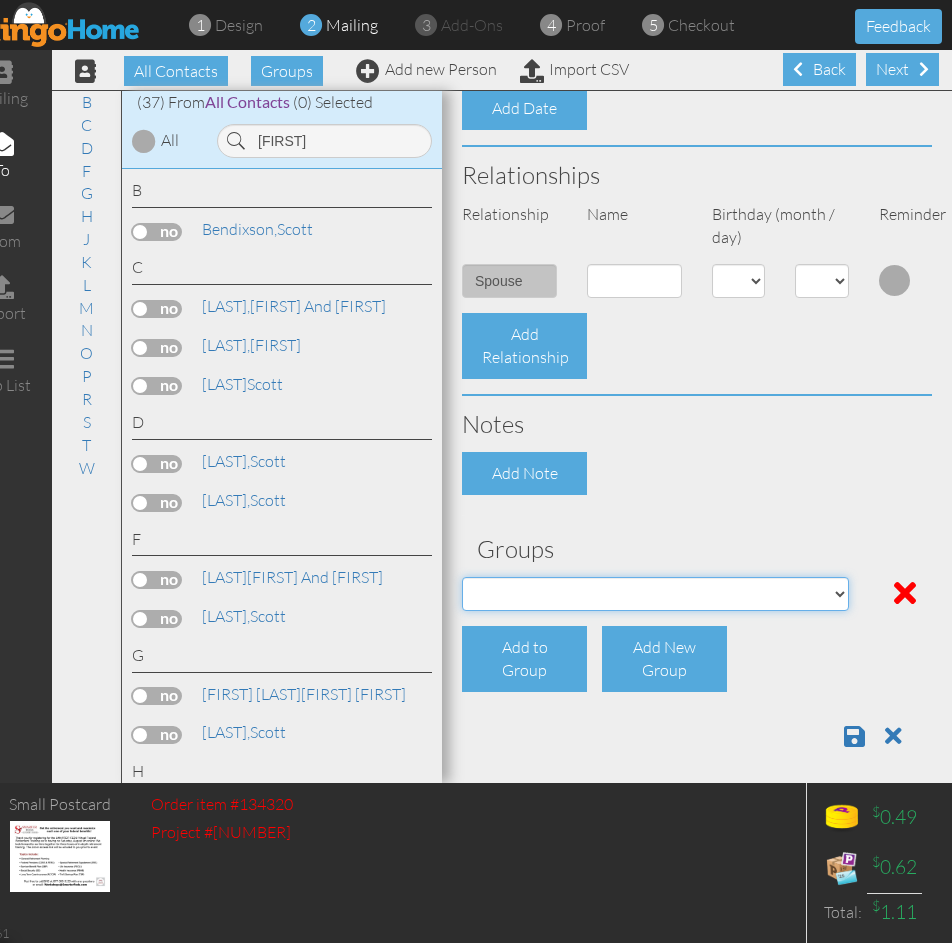 click on "04/22/2025 SMARTER FEDS OSD DMEA California 06/25/2025 BOP Onsite 08/12 Puerto Rico Registrants 2025 Current Clients 5/20 Dinner Seminar Attendees AFEA Sept 20 2022 orlando attendee AFEA Sept 20 2022 orlando registrant AFEA Sept 22 2022 orlando registrant Aggie Buddies All AZ Federal Employees All Colorado Fed Employees ALL FL Fed Registrants 2019-Aug 2021 ALL Florida Federal Employees All KS Federal Employees All Missouri Federal Employees ALL Texas Fed Employees Arizona LEO ARTCC Memphis Jan 25 2023 Registrant ATC ATCA 2022 Global Conference & Expo AUSTIN Aug 17 2021 Attendees AUSTIN August 4 2022 Registrants AUSTIN Dec 2 2020 Attendees AUSTIN Jan 26, 21 Attendees AUSTIN Jan 28 2022 Registrants AUSTIN Mar 29 2022 Registrants AUSTIN March 17 2021 Attendees AUSTIN May 24 2022 Attendee AUSTIN May 24 2022 Registrants AUSTIN Nov 16 2021 Attendees AUSTIN Oct 7 2020 Attendees AUSTIN Sept 27 2022 Registrants Christmas Card 2022 Christmas card 2023 Christmas Card 2024 Christmas Cards 2021 Colorado LEO/FF Nhcfae 2024" at bounding box center [655, 594] 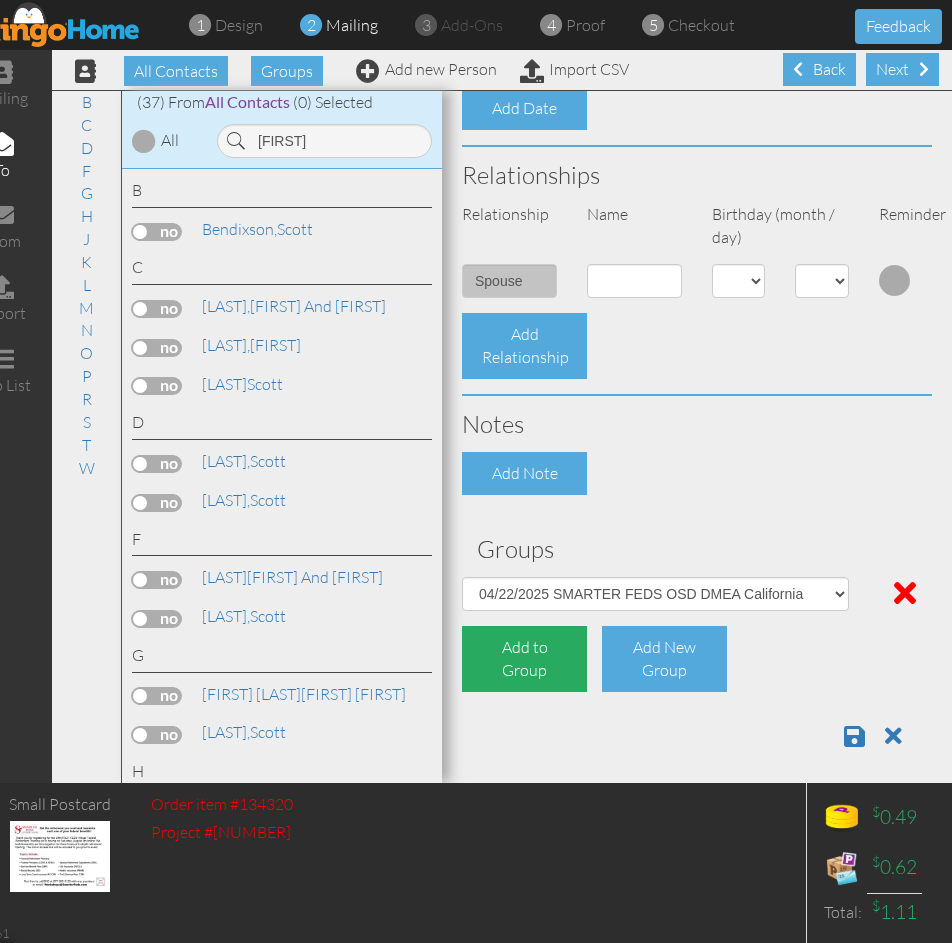 click on "Add to Group" at bounding box center (524, 659) 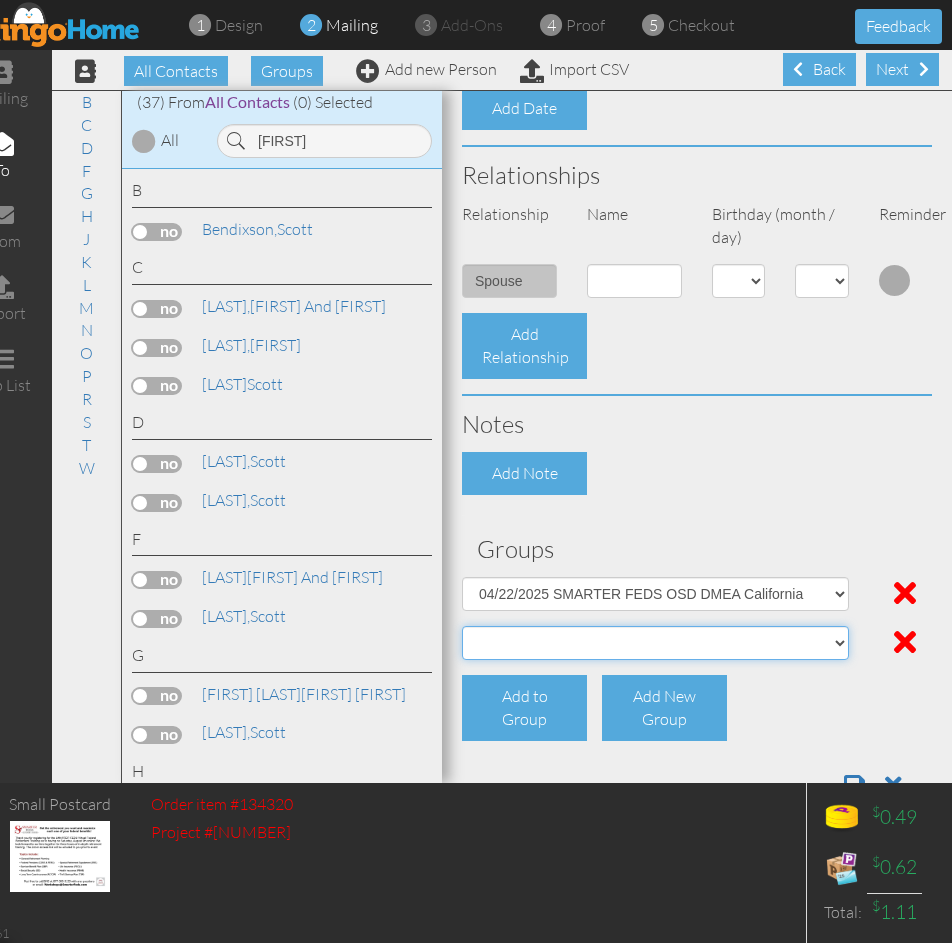 click on "04/22/2025 SMARTER FEDS OSD DMEA California 06/25/2025 BOP Onsite 08/12 Puerto Rico Registrants 2025 Current Clients 5/20 Dinner Seminar Attendees AFEA Sept 20 2022 orlando attendee AFEA Sept 20 2022 orlando registrant AFEA Sept 22 2022 orlando registrant Aggie Buddies All AZ Federal Employees All Colorado Fed Employees ALL FL Fed Registrants 2019-Aug 2021 ALL Florida Federal Employees All KS Federal Employees All Missouri Federal Employees ALL Texas Fed Employees Arizona LEO ARTCC Memphis Jan 25 2023 Registrant ATC ATCA 2022 Global Conference & Expo AUSTIN Aug 17 2021 Attendees AUSTIN August 4 2022 Registrants AUSTIN Dec 2 2020 Attendees AUSTIN Jan 26, 21 Attendees AUSTIN Jan 28 2022 Registrants AUSTIN Mar 29 2022 Registrants AUSTIN March 17 2021 Attendees AUSTIN May 24 2022 Attendee AUSTIN May 24 2022 Registrants AUSTIN Nov 16 2021 Attendees AUSTIN Oct 7 2020 Attendees AUSTIN Sept 27 2022 Registrants Christmas Card 2022 Christmas card 2023 Christmas Card 2024 Christmas Cards 2021 Colorado LEO/FF Nhcfae 2024" at bounding box center [655, 643] 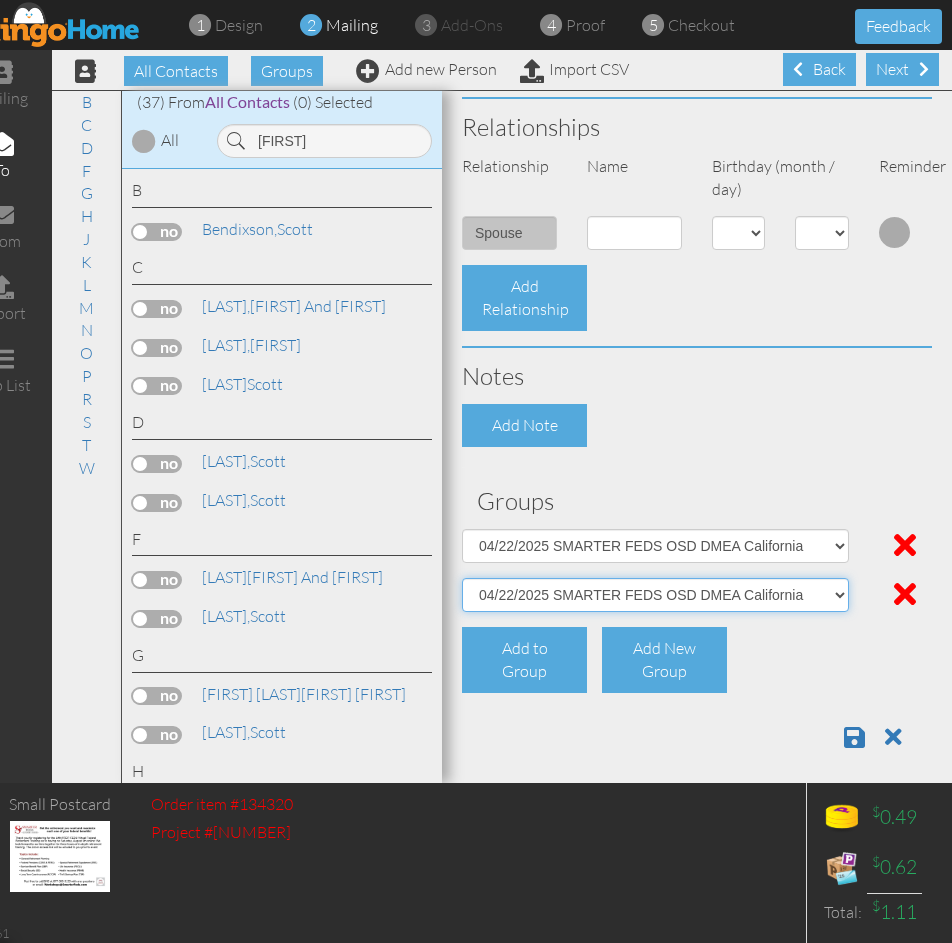 scroll, scrollTop: 827, scrollLeft: 0, axis: vertical 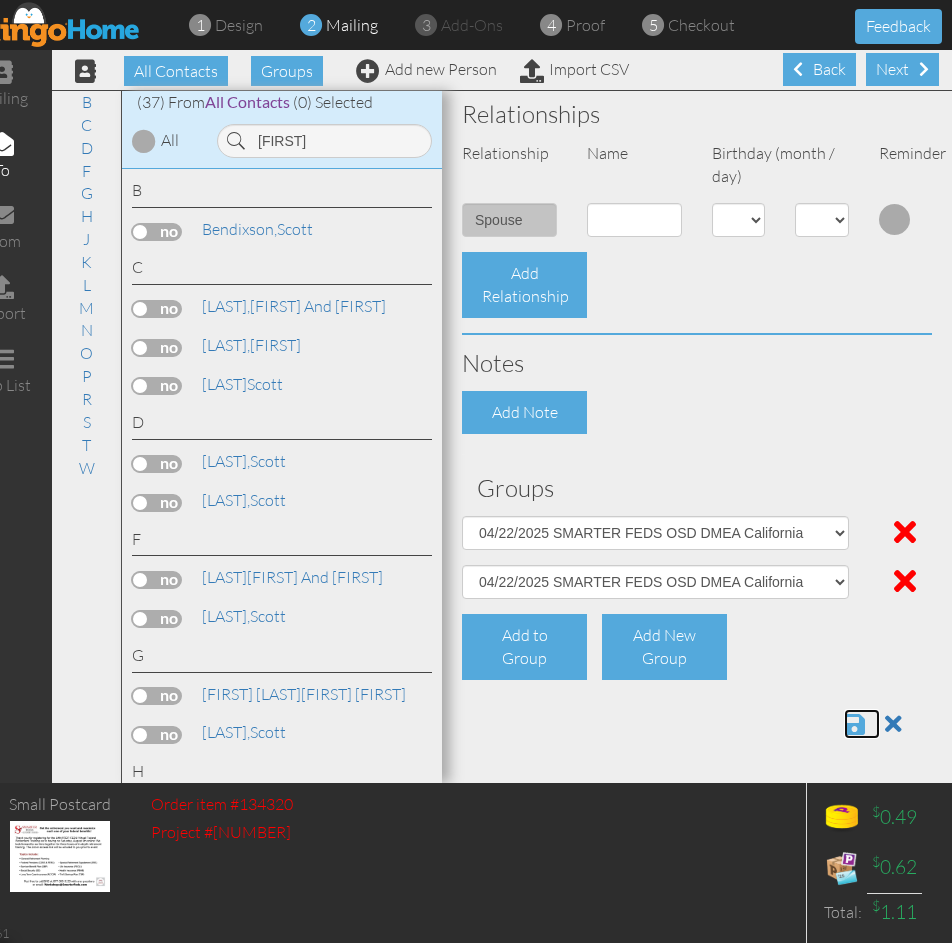 click at bounding box center (854, 724) 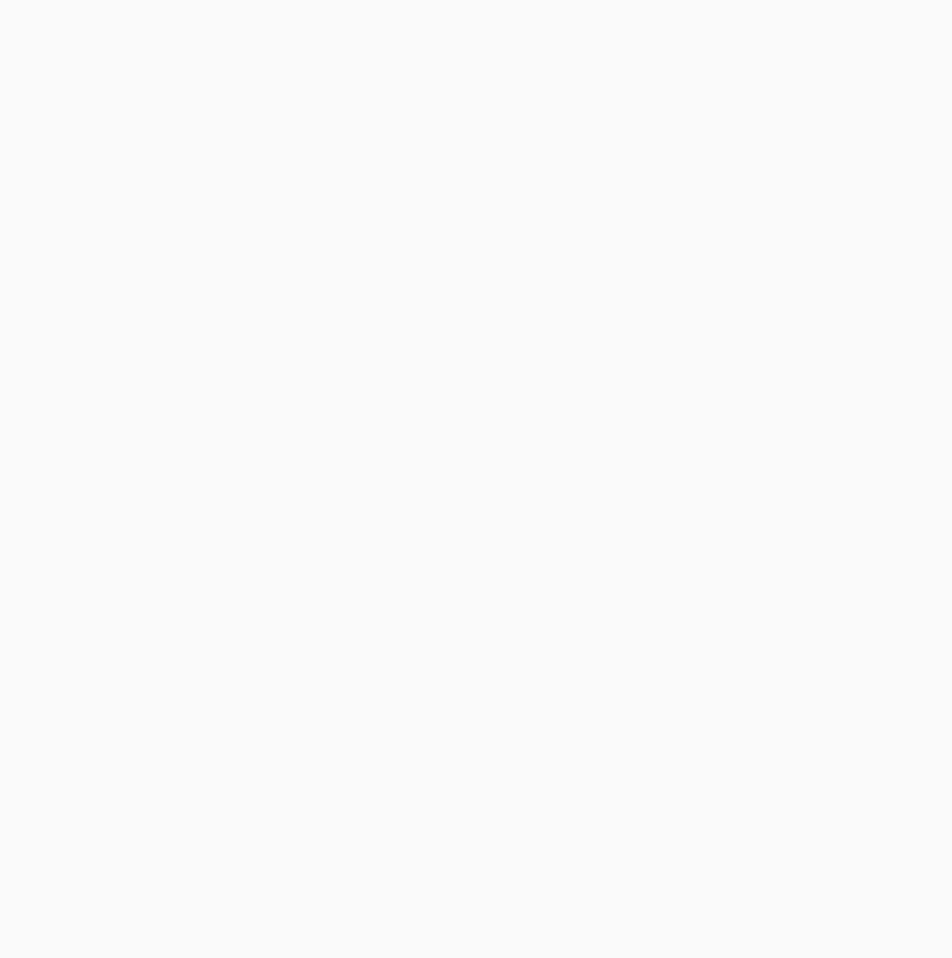scroll, scrollTop: 0, scrollLeft: 0, axis: both 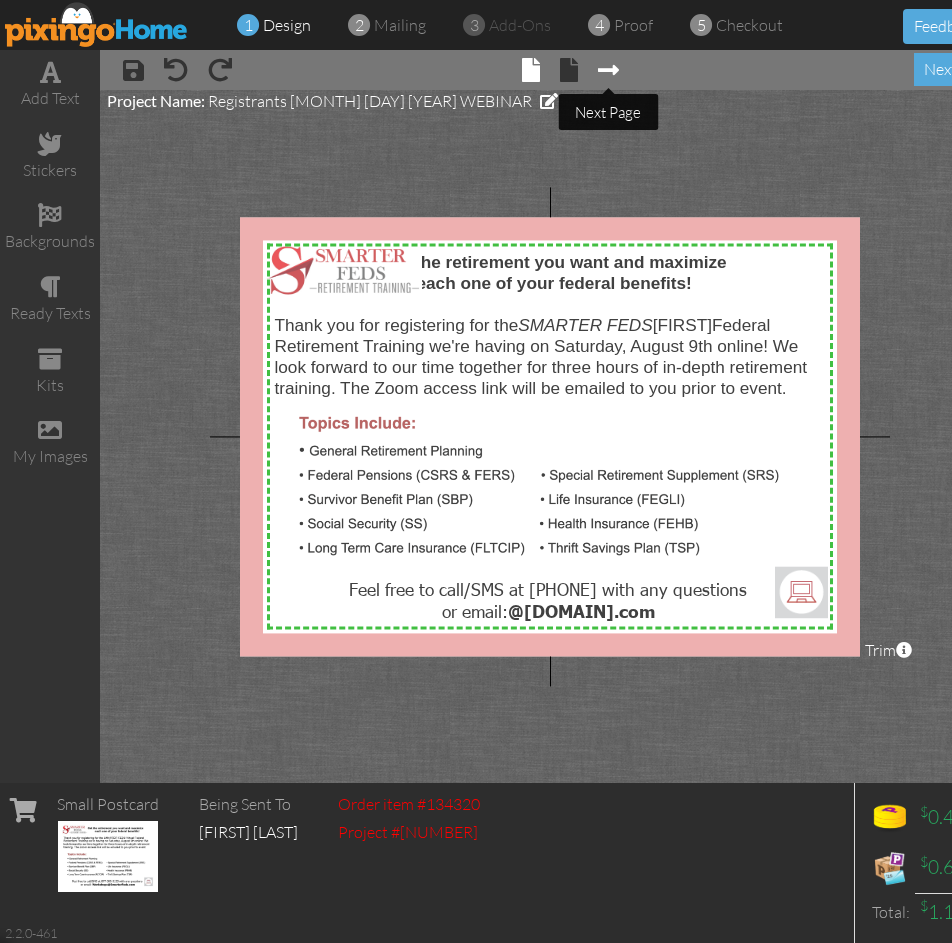 click at bounding box center (608, 70) 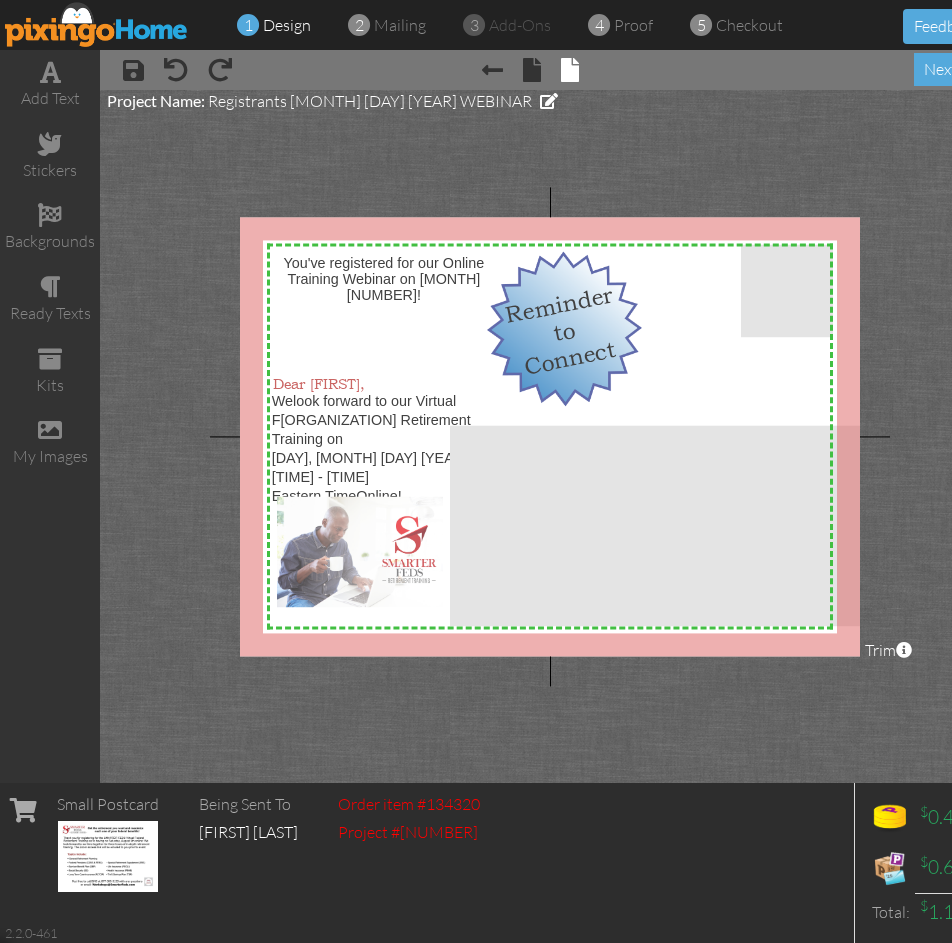 scroll, scrollTop: 0, scrollLeft: 48, axis: horizontal 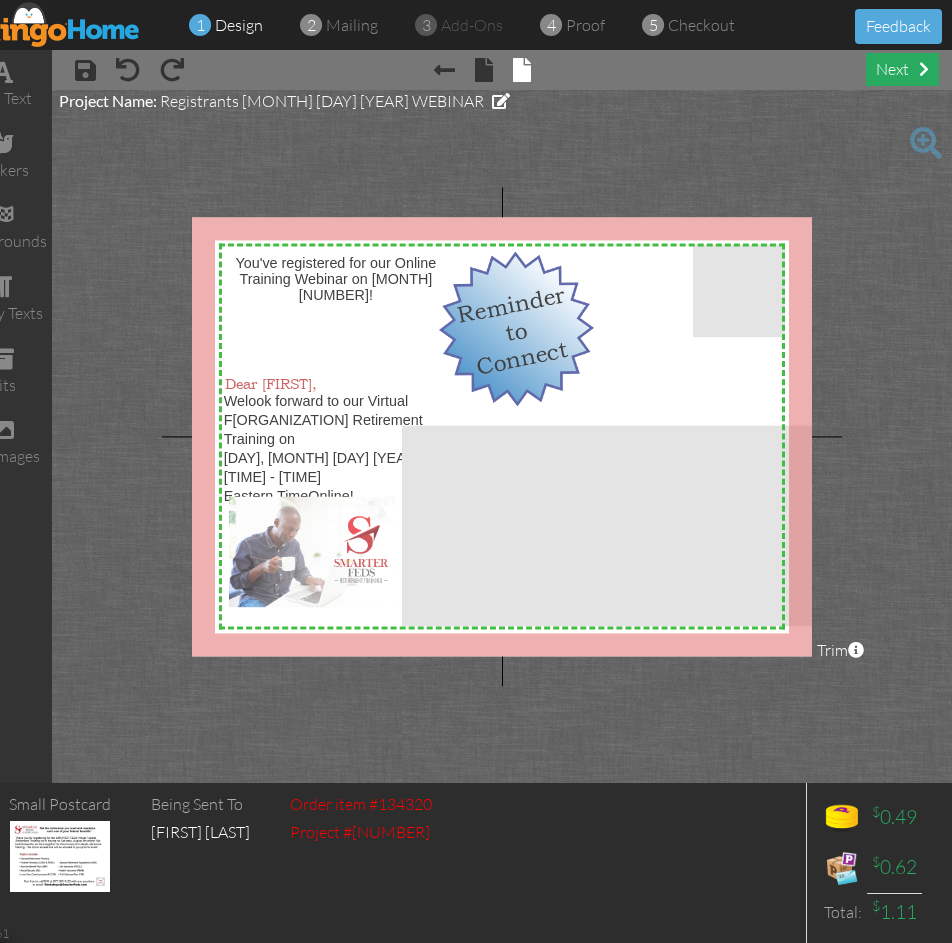 click on "next" at bounding box center (902, 69) 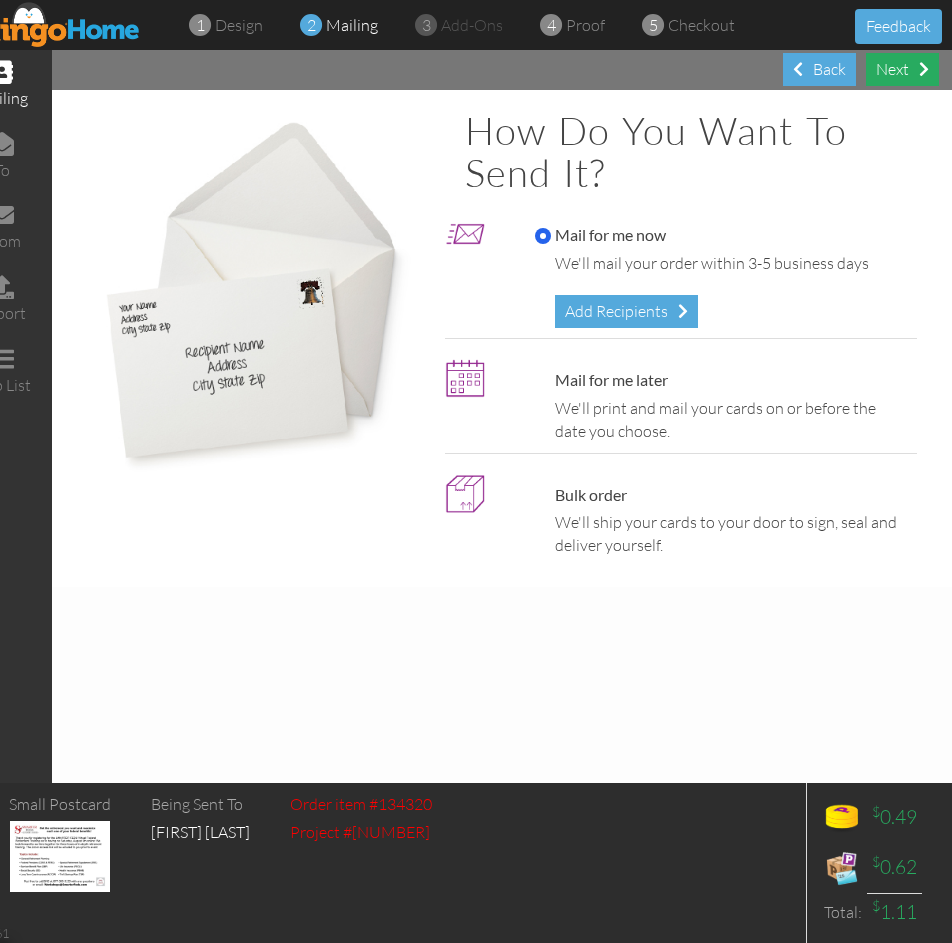click on "Next" at bounding box center (902, 69) 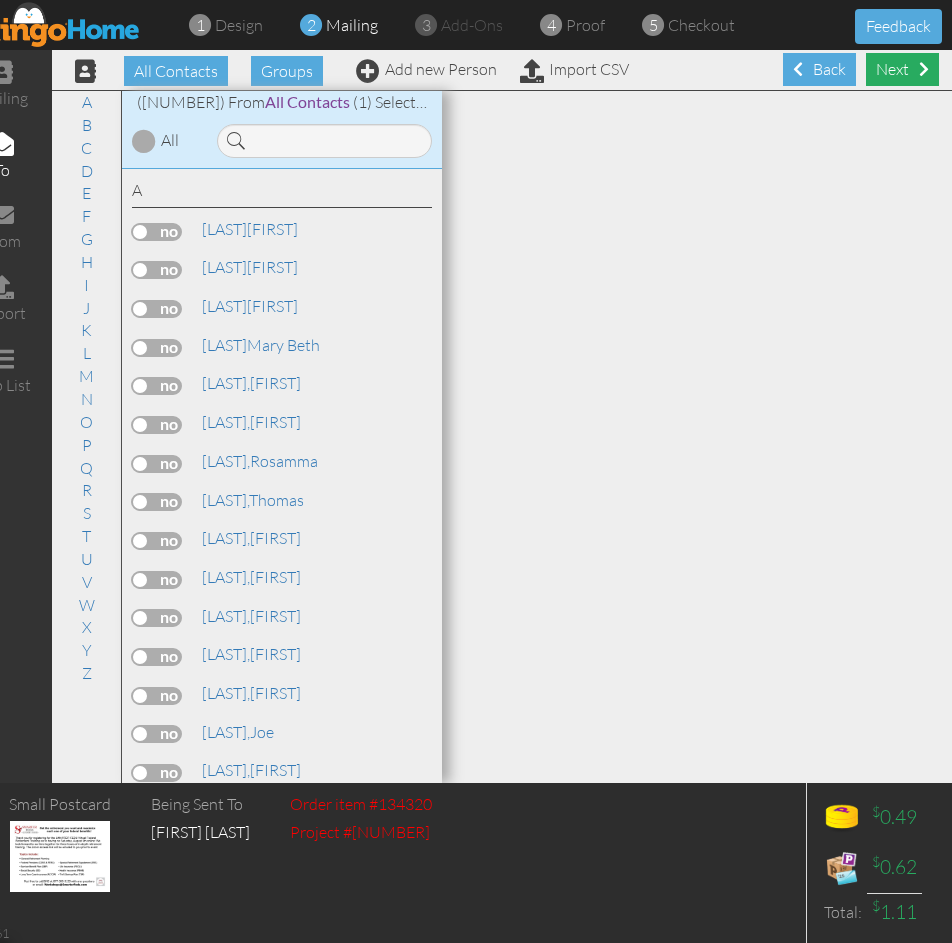 click on "Next" at bounding box center [902, 69] 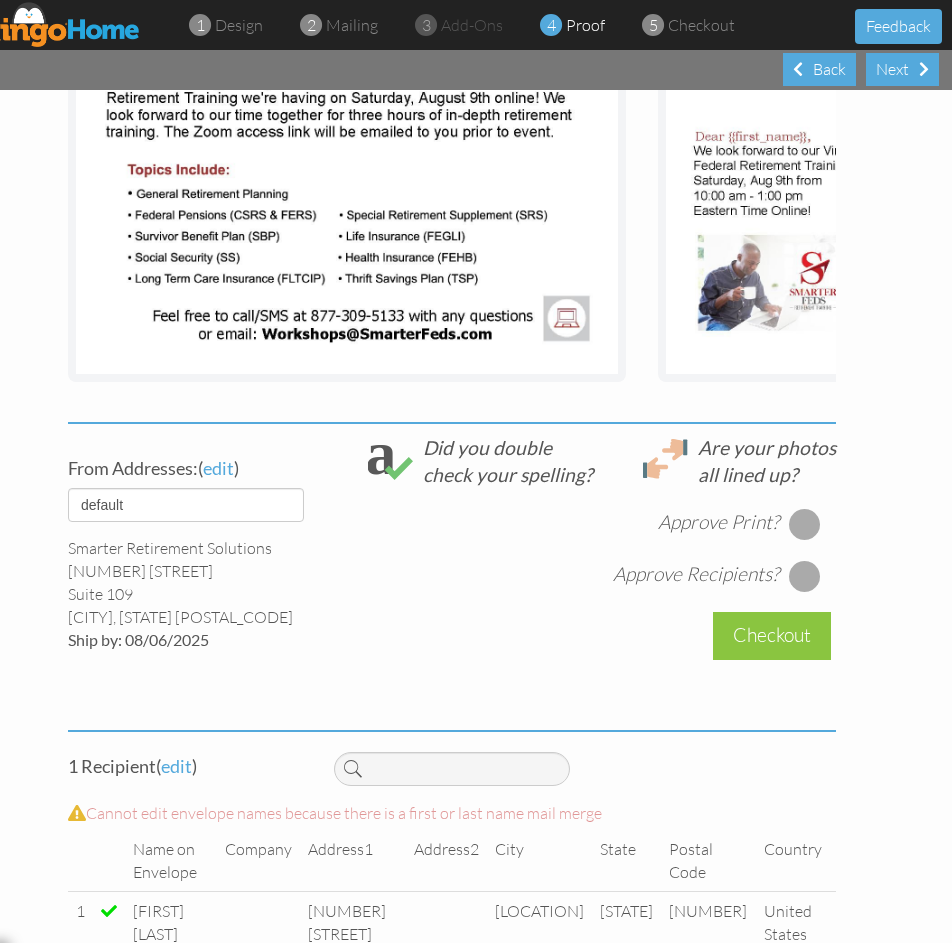 scroll, scrollTop: 533, scrollLeft: 0, axis: vertical 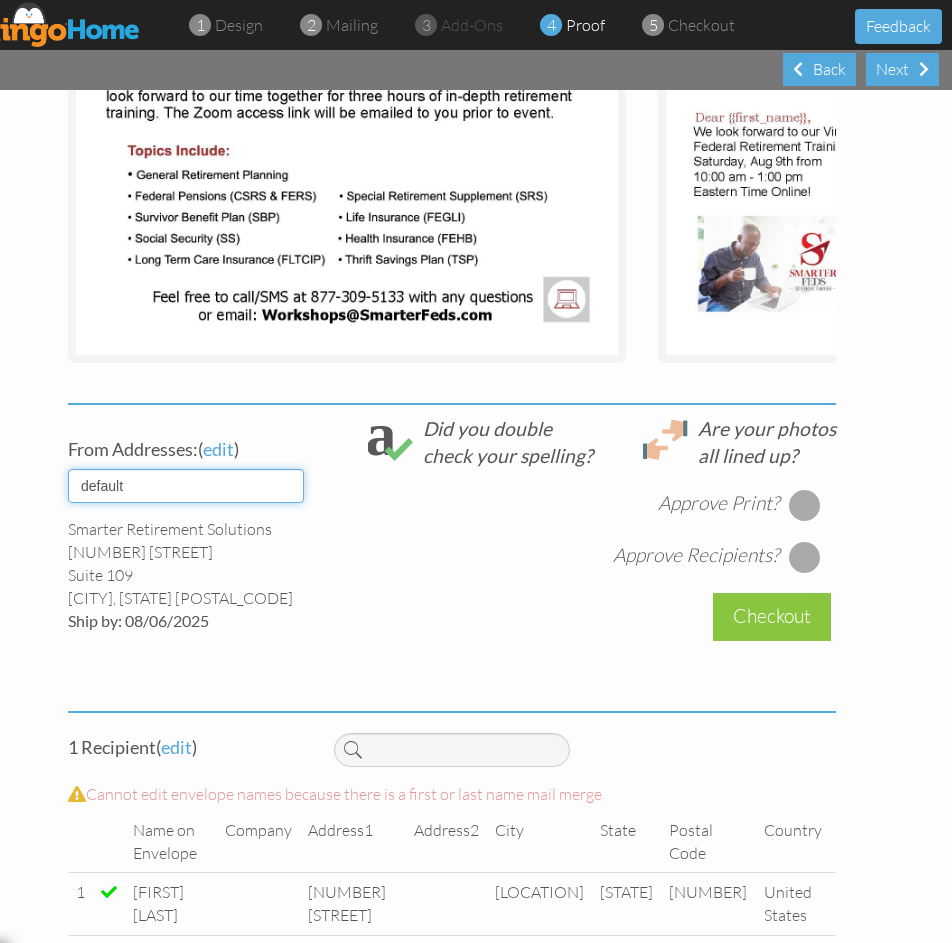click on "default HOME DENVER Team AUSTIN Team COL SPGS team ORLANDO Team Replica Wealth KANSAS CITY Team PHOENIX Team Smarter Feds LLC CLEARWATER/ST PETE TEAM" at bounding box center (186, 486) 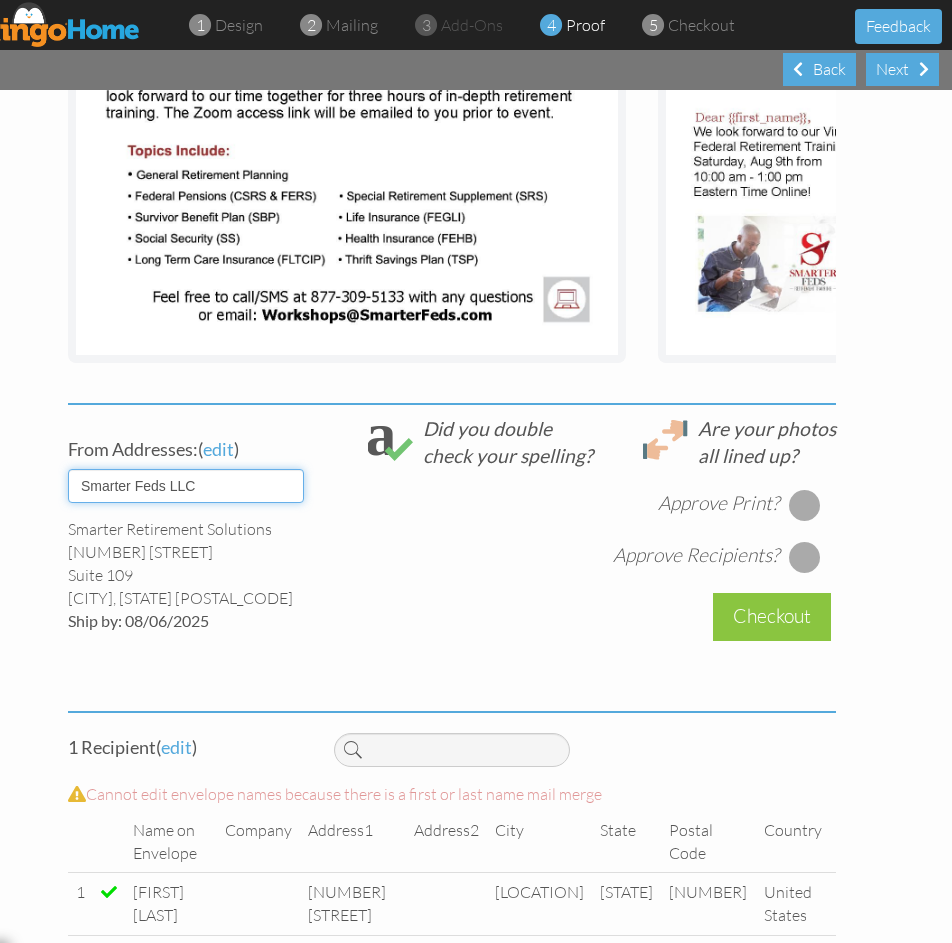 click on "default HOME DENVER Team AUSTIN Team COL SPGS team ORLANDO Team Replica Wealth KANSAS CITY Team PHOENIX Team Smarter Feds LLC CLEARWATER/ST PETE TEAM" at bounding box center [186, 486] 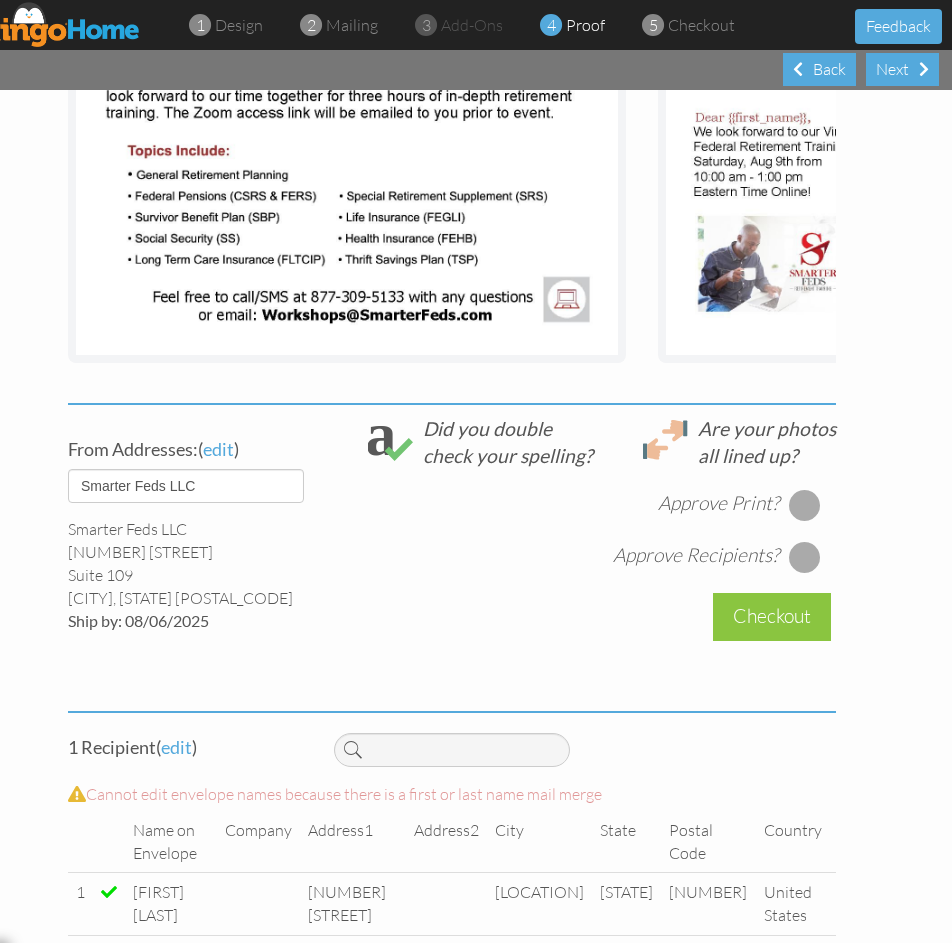 click at bounding box center [805, 505] 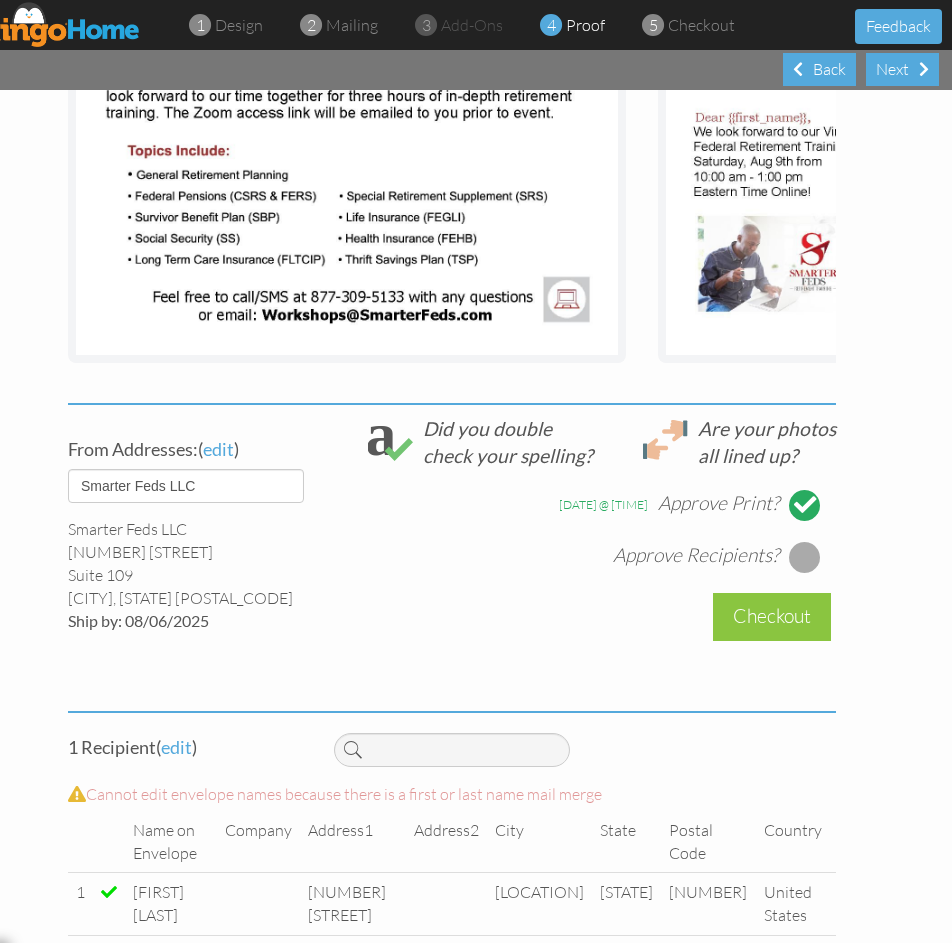 click at bounding box center [805, 557] 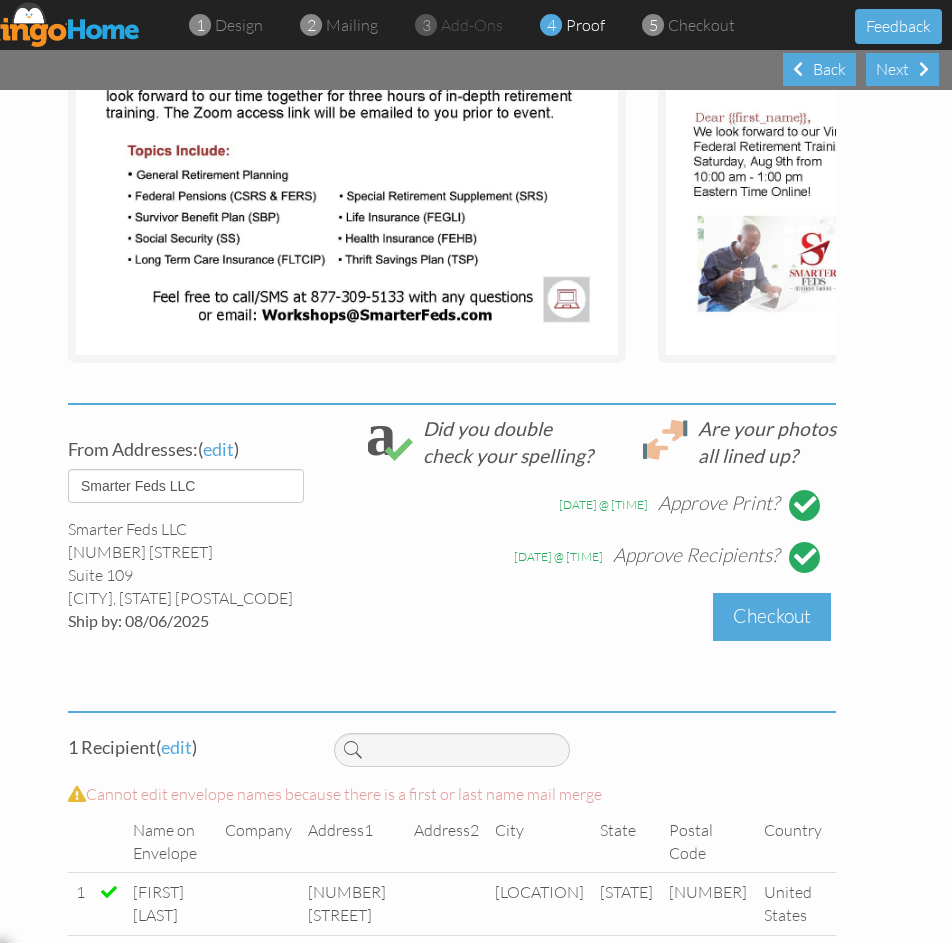 click on "Checkout" at bounding box center (772, 616) 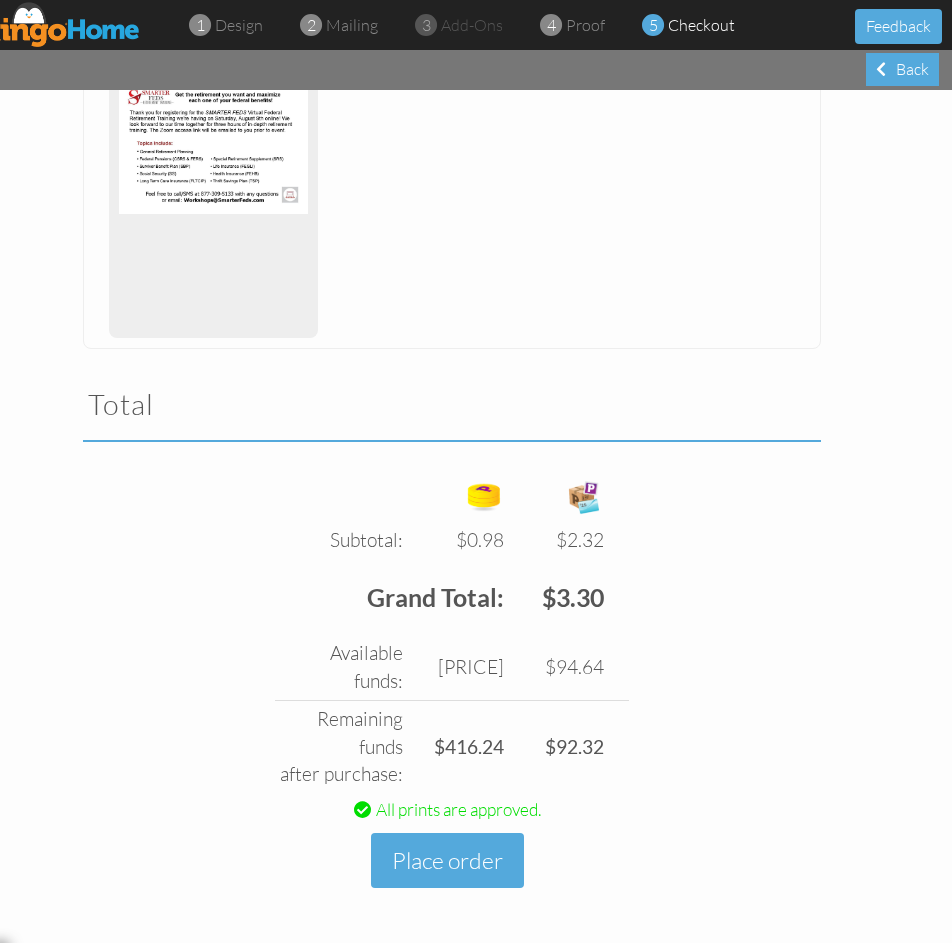 scroll, scrollTop: 1011, scrollLeft: 0, axis: vertical 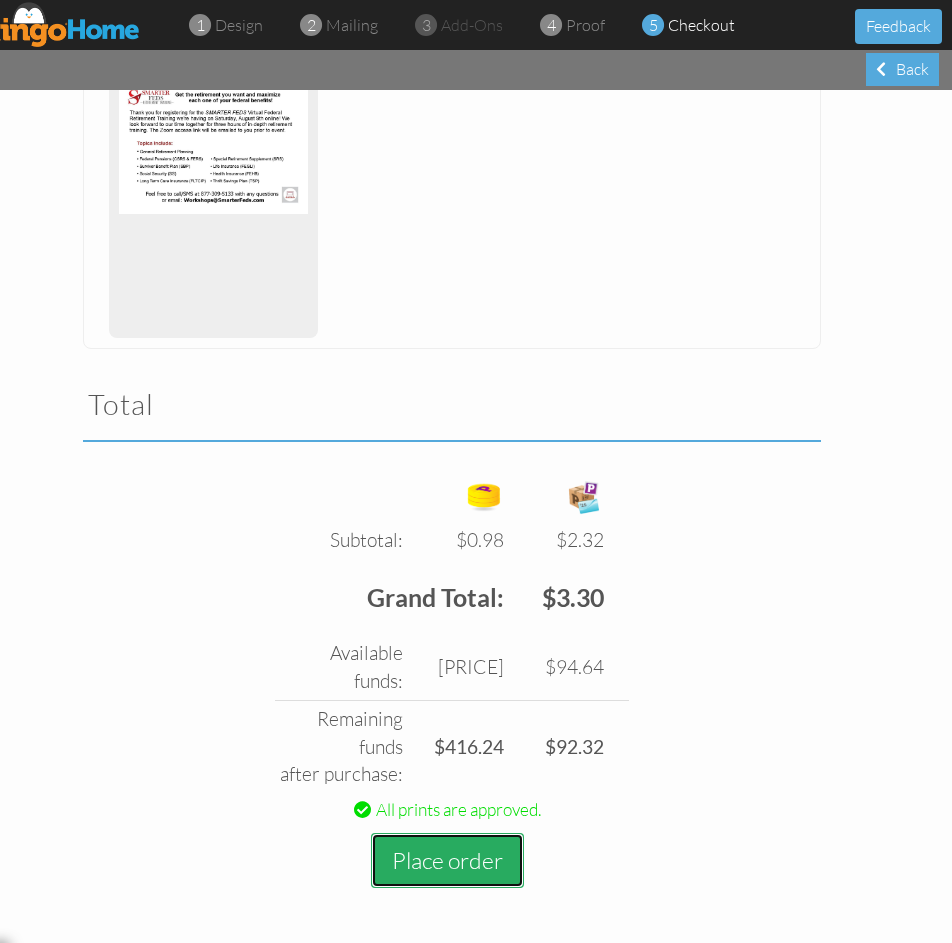 click on "Place order" at bounding box center [447, 860] 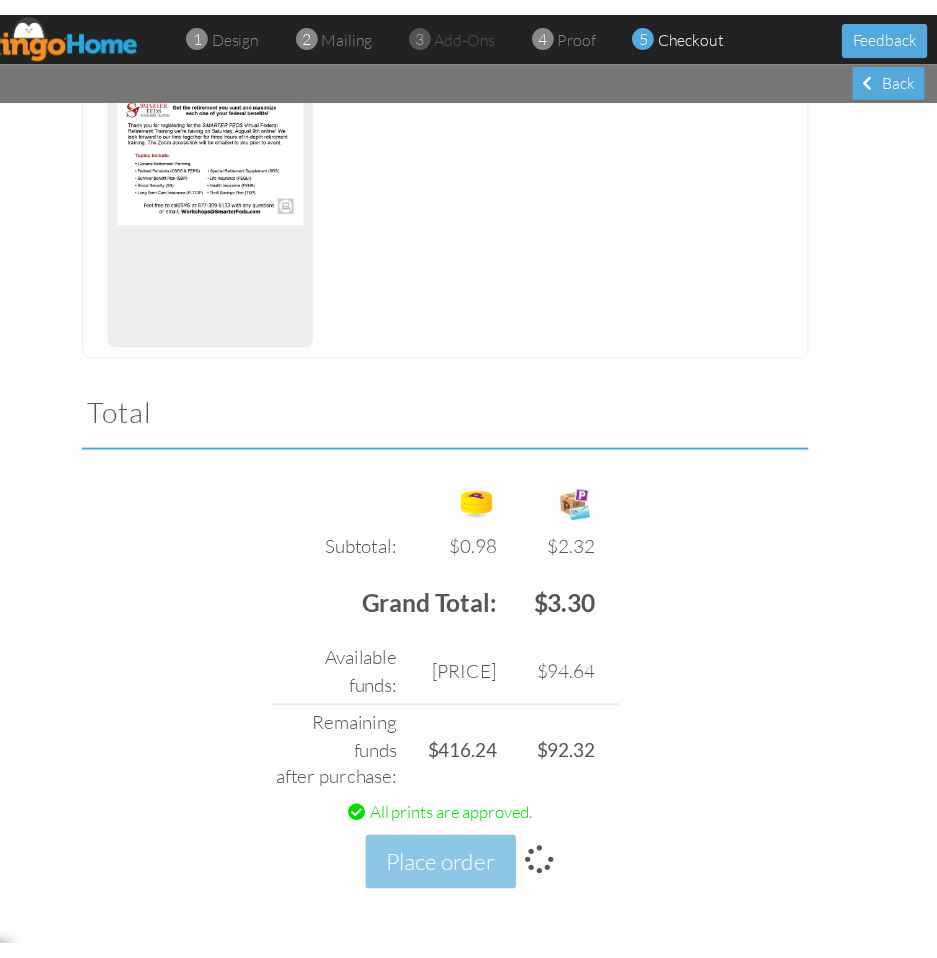 scroll, scrollTop: 0, scrollLeft: 0, axis: both 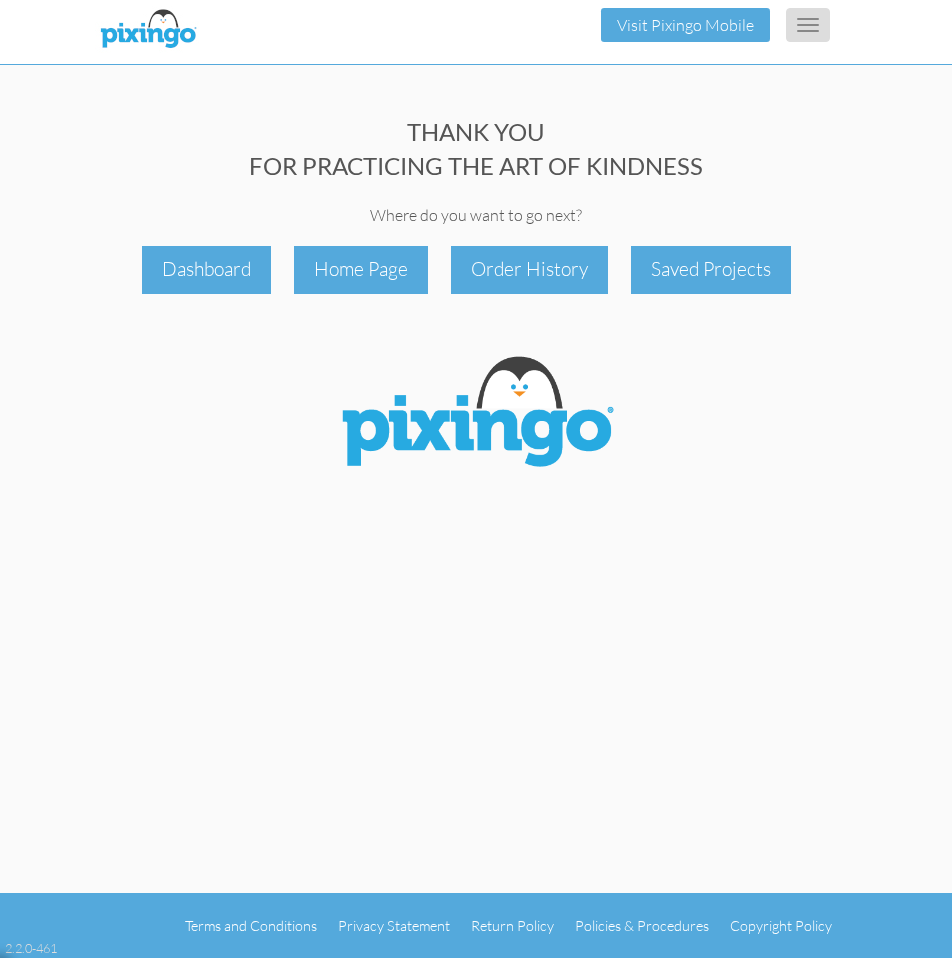click on "Toggle navigation" at bounding box center (808, 25) 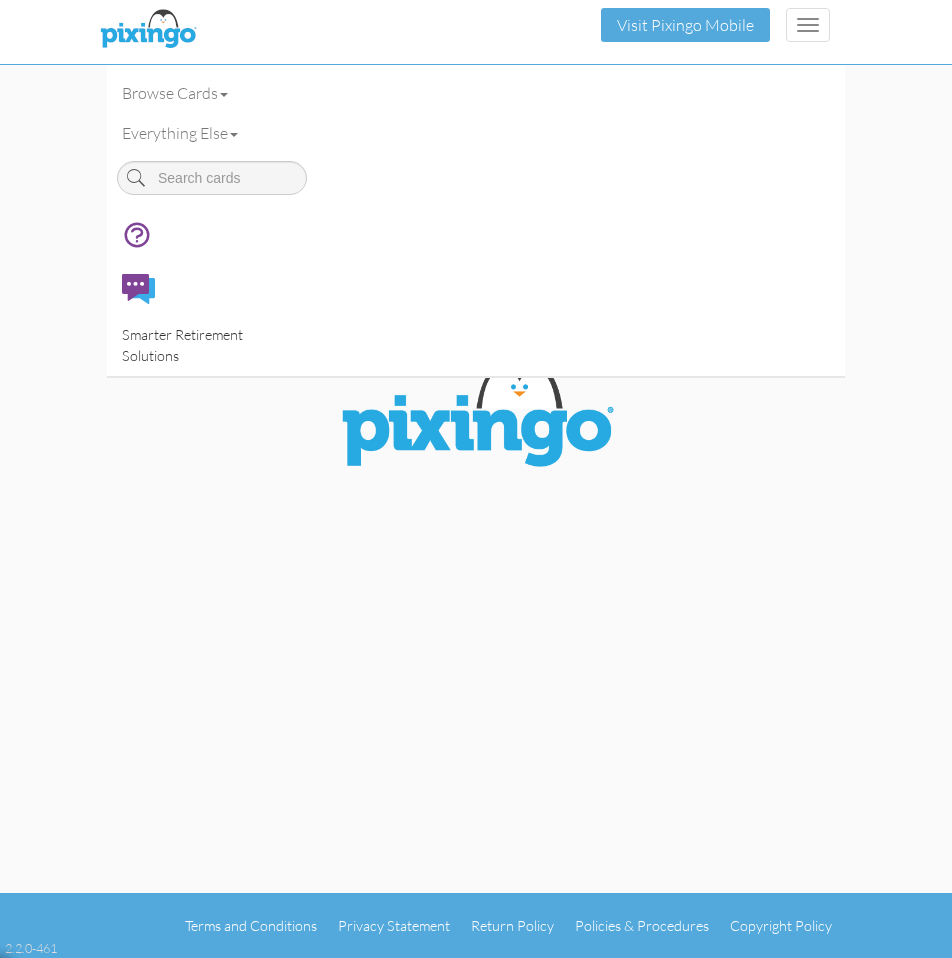 click on "Smarter Retirement Solutions" at bounding box center (182, 345) 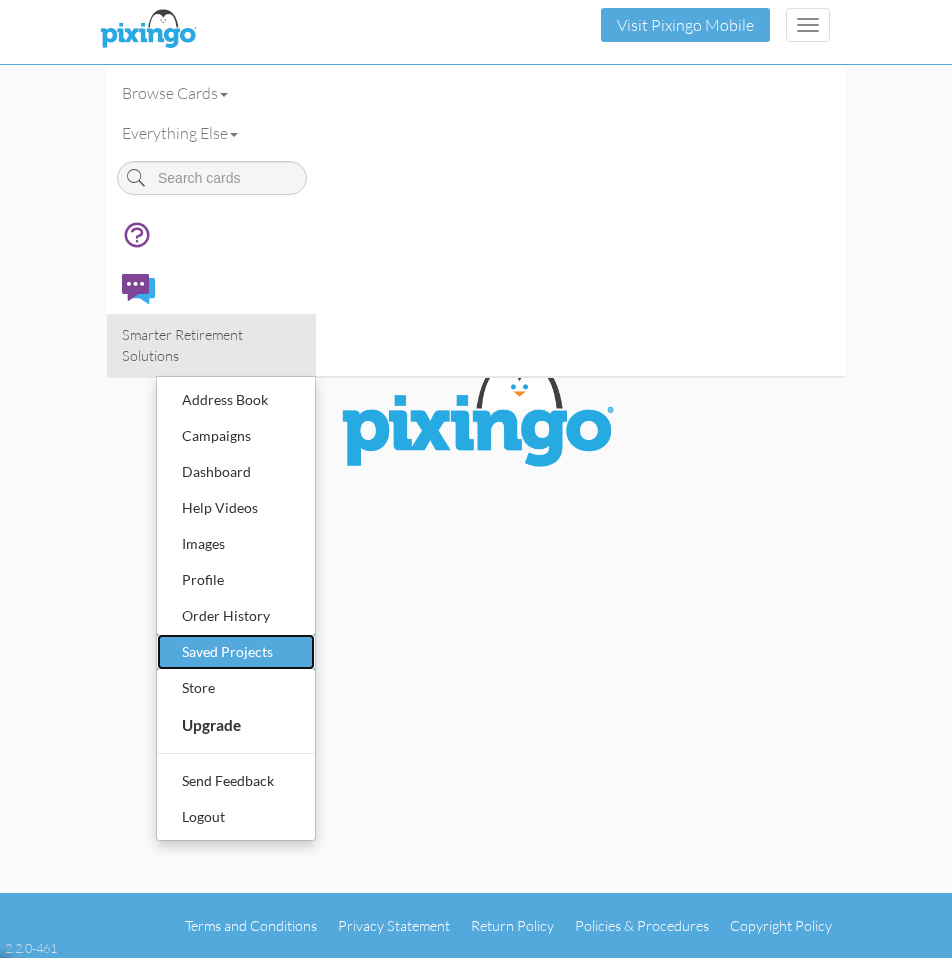 click on "Saved Projects" at bounding box center (236, 652) 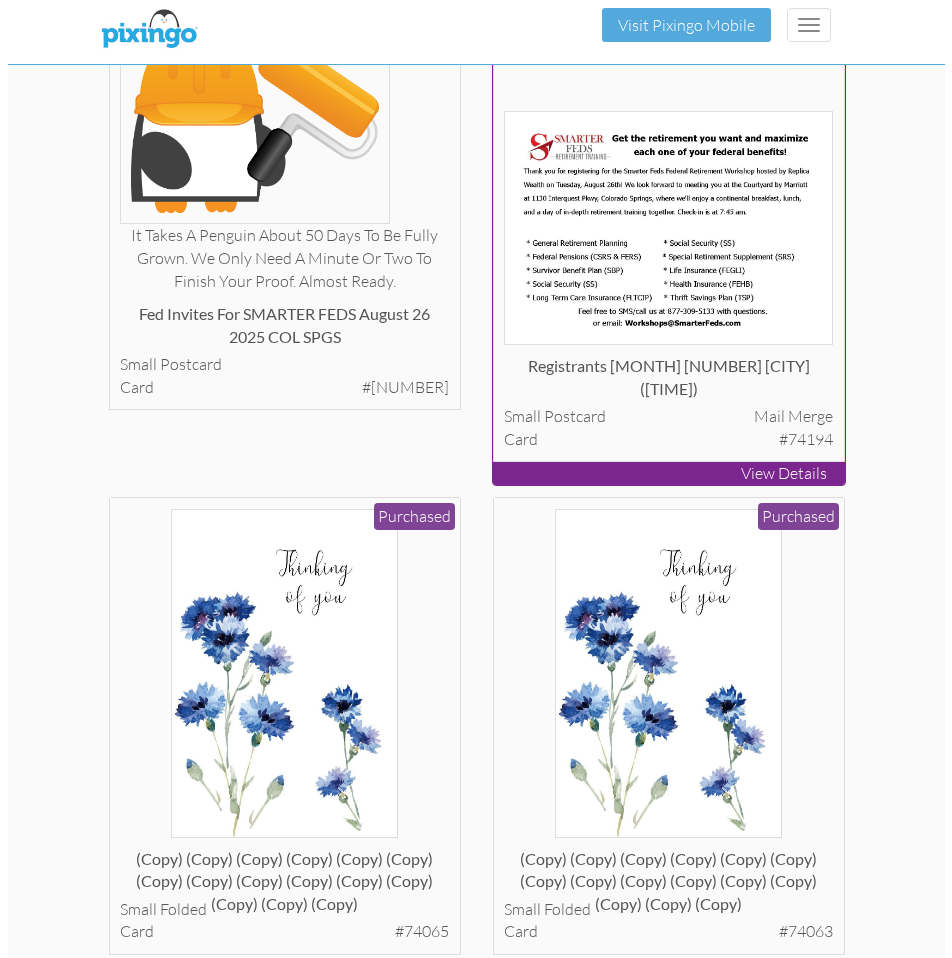 scroll, scrollTop: 1400, scrollLeft: 0, axis: vertical 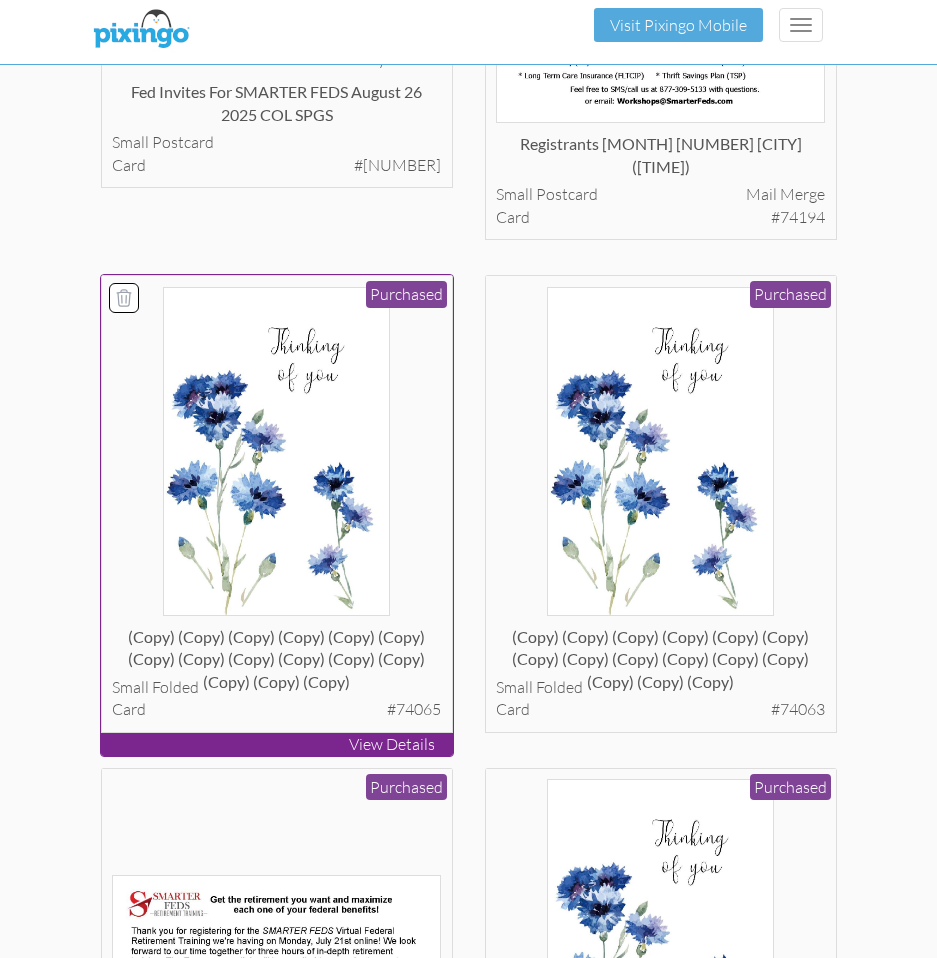 click at bounding box center [276, 451] 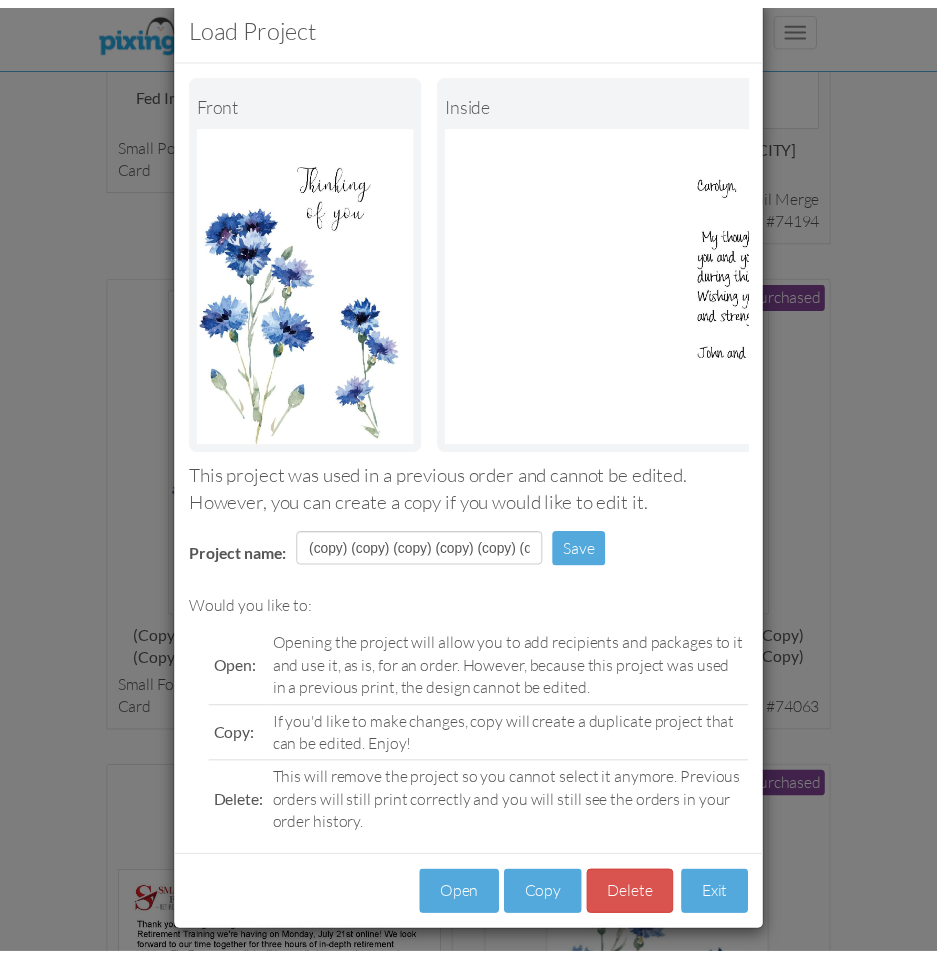scroll, scrollTop: 62, scrollLeft: 0, axis: vertical 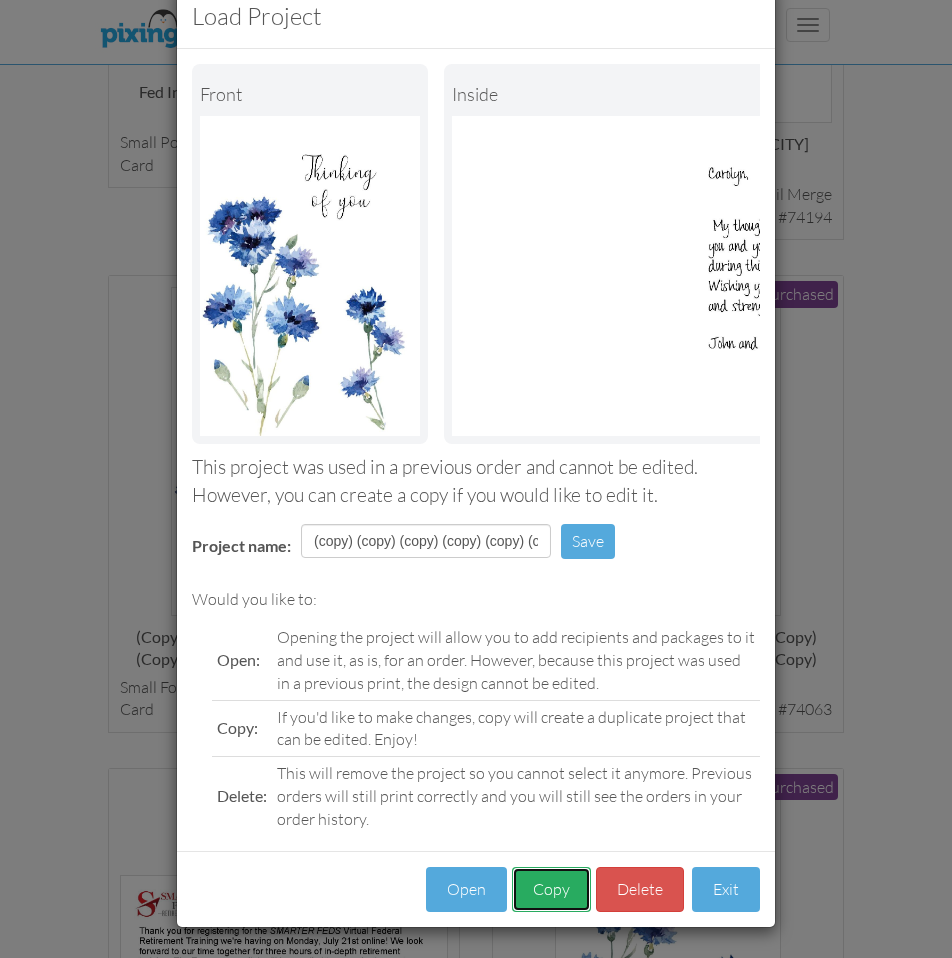 click on "Copy" at bounding box center (551, 889) 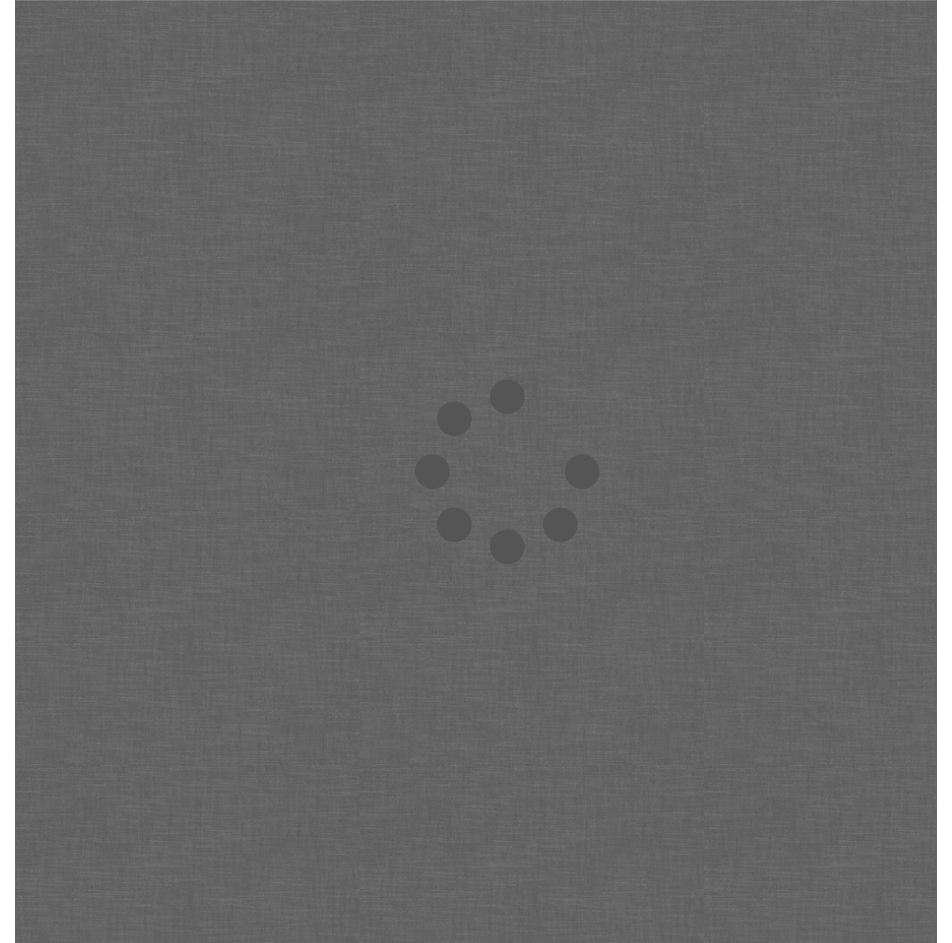 scroll, scrollTop: 0, scrollLeft: 0, axis: both 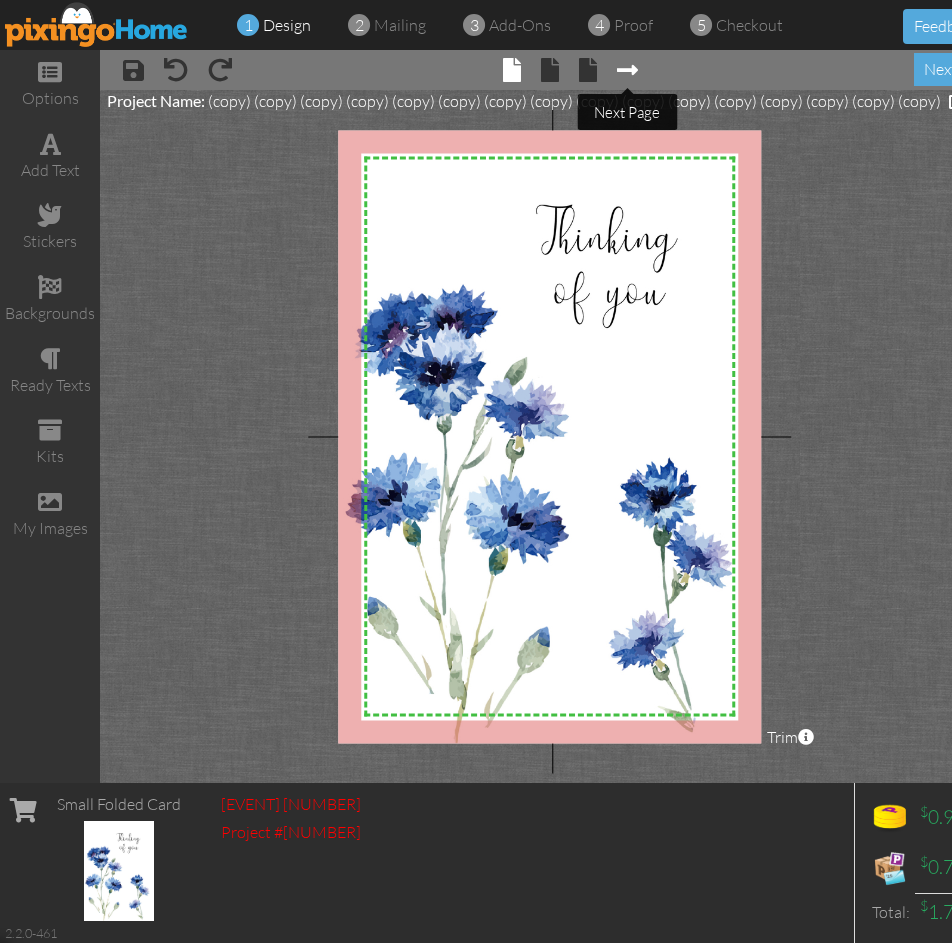 click at bounding box center [627, 70] 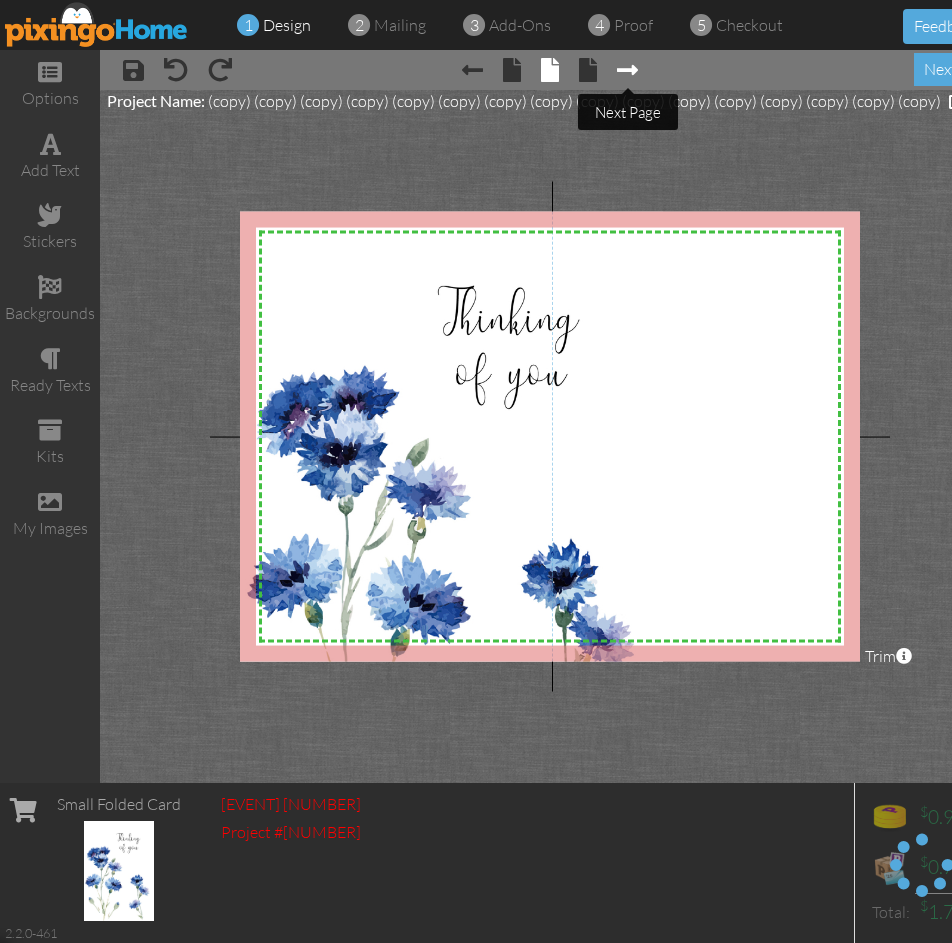 click at bounding box center (627, 70) 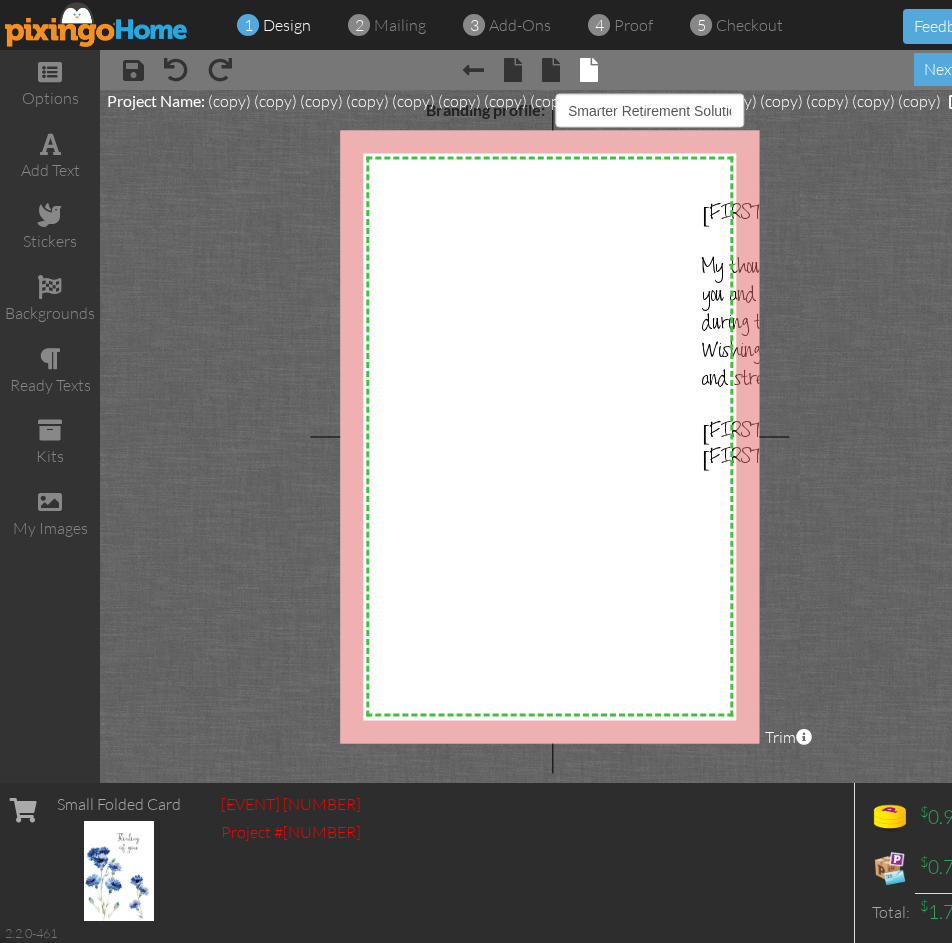 select on "object:17875" 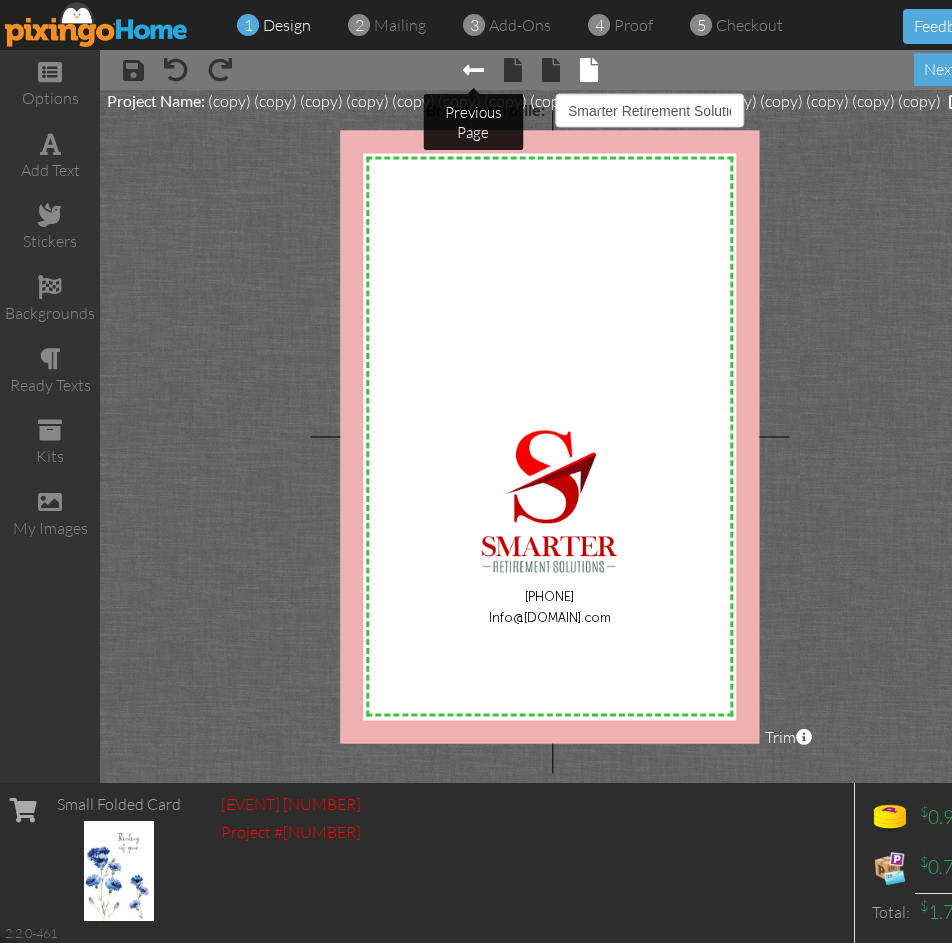 click at bounding box center (473, 70) 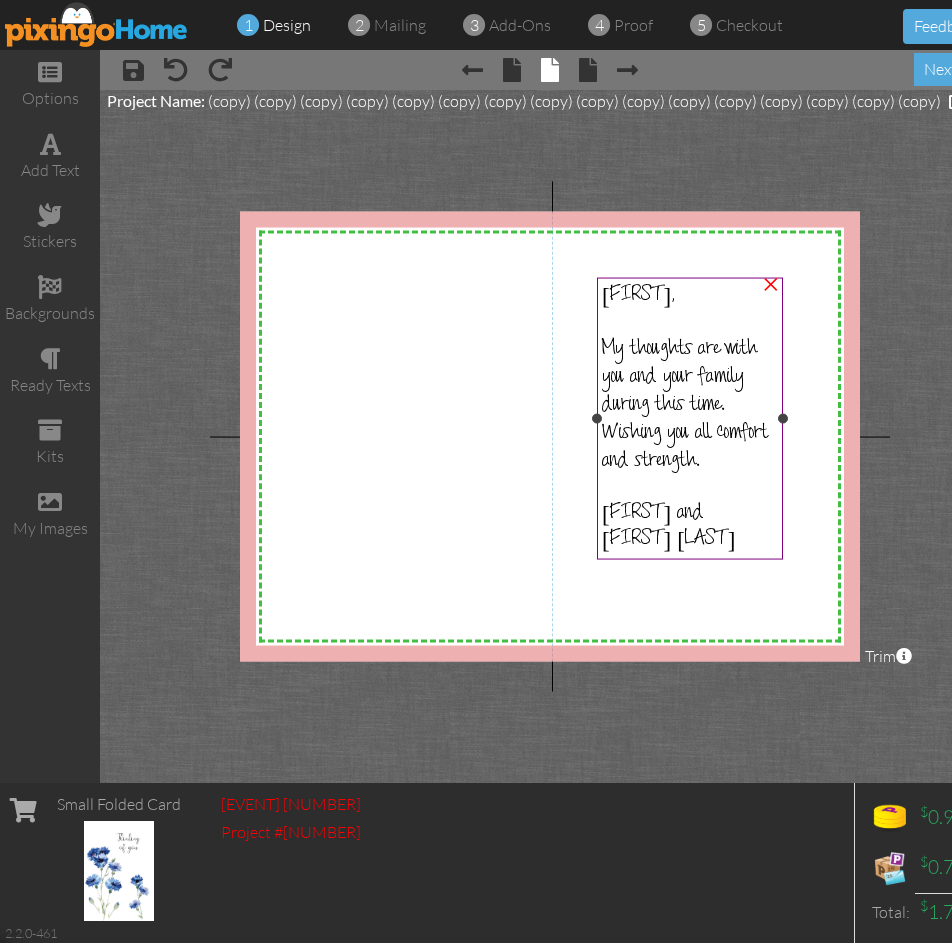 click on "My thoughts are with you and your family during this time. Wishing you all comfort and strength. John and Stacey Ripley" at bounding box center (690, 444) 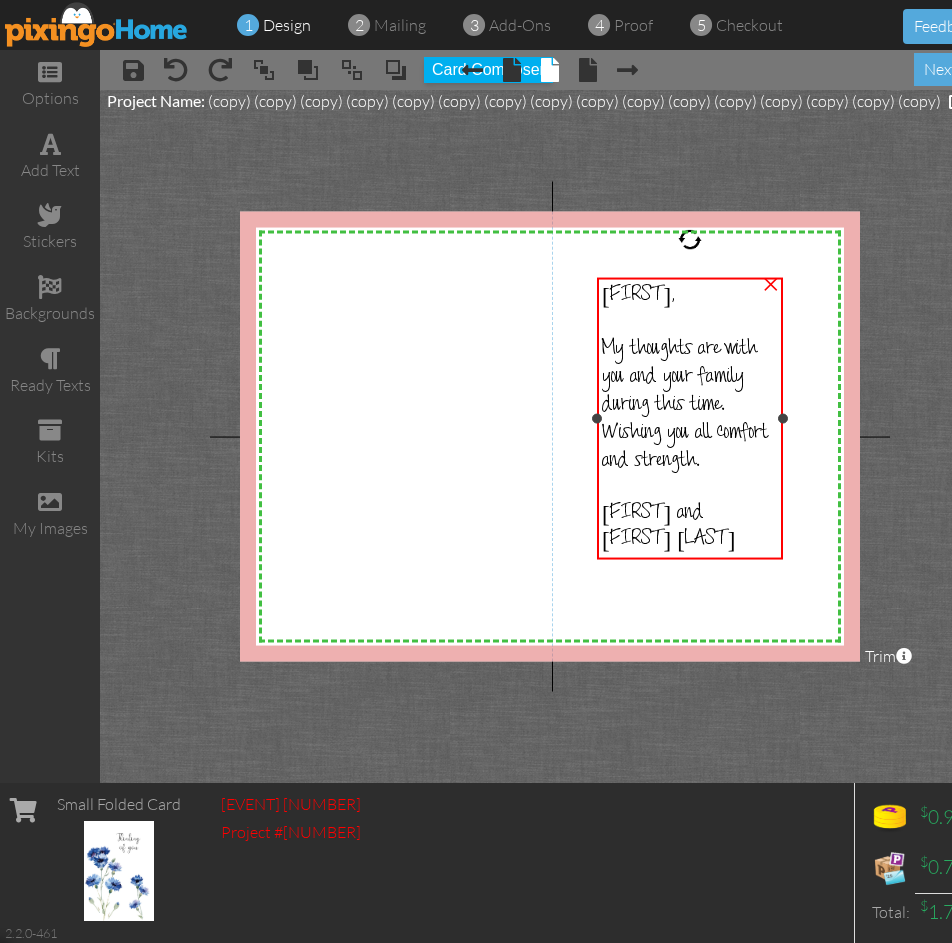 click on "My thoughts are with you and your family during this time. Wishing you all comfort and strength." at bounding box center [685, 406] 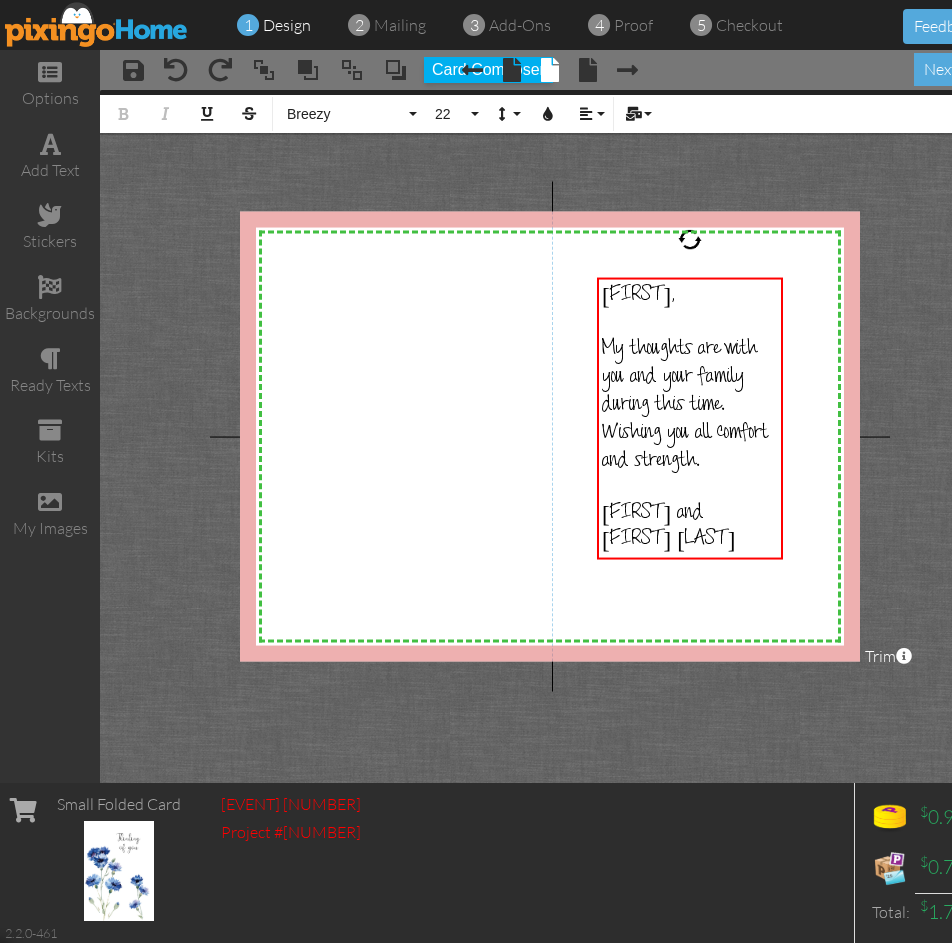 drag, startPoint x: 720, startPoint y: 458, endPoint x: 588, endPoint y: 338, distance: 178.39282 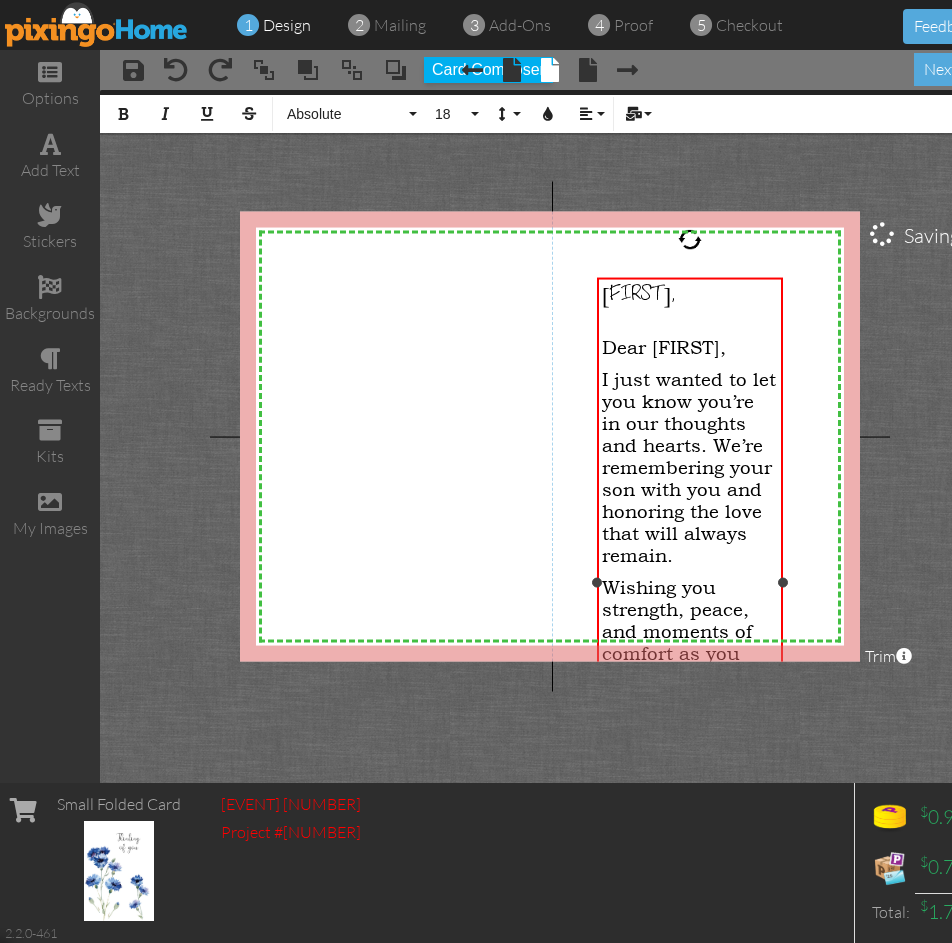 type 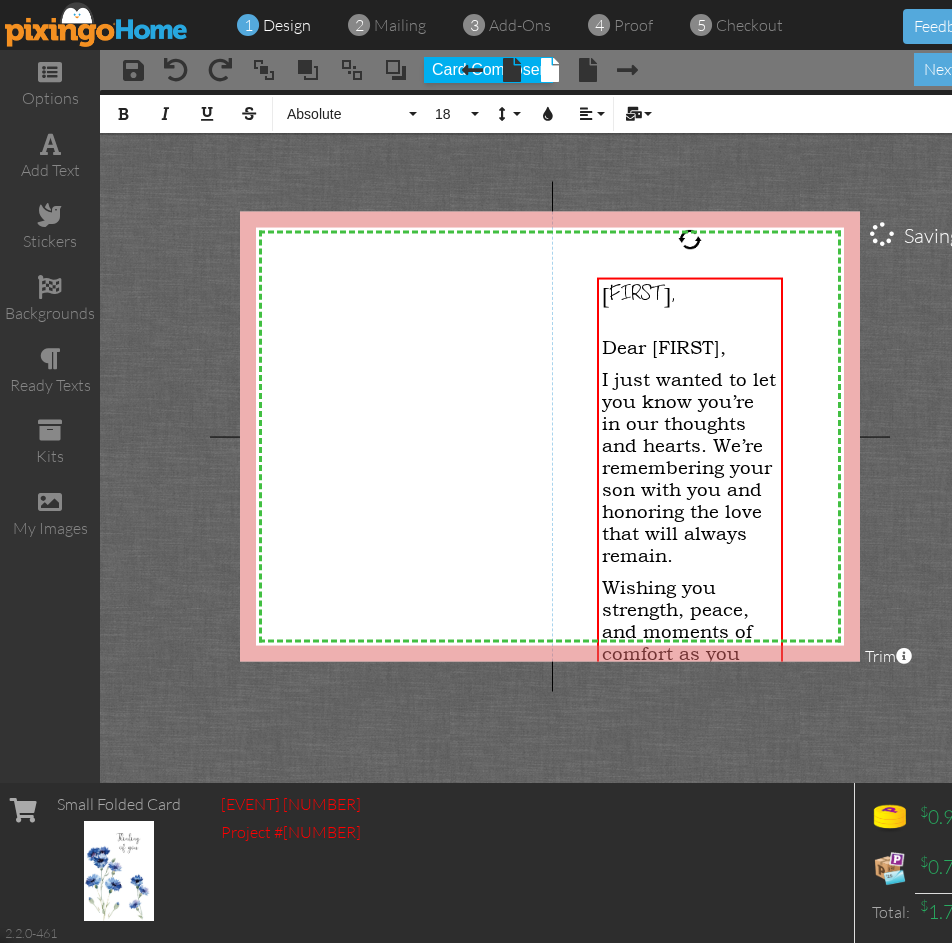drag, startPoint x: 685, startPoint y: 308, endPoint x: 578, endPoint y: 296, distance: 107.67079 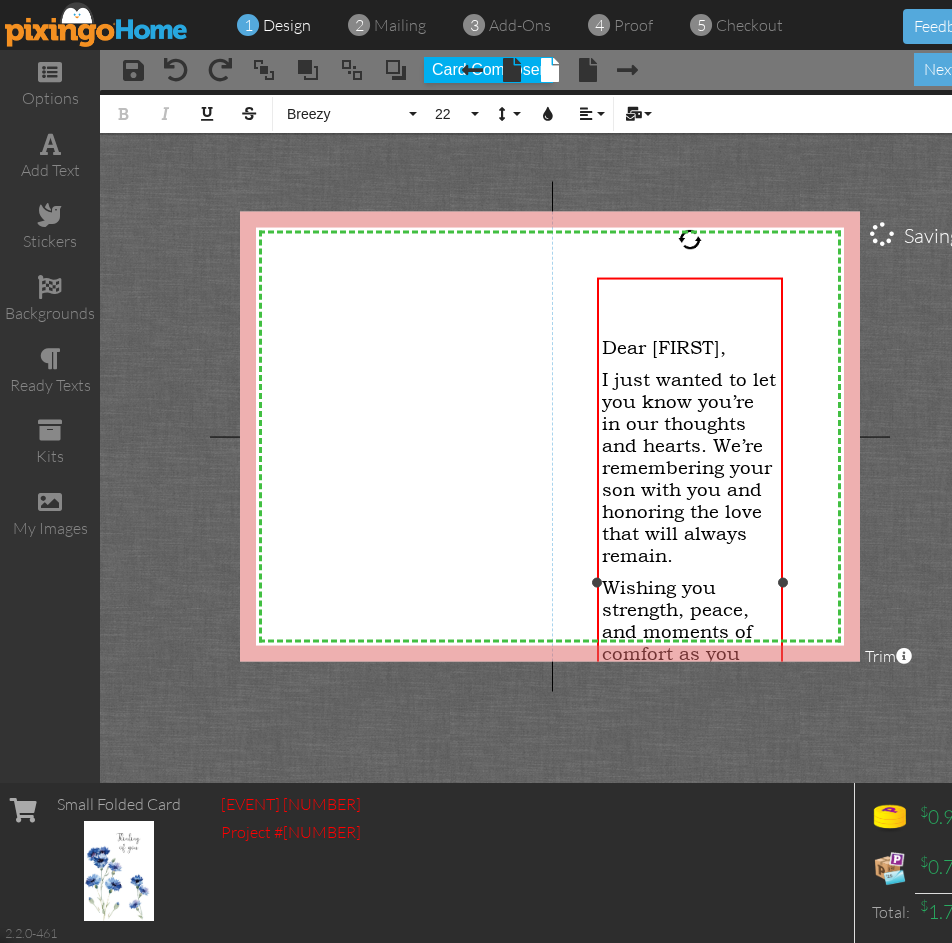click on "Dear Dora," at bounding box center [664, 346] 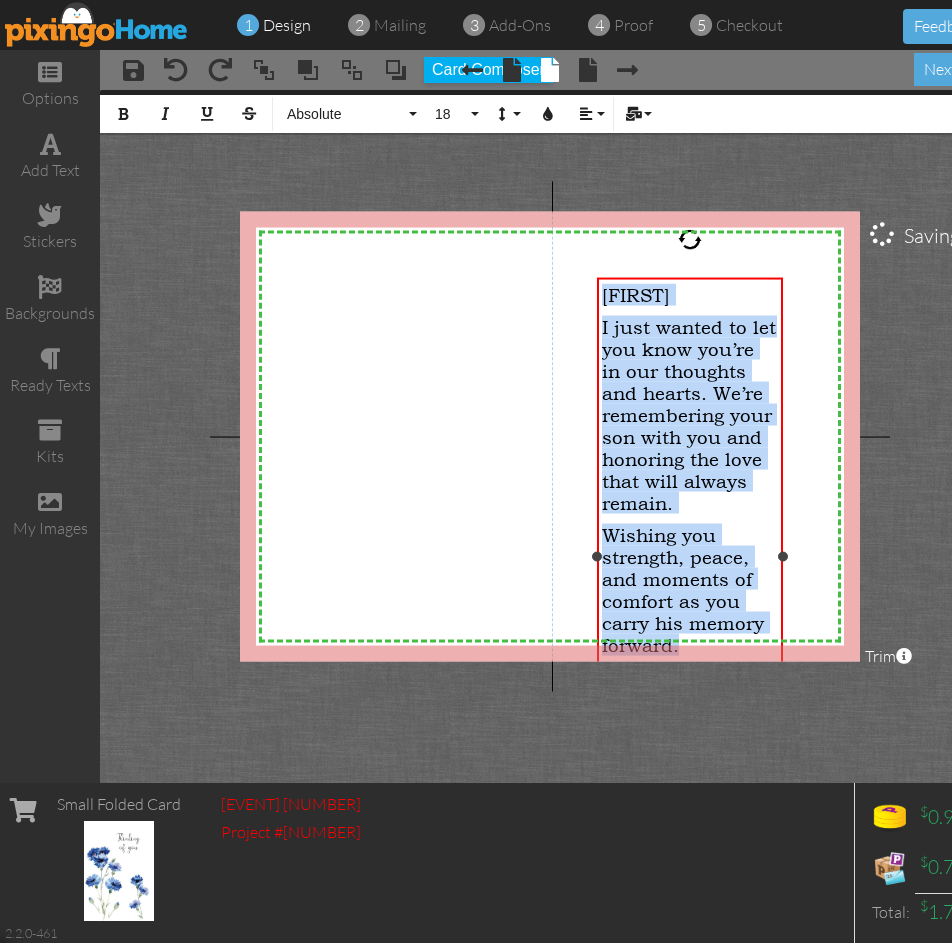 drag, startPoint x: 602, startPoint y: 285, endPoint x: 719, endPoint y: 651, distance: 384.246 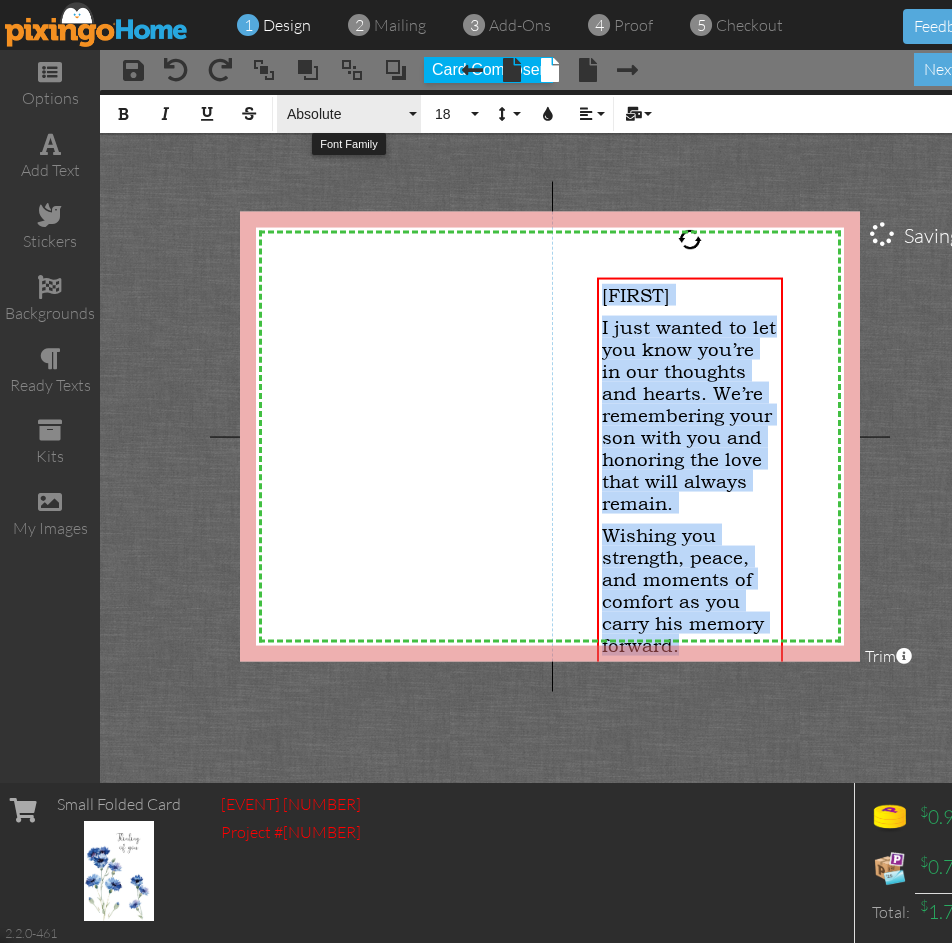 click on "Absolute" at bounding box center (349, 114) 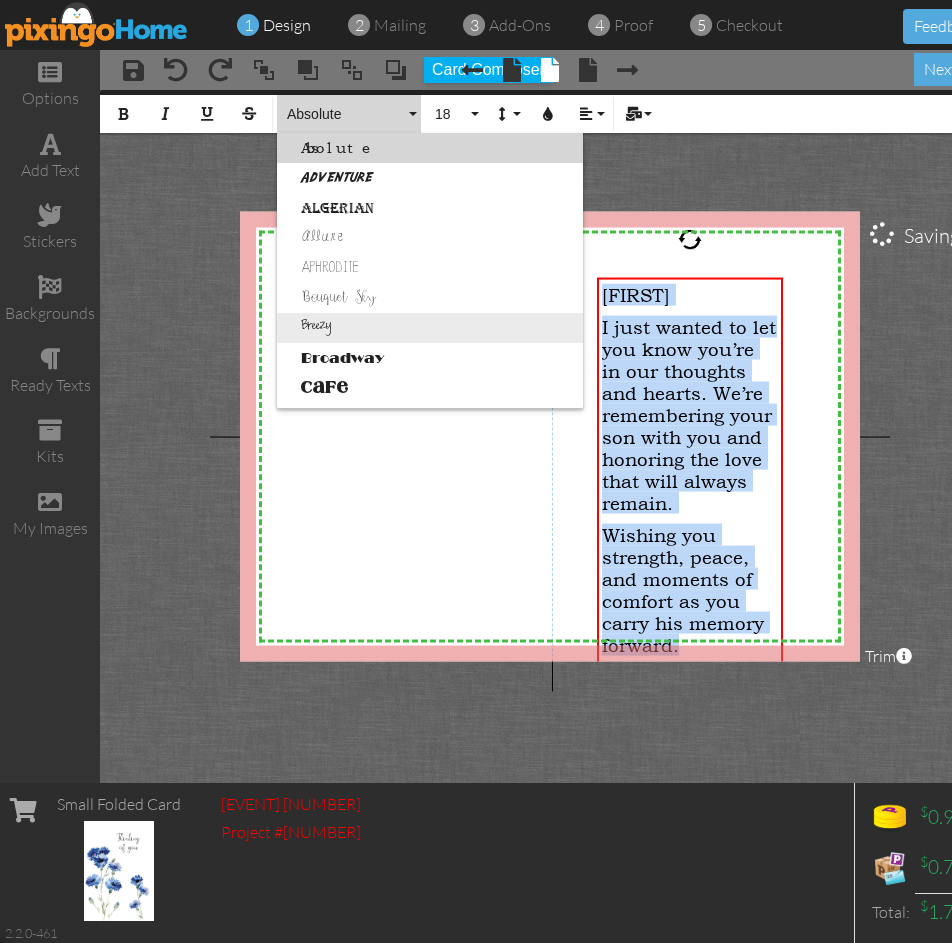 click on "Breezy" at bounding box center (430, 328) 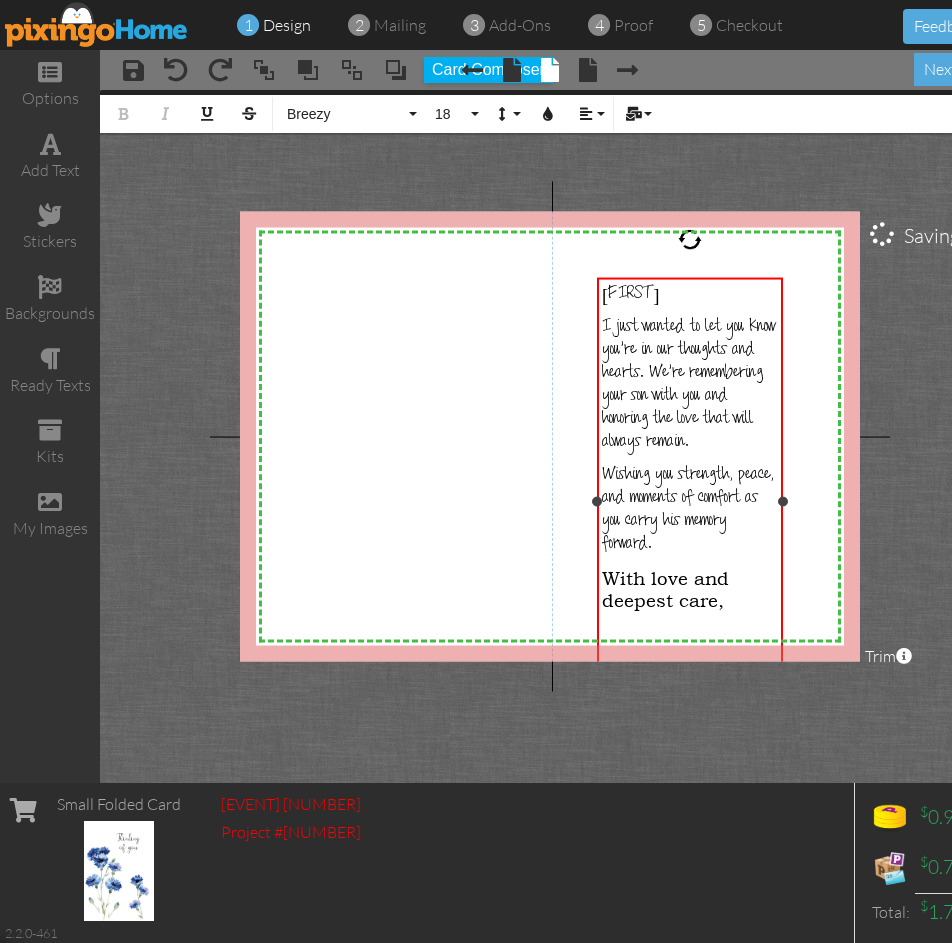 click on "Dora, I just wanted to let you know you’re in our thoughts and hearts. We’re remembering your son with you and honoring the love that will always remain. Wishing you strength, peace, and moments of comfort as you carry his memory forward. With love and deepest care, ​ John and Stacey Ripley" at bounding box center (690, 520) 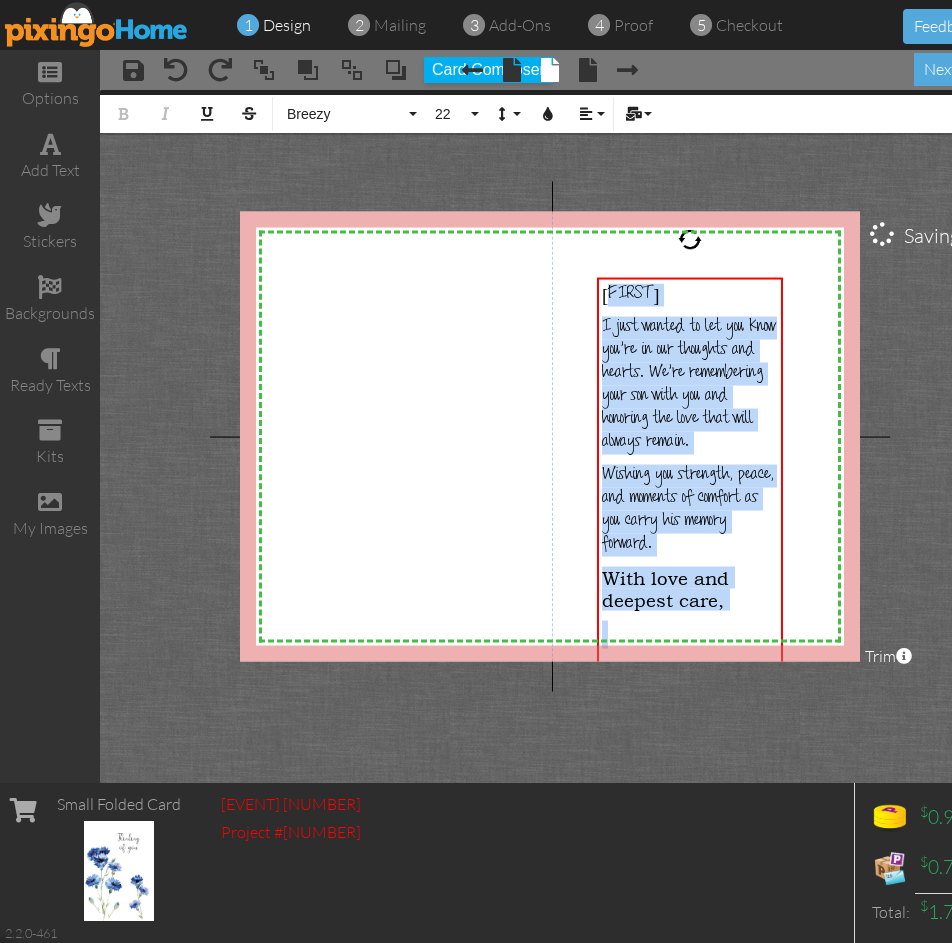 drag, startPoint x: 750, startPoint y: 601, endPoint x: 574, endPoint y: 277, distance: 368.7167 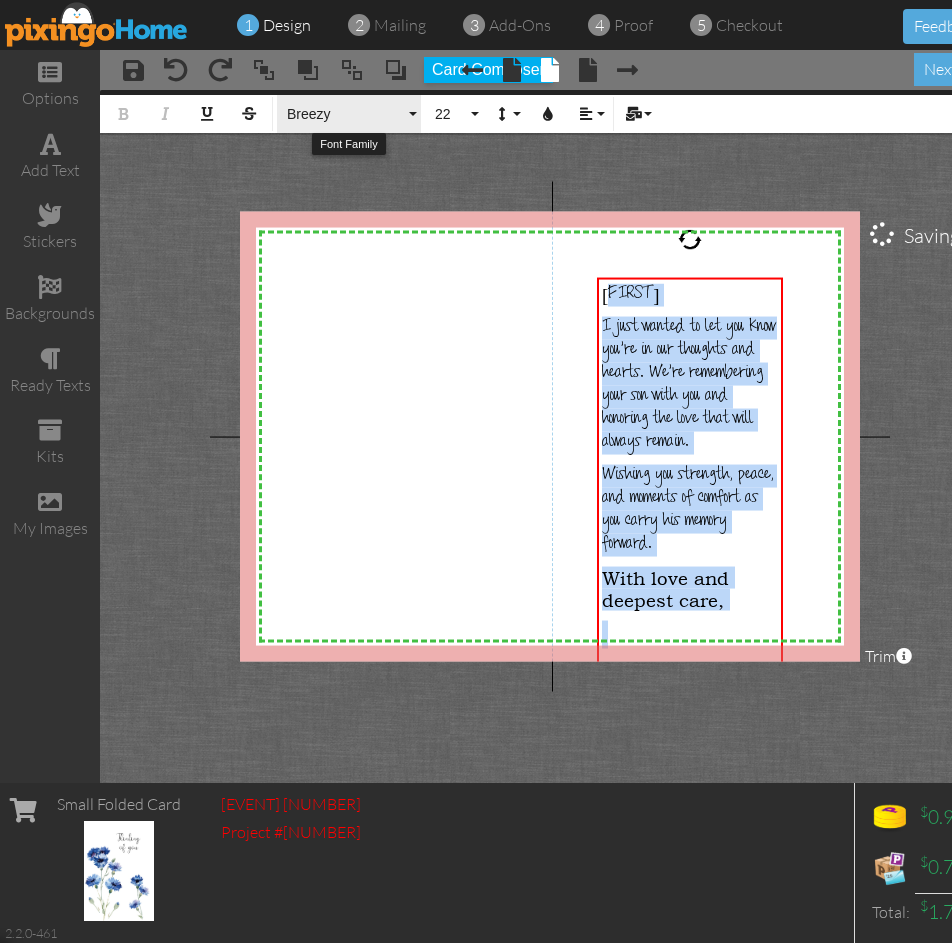 click on "Breezy" at bounding box center (345, 114) 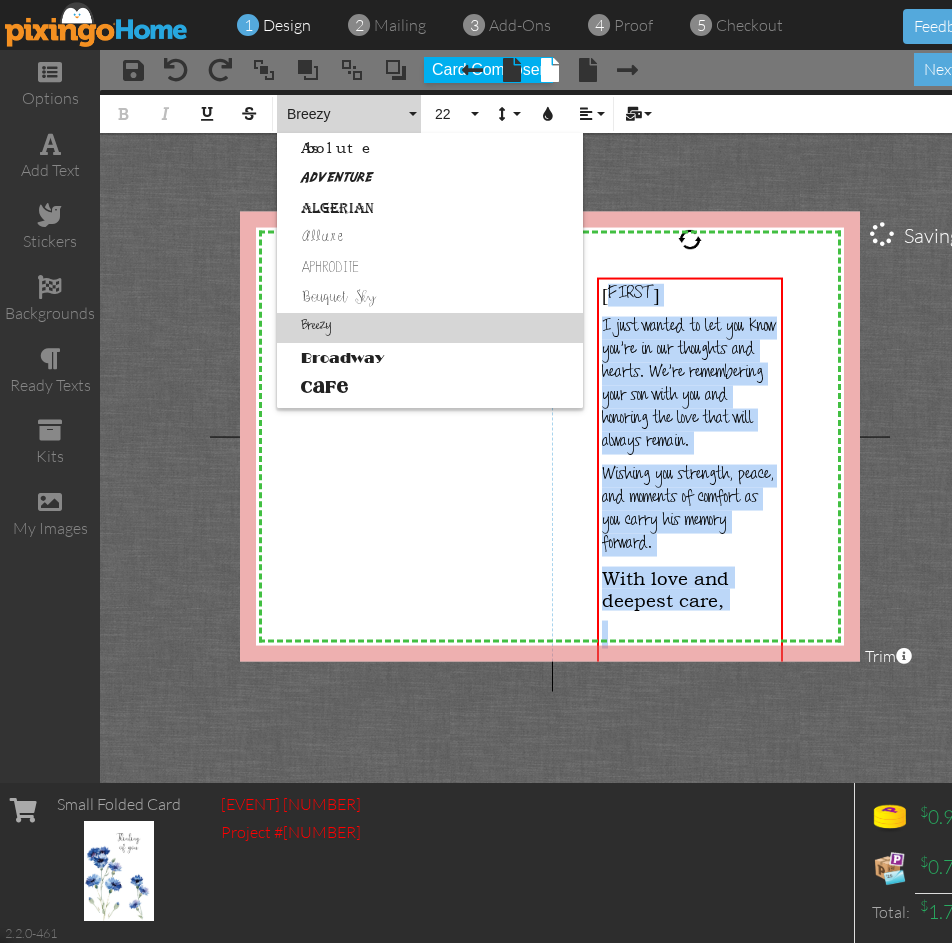 scroll, scrollTop: 58, scrollLeft: 0, axis: vertical 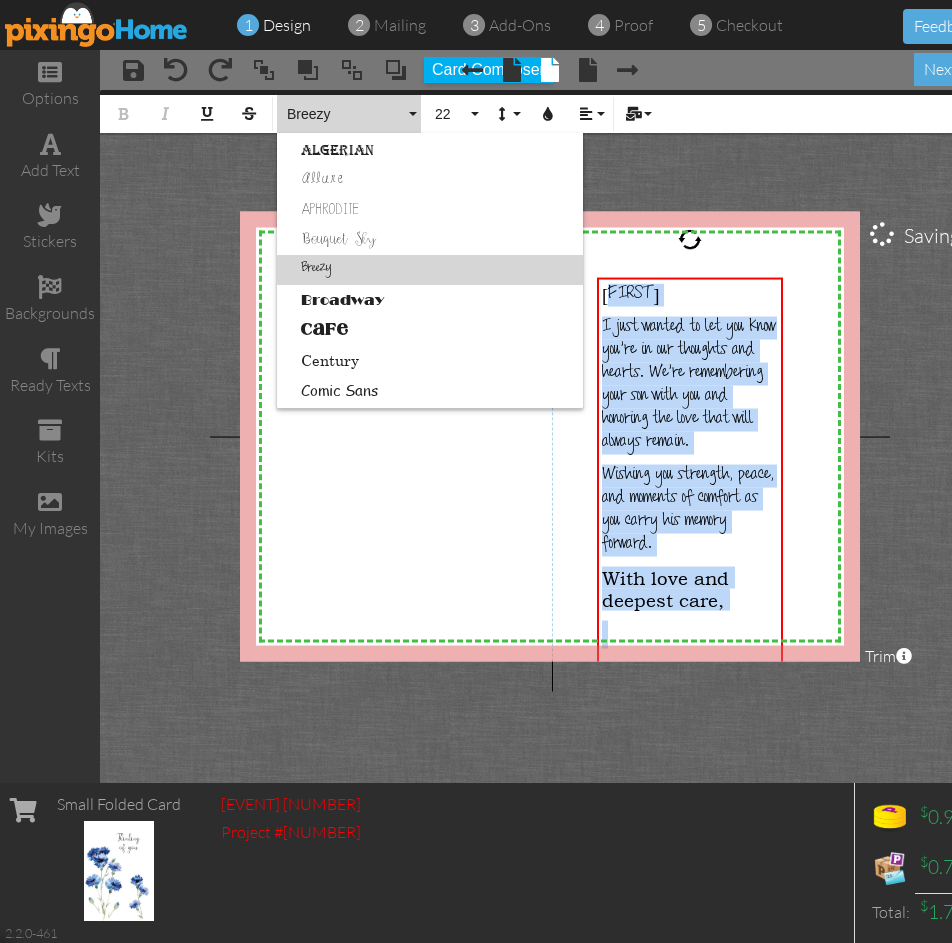 click on "Breezy" at bounding box center [430, 270] 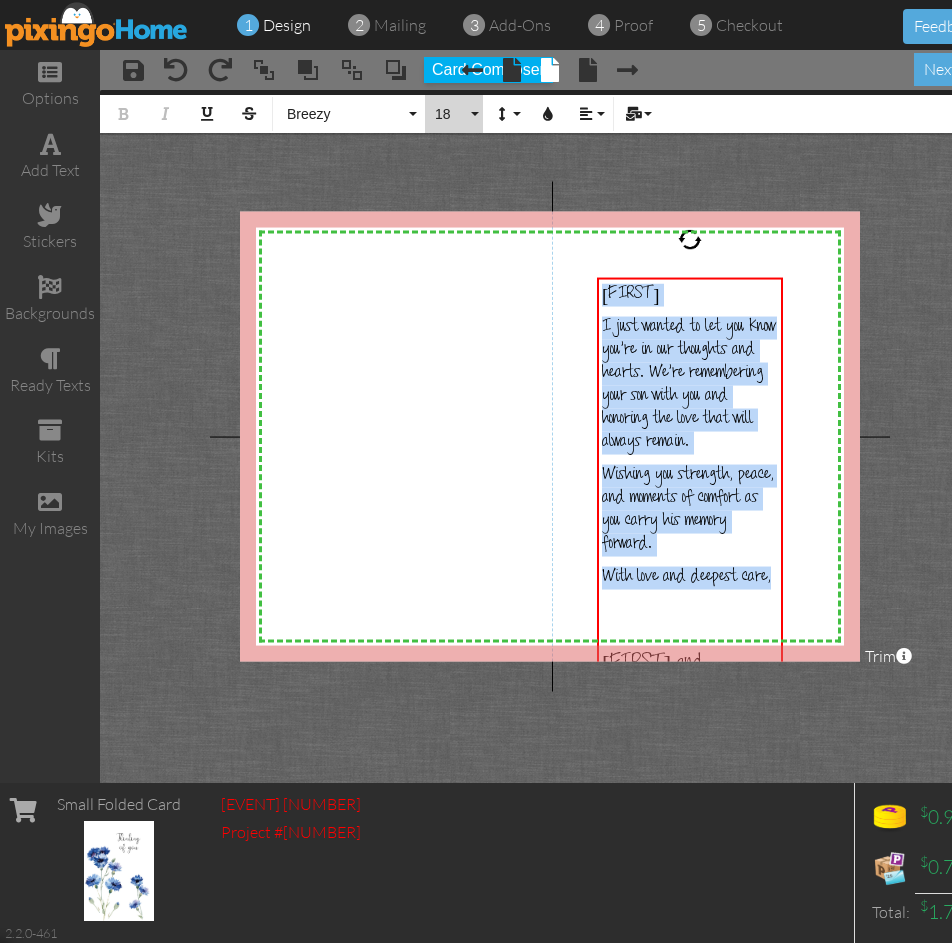 click on "18" at bounding box center [450, 114] 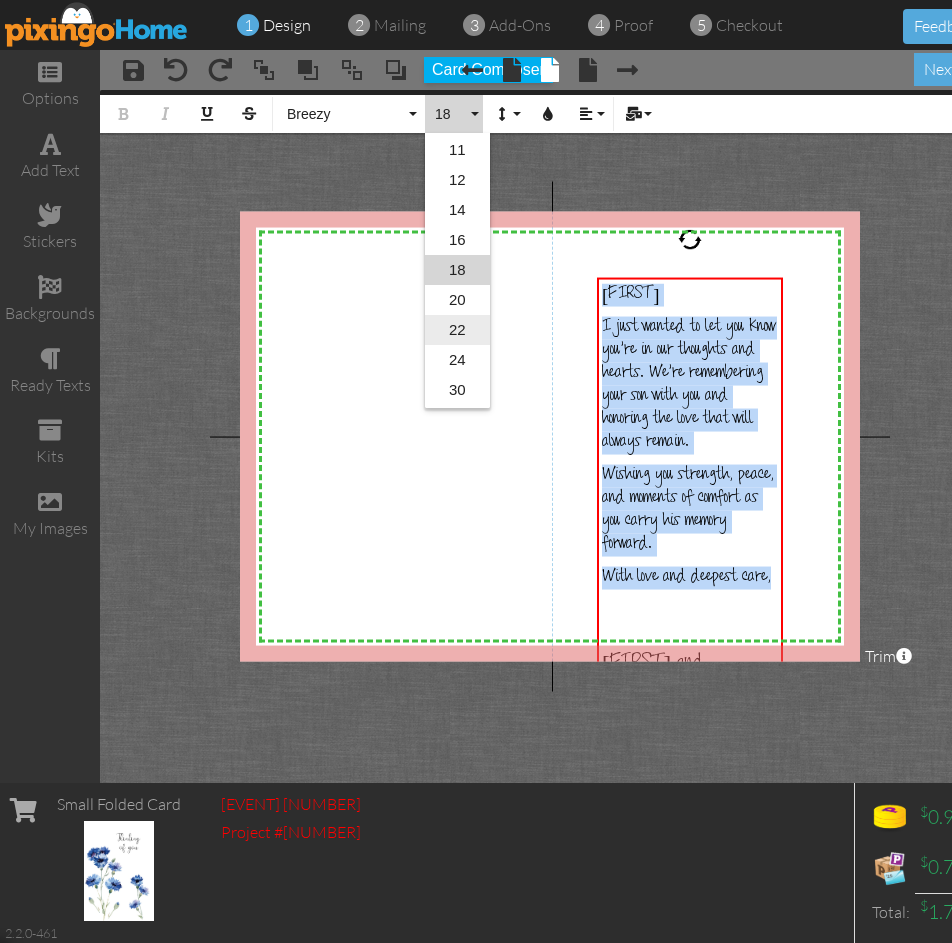 click on "22" at bounding box center (457, 330) 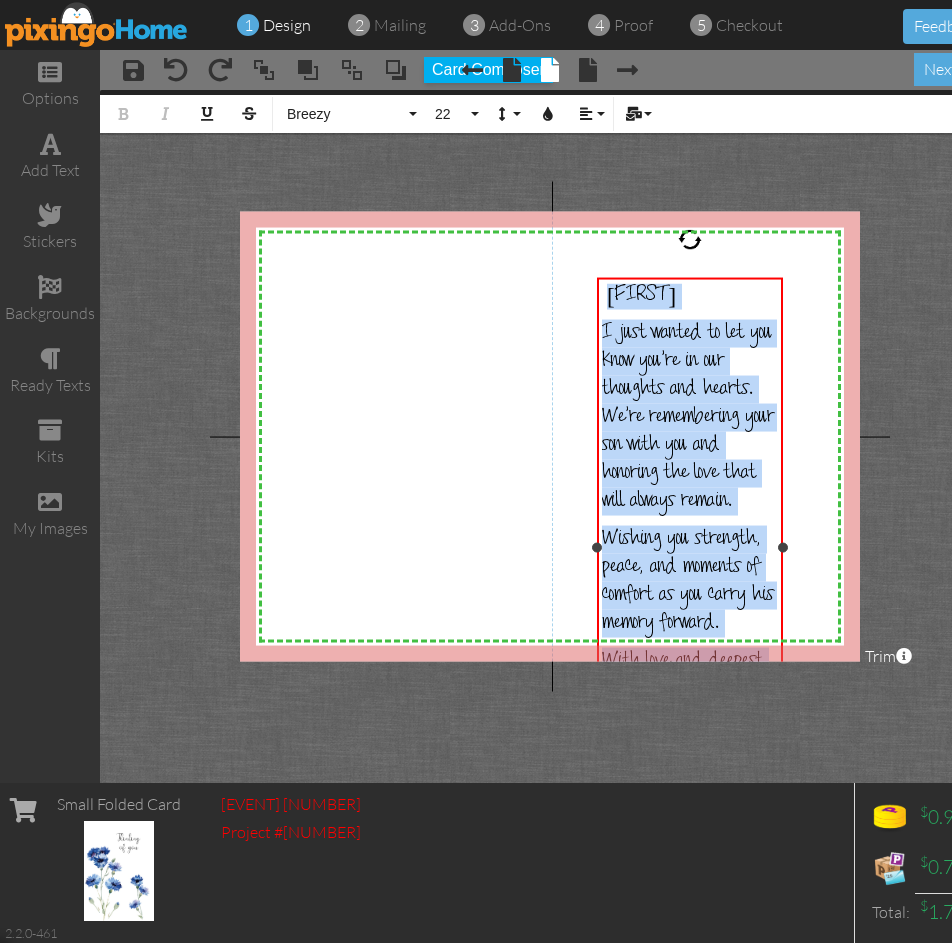 click on "I just wanted to let you know you’re in our thoughts and hearts. We’re remembering your son with you and honoring the love that will always remain." at bounding box center (688, 418) 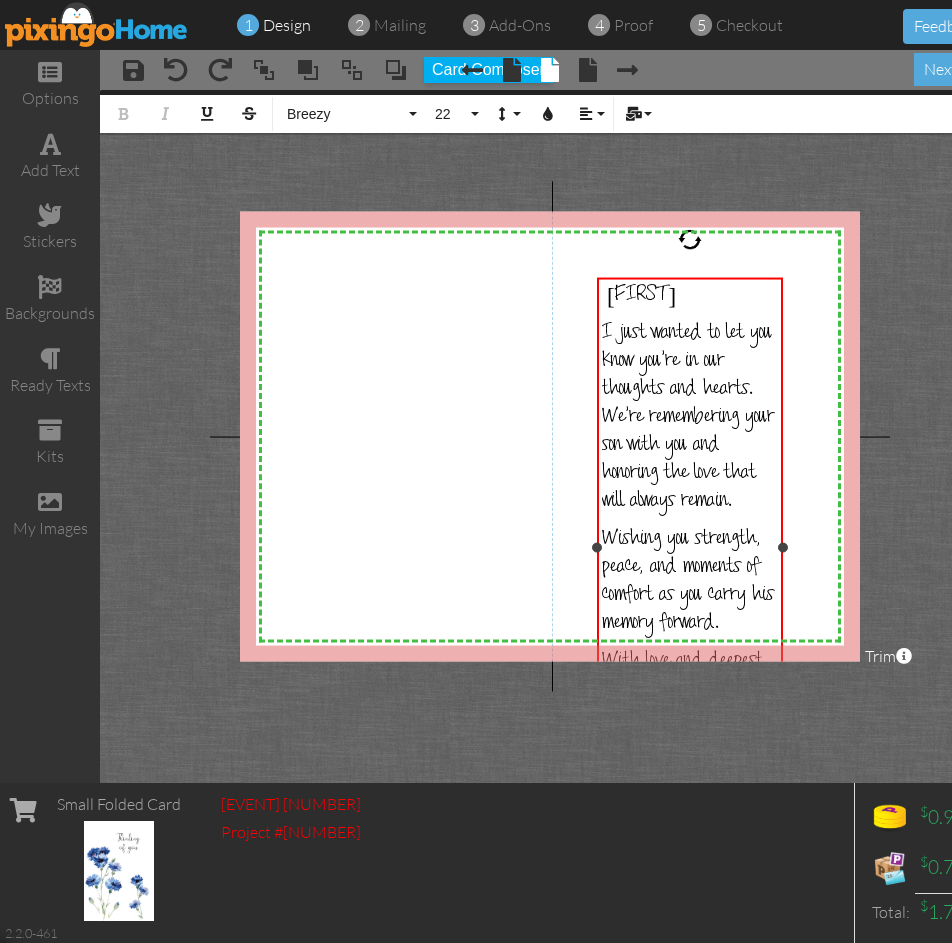 click on "Dora," at bounding box center (690, 296) 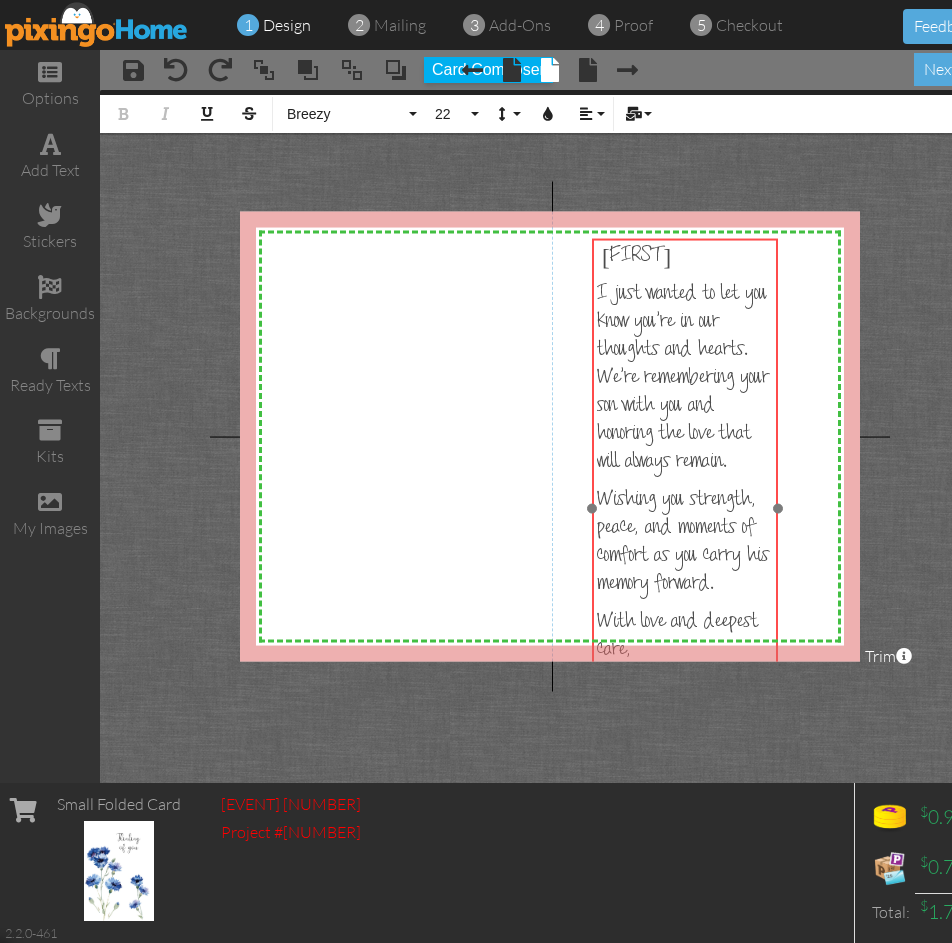 drag, startPoint x: 677, startPoint y: 275, endPoint x: 672, endPoint y: 236, distance: 39.319206 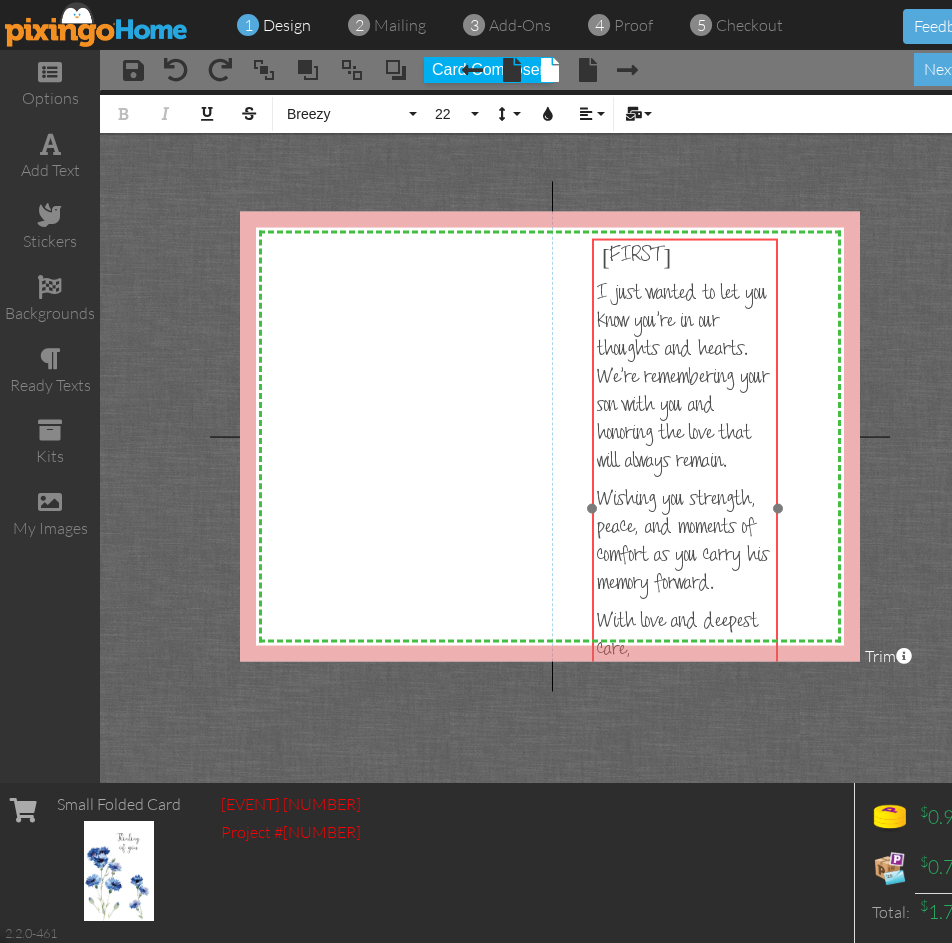 click at bounding box center (685, 508) 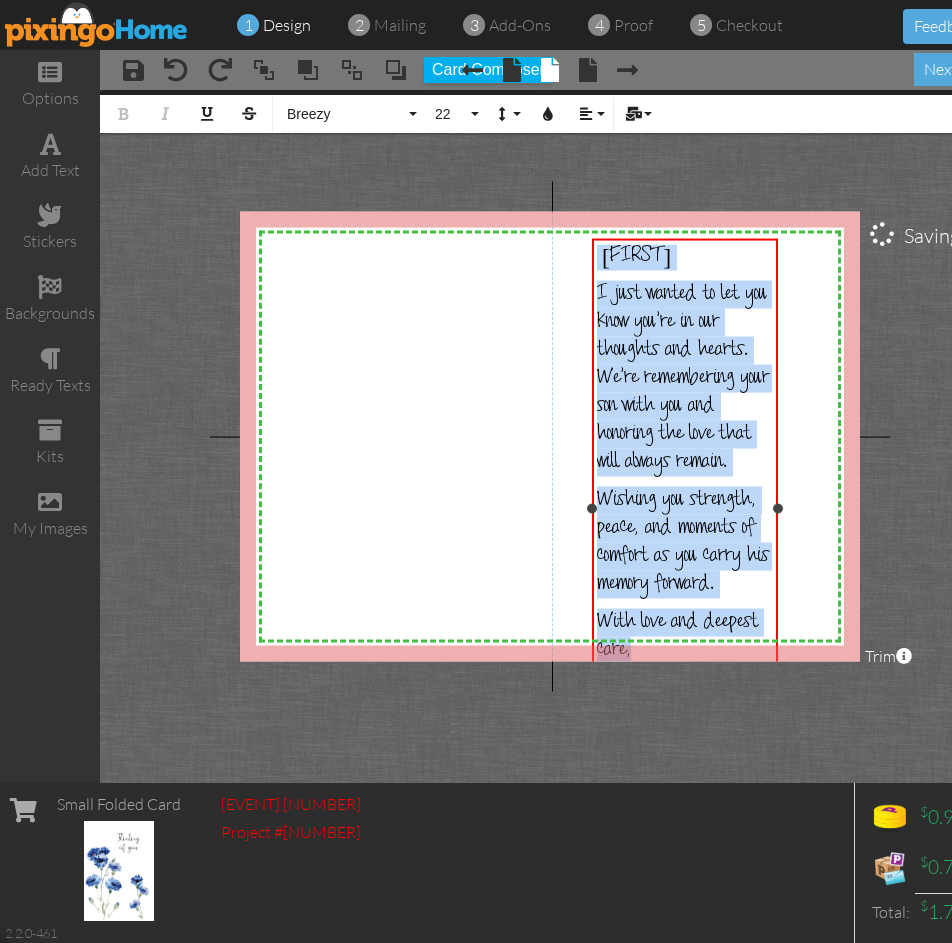 drag, startPoint x: 689, startPoint y: 642, endPoint x: 599, endPoint y: 260, distance: 392.45892 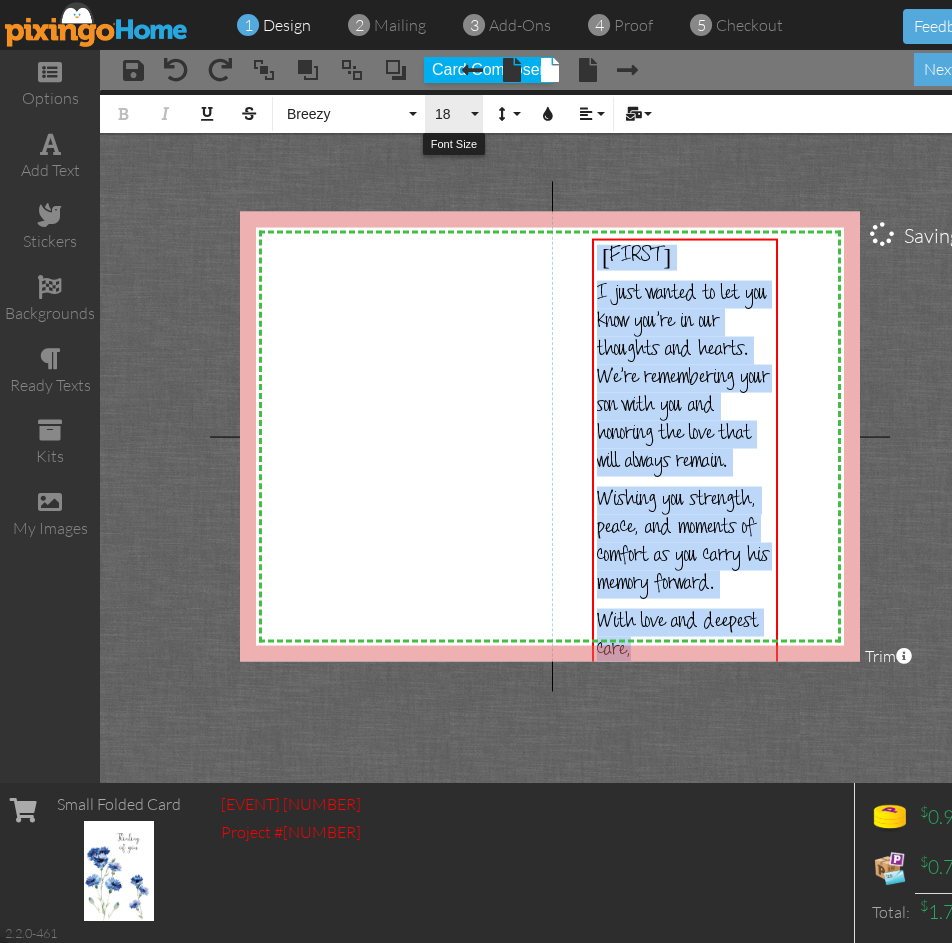 click on "18" at bounding box center [450, 114] 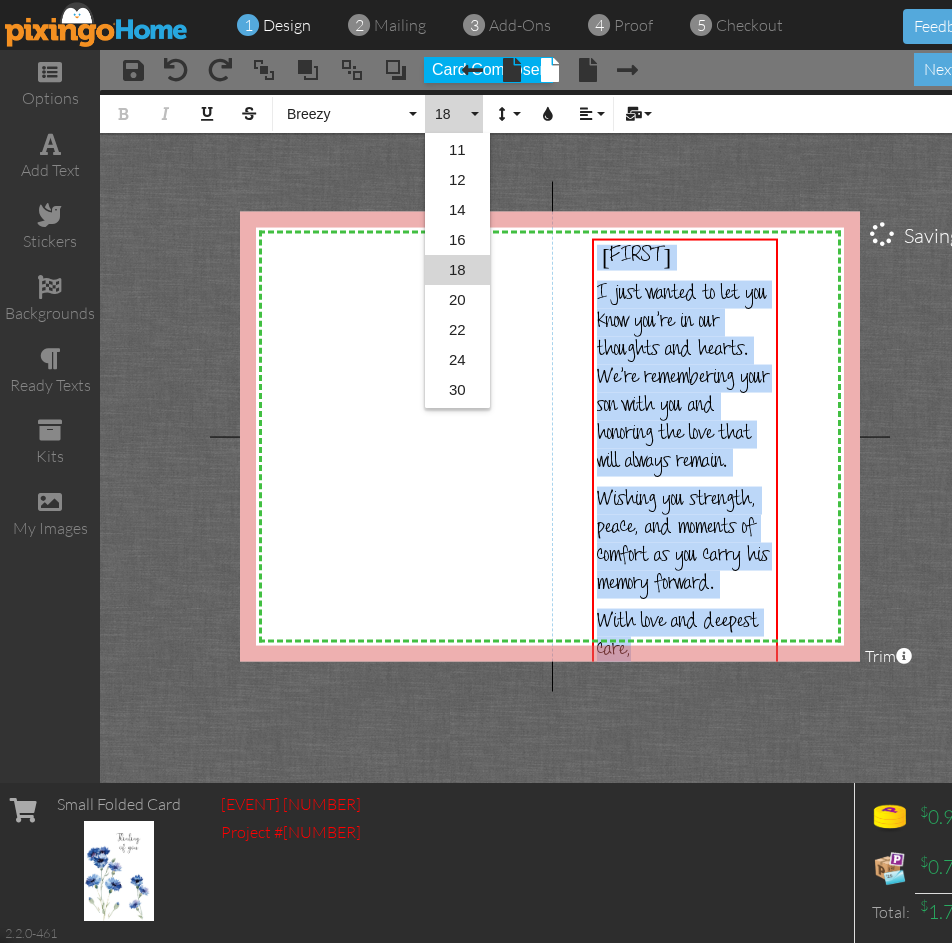 click on "18" at bounding box center (457, 270) 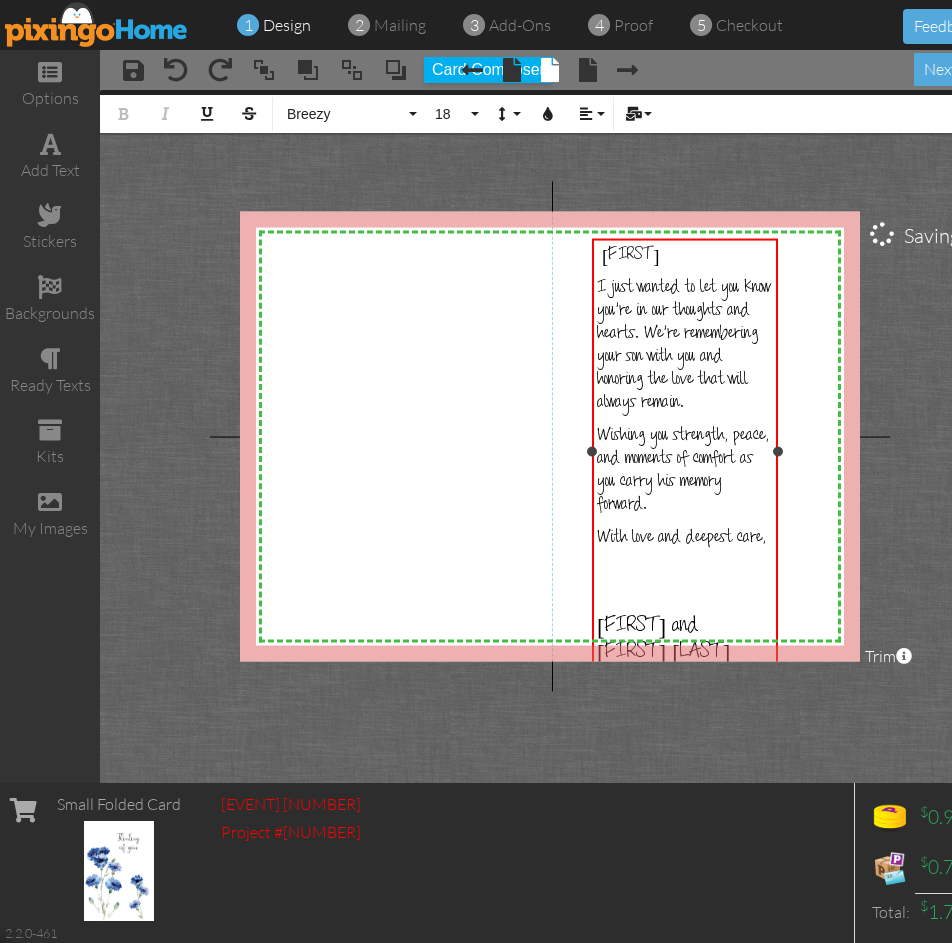 click on "​ John and Stacey Ripley" at bounding box center [685, 613] 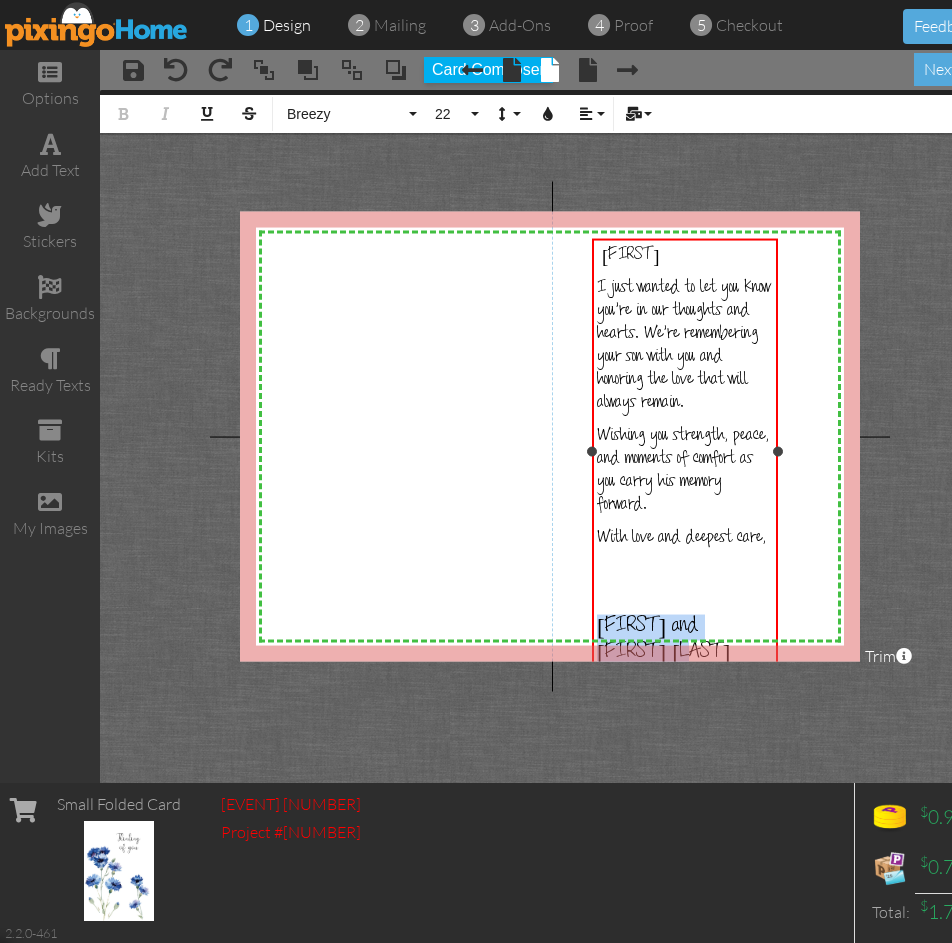 drag, startPoint x: 767, startPoint y: 612, endPoint x: 597, endPoint y: 607, distance: 170.07352 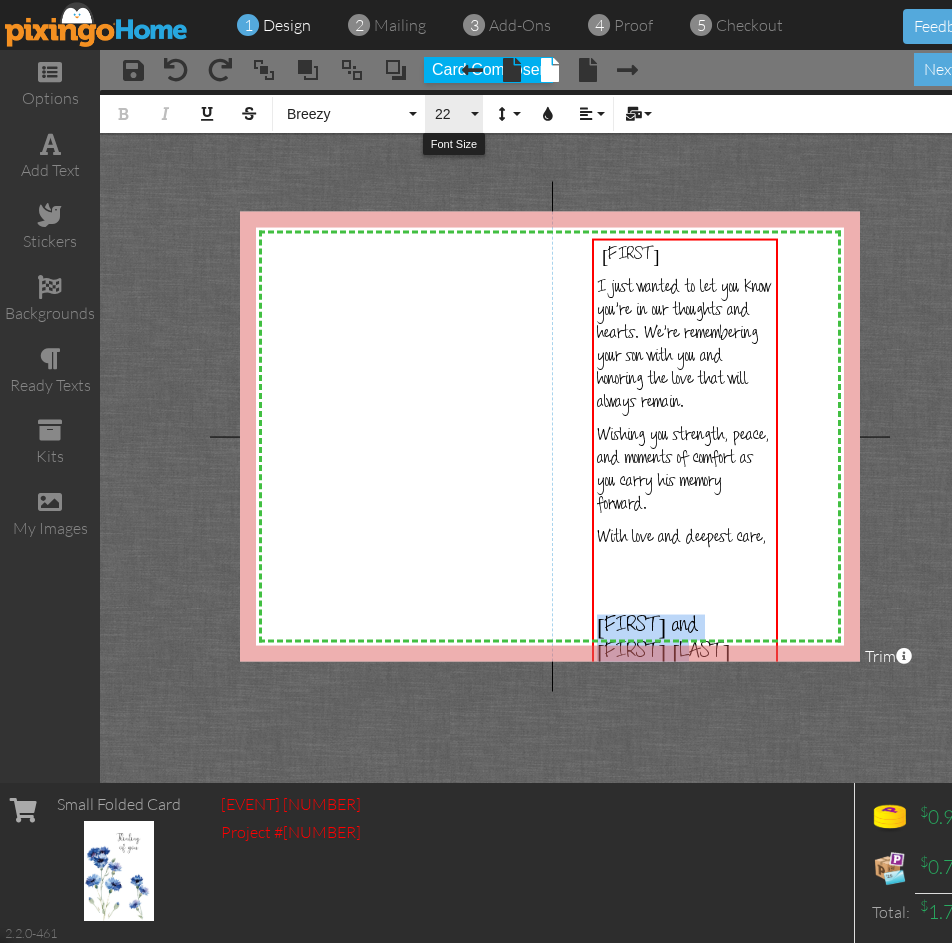 click on "22" at bounding box center [450, 114] 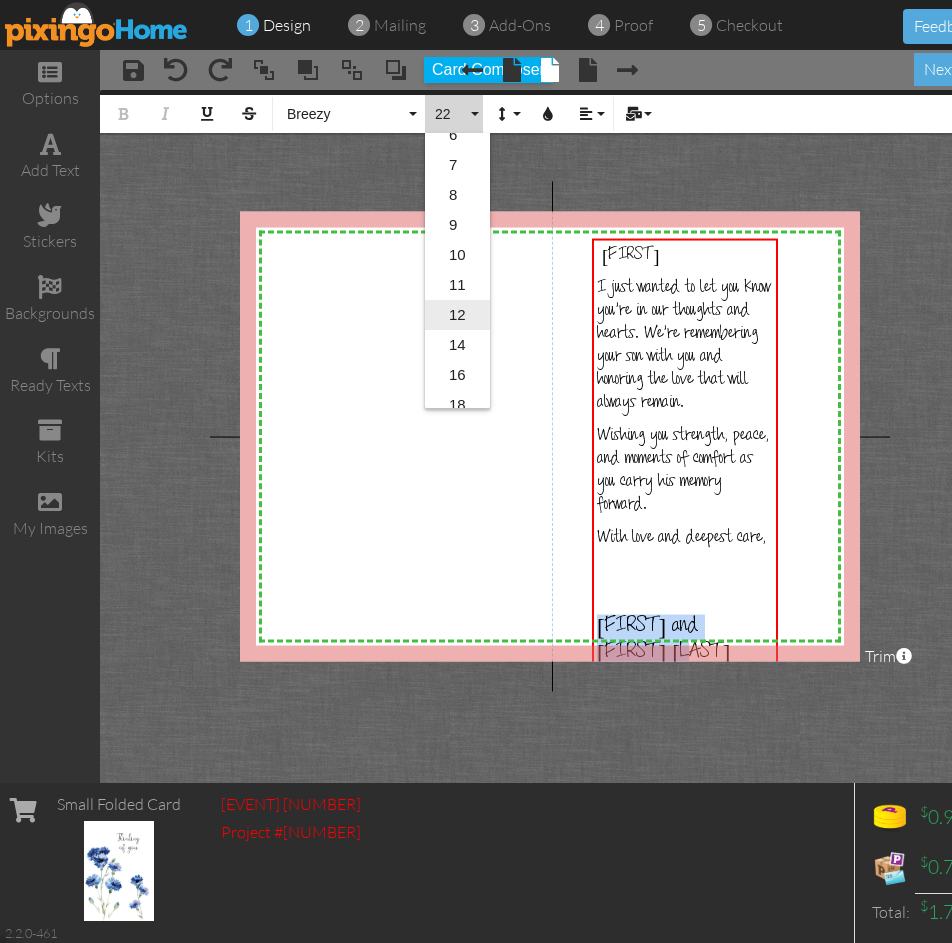scroll, scrollTop: 67, scrollLeft: 0, axis: vertical 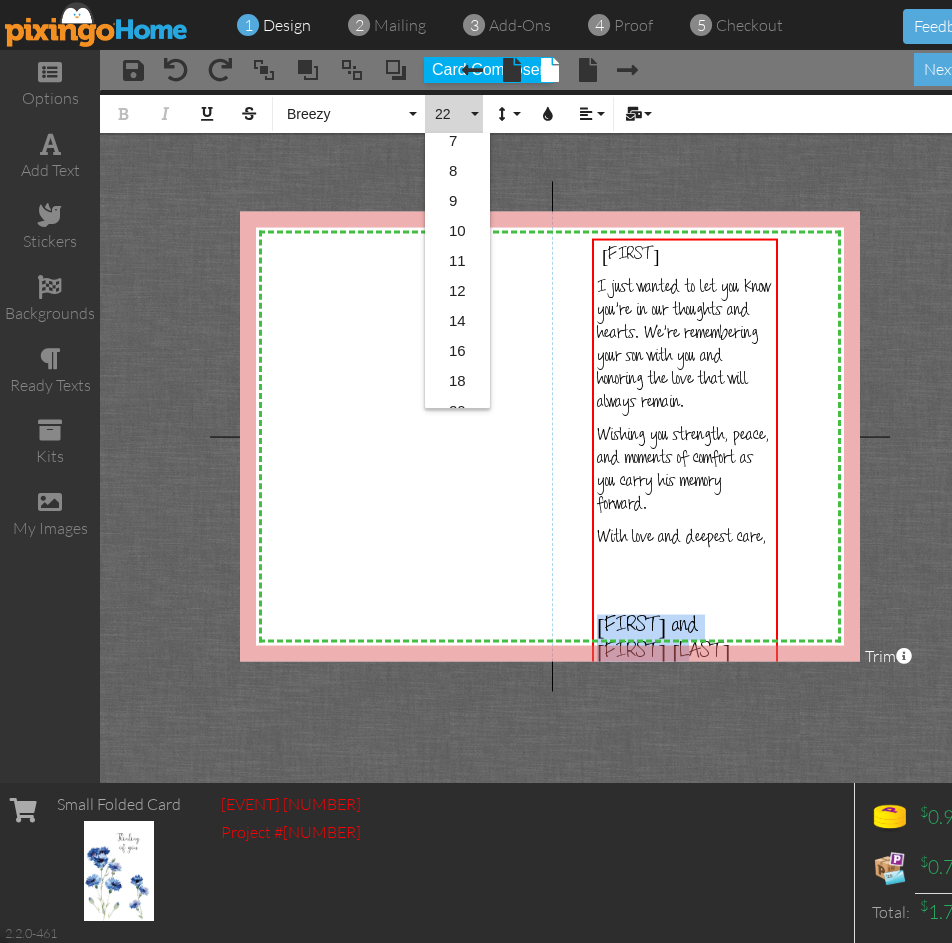 click on "18" at bounding box center (457, 381) 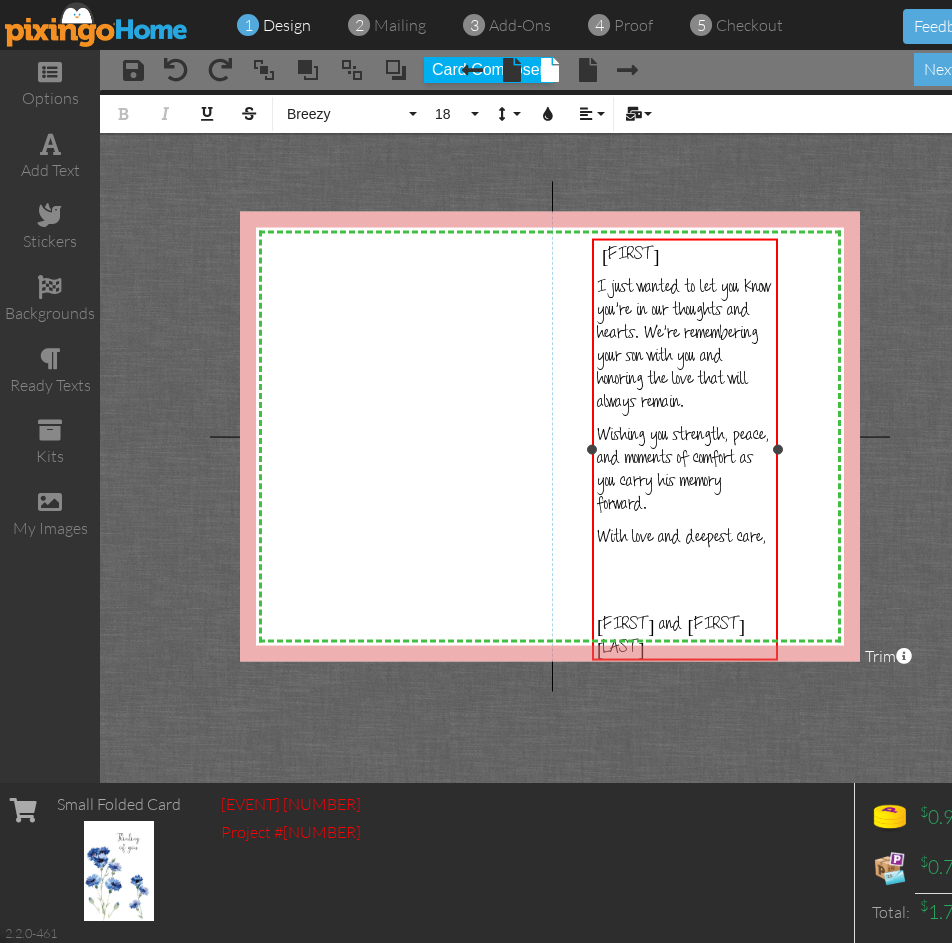 click on "​ John and Stacey Ripley" at bounding box center [685, 610] 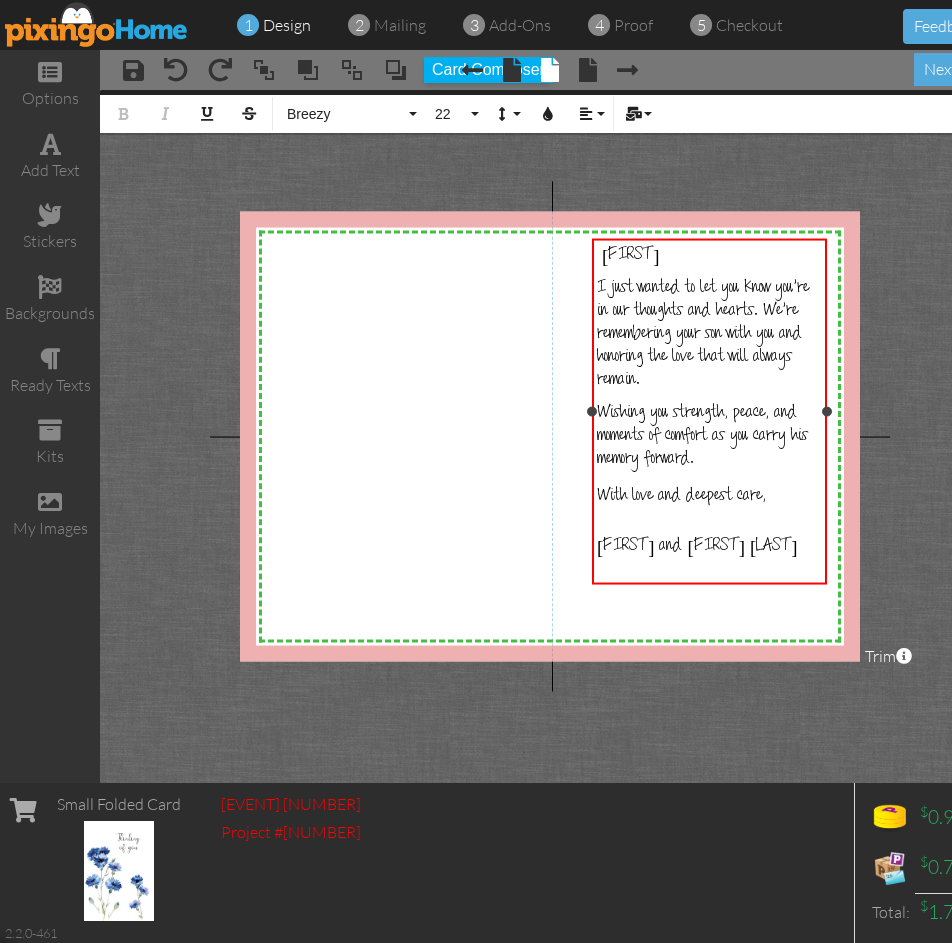 drag, startPoint x: 781, startPoint y: 433, endPoint x: 830, endPoint y: 429, distance: 49.162994 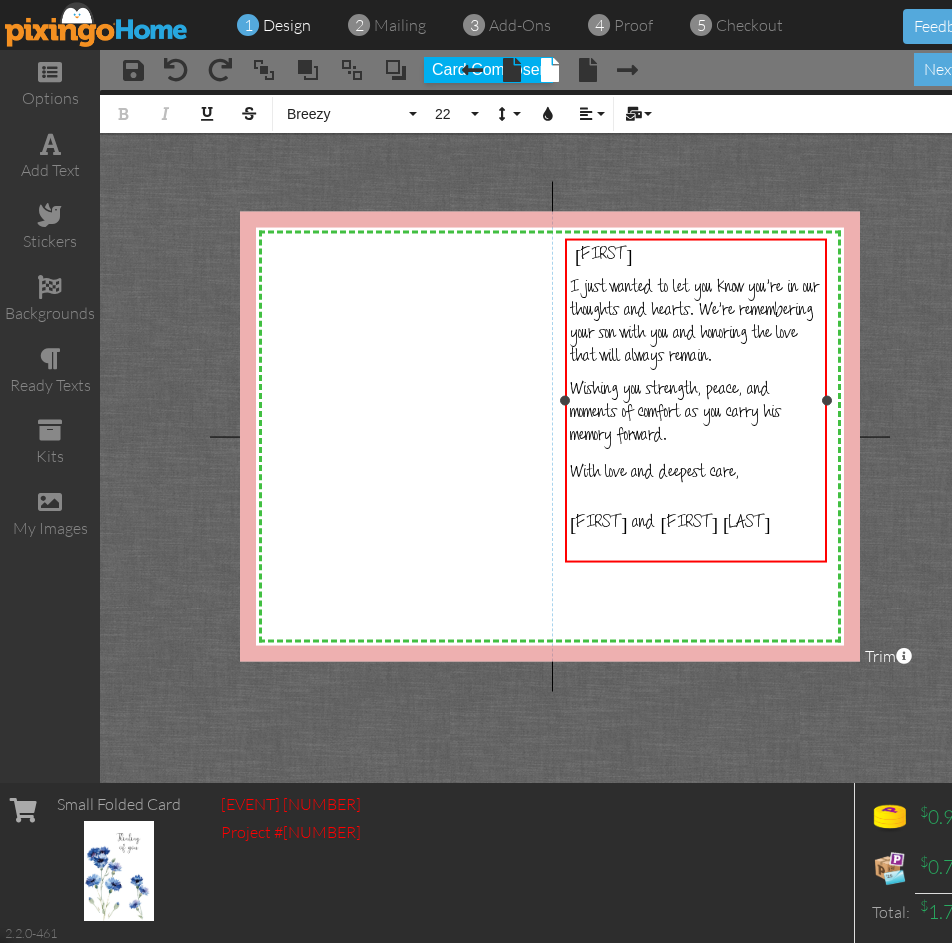 drag, startPoint x: 590, startPoint y: 413, endPoint x: 563, endPoint y: 413, distance: 27 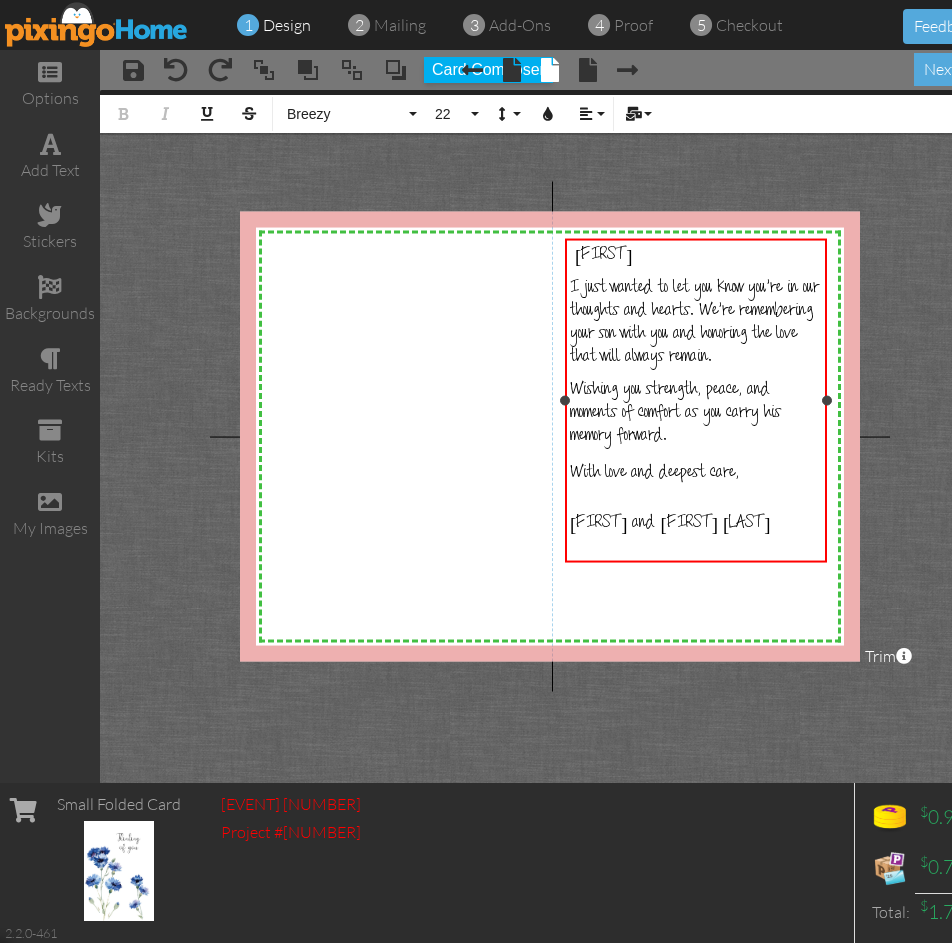 click on "Dora, I just wanted to let you know you’re in our thoughts and hearts. We’re remembering your son with you and honoring the love that will always remain. Wishing you strength, peace, and moments of comfort as you carry his memory forward. With love and deepest care, John and Stacey Ripley ×" at bounding box center [696, 400] 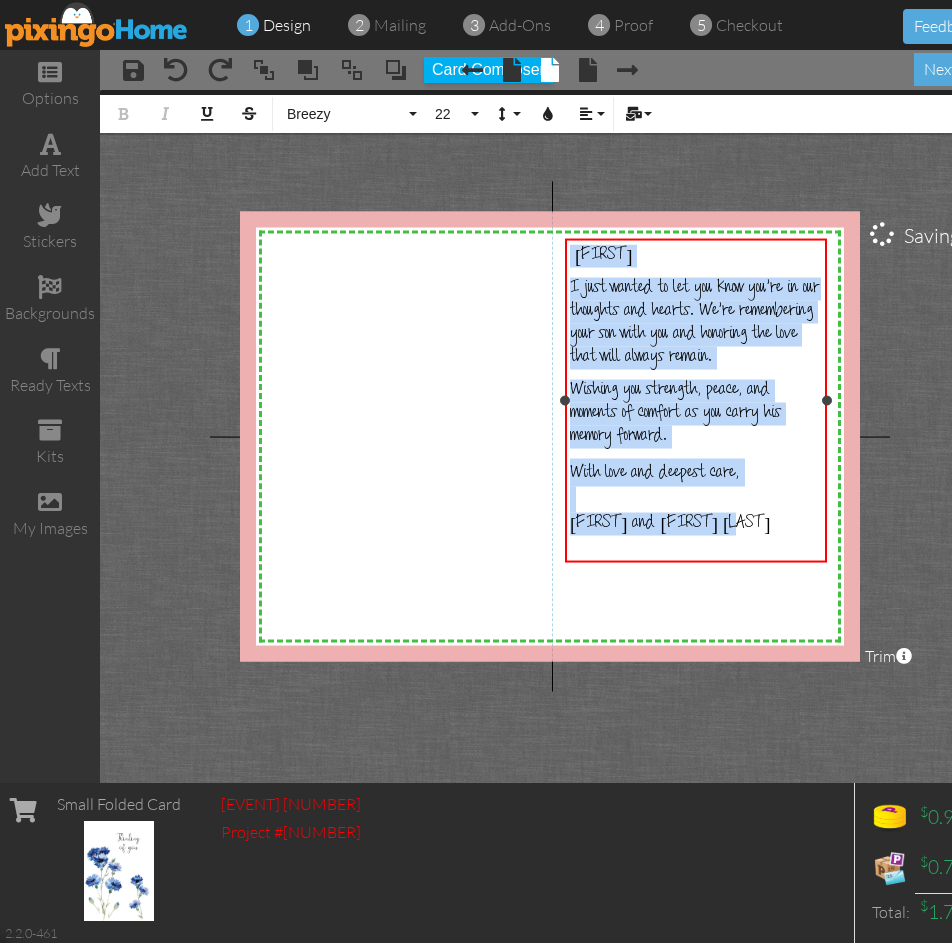 drag, startPoint x: 746, startPoint y: 521, endPoint x: 553, endPoint y: 255, distance: 328.64114 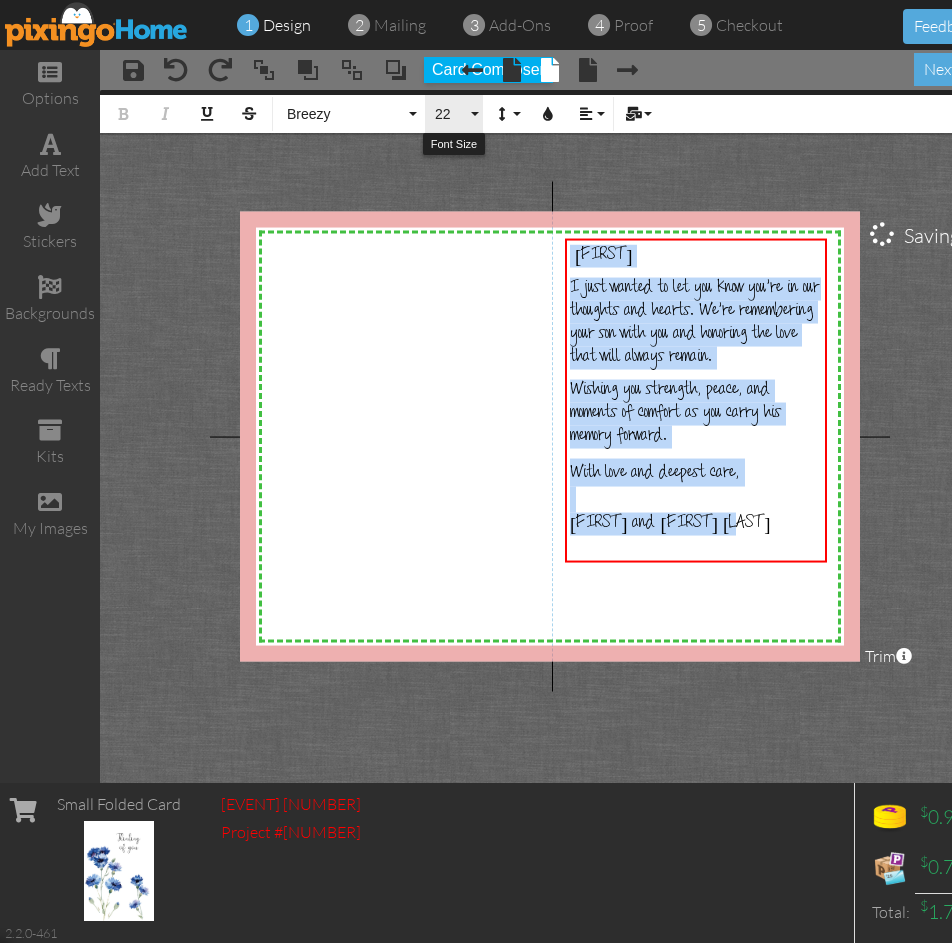 click on "22" at bounding box center (450, 114) 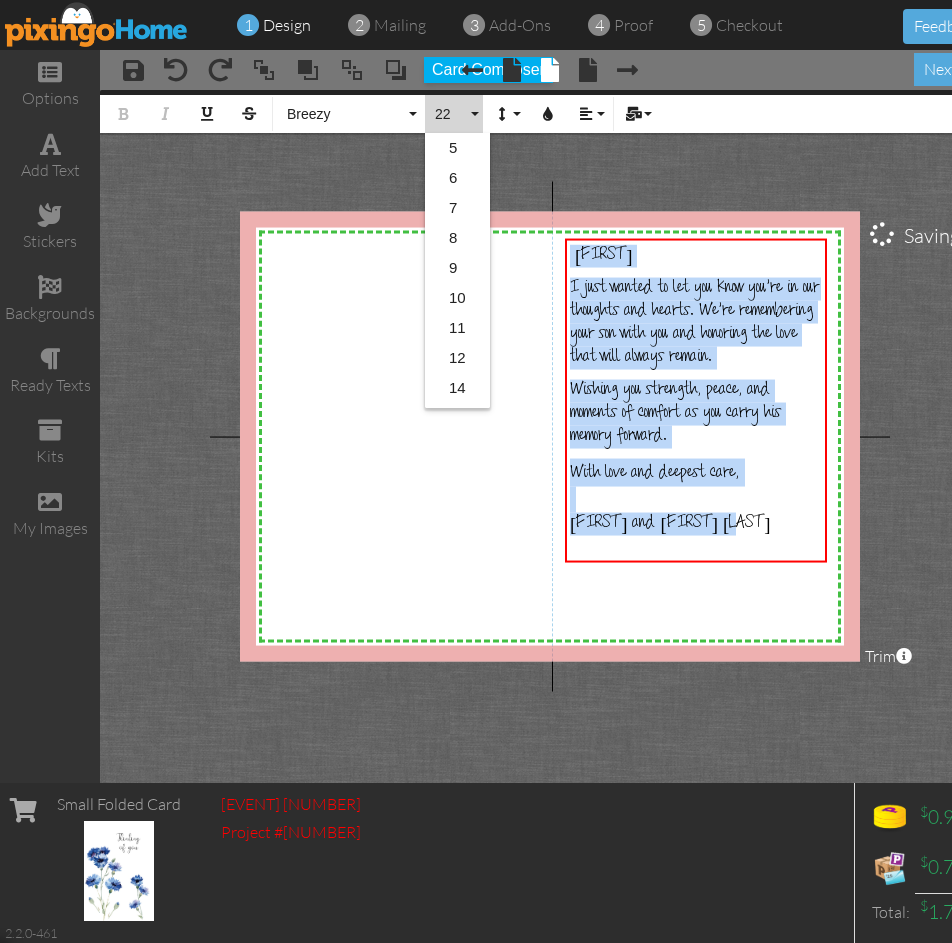 scroll, scrollTop: 178, scrollLeft: 0, axis: vertical 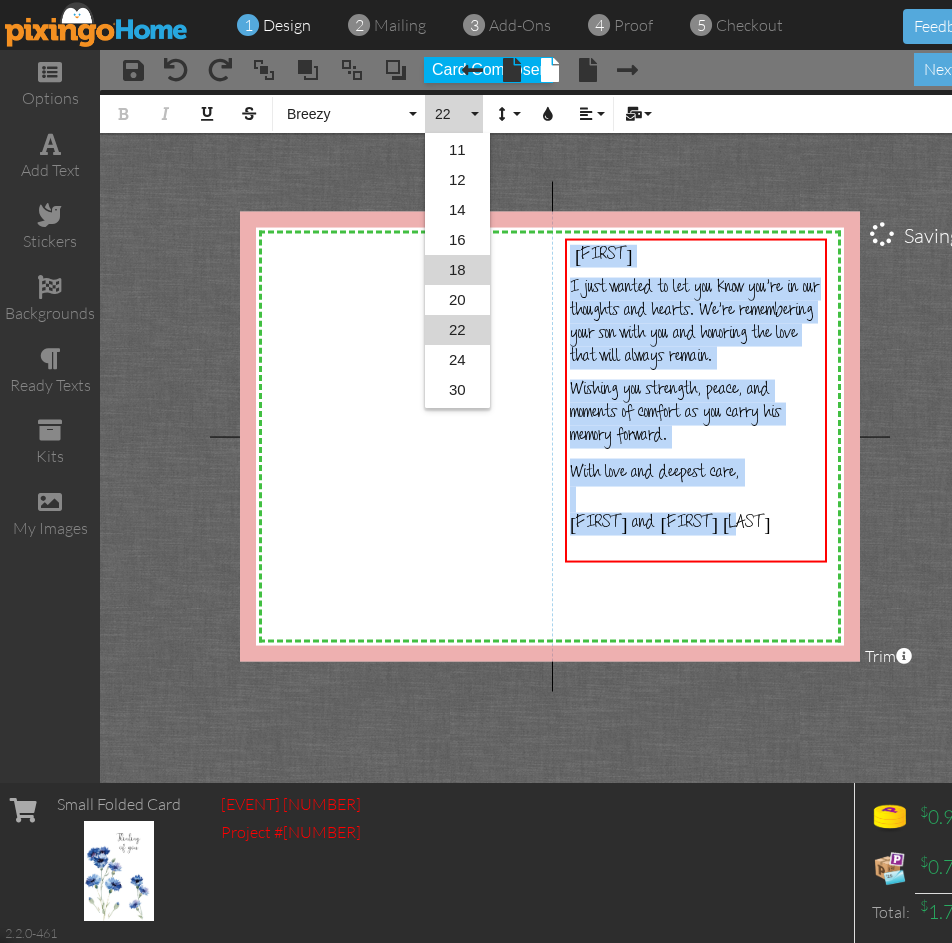 click on "22" at bounding box center (457, 330) 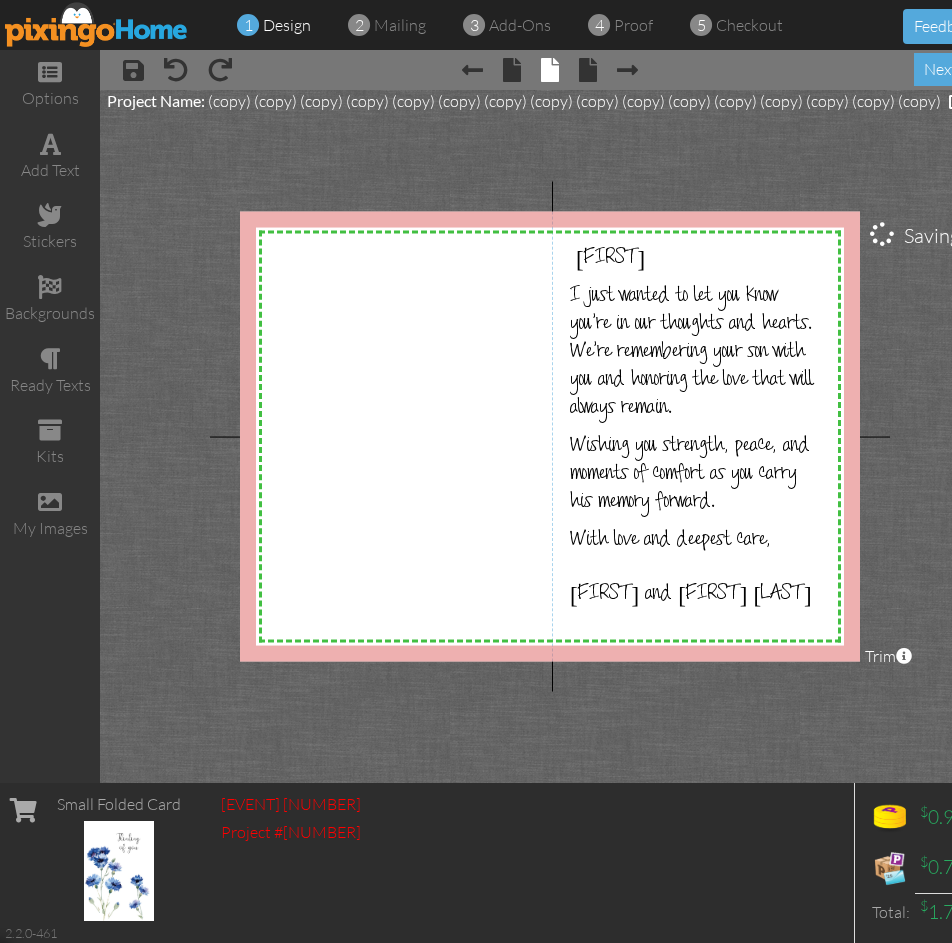 click on "X X X X X X X X X X X X X X X X X X X X X X X X X X X X X X X X X X X X X X X X X X X X X X X X X X X X X X X X X X X X X X X X X X X X X X X X X X X X X X X X X X X X X X X X X X X X X X X X X   Dora, I just wanted to let you know you’re in our thoughts and hearts. We’re remembering your son with you and honoring the love that will always remain. Wishing you strength, peace, and moments of comfort as you carry his memory forward. With love and deepest care, John and Stacey Ripley ×
Saving...
Project Name:
(copy) (copy) (copy) (copy) (copy) (copy) (copy) (copy) (copy) (copy) (copy) (copy) (copy) (copy) (copy) (copy)
Trim
×
About the red and green reference lines
green dashed line" at bounding box center (550, 436) 